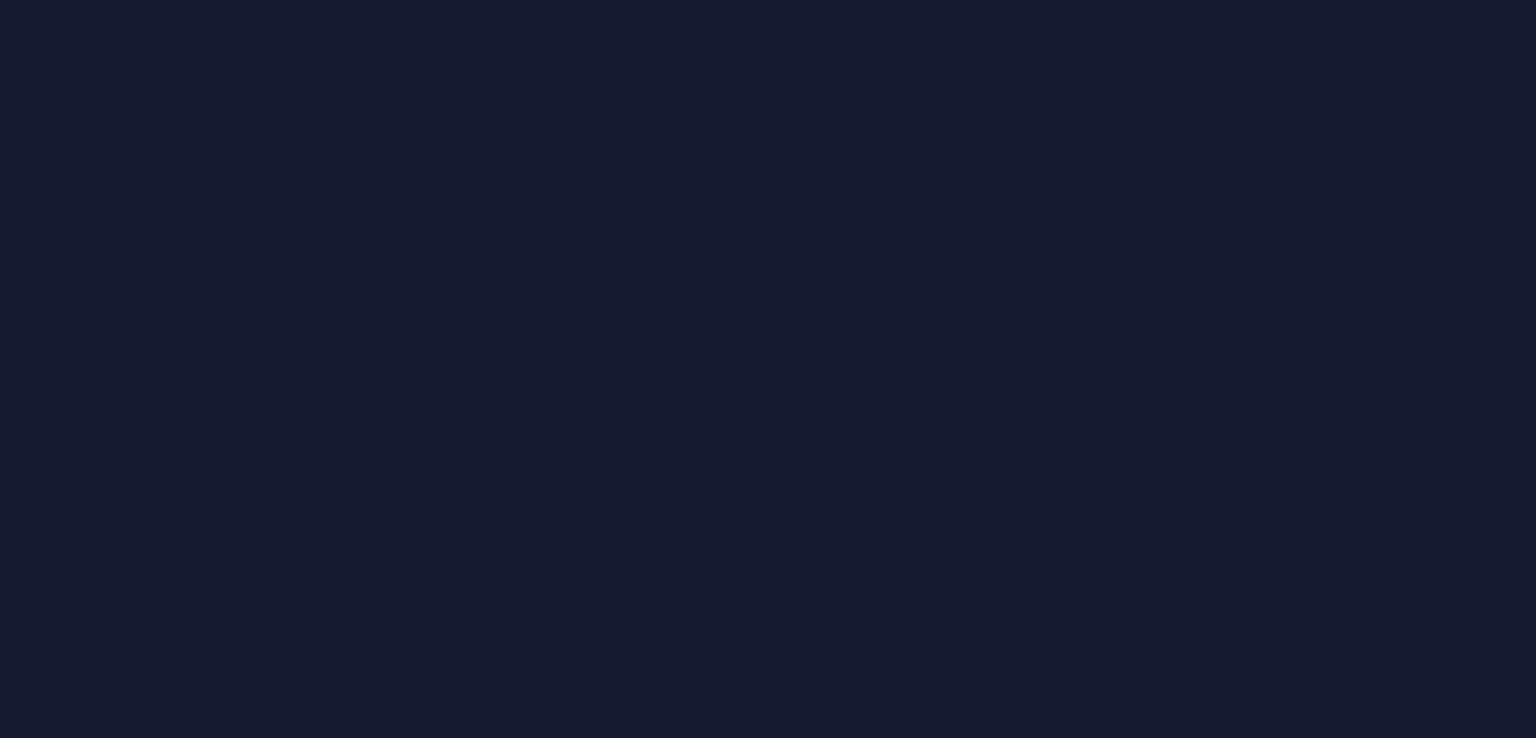 scroll, scrollTop: 0, scrollLeft: 0, axis: both 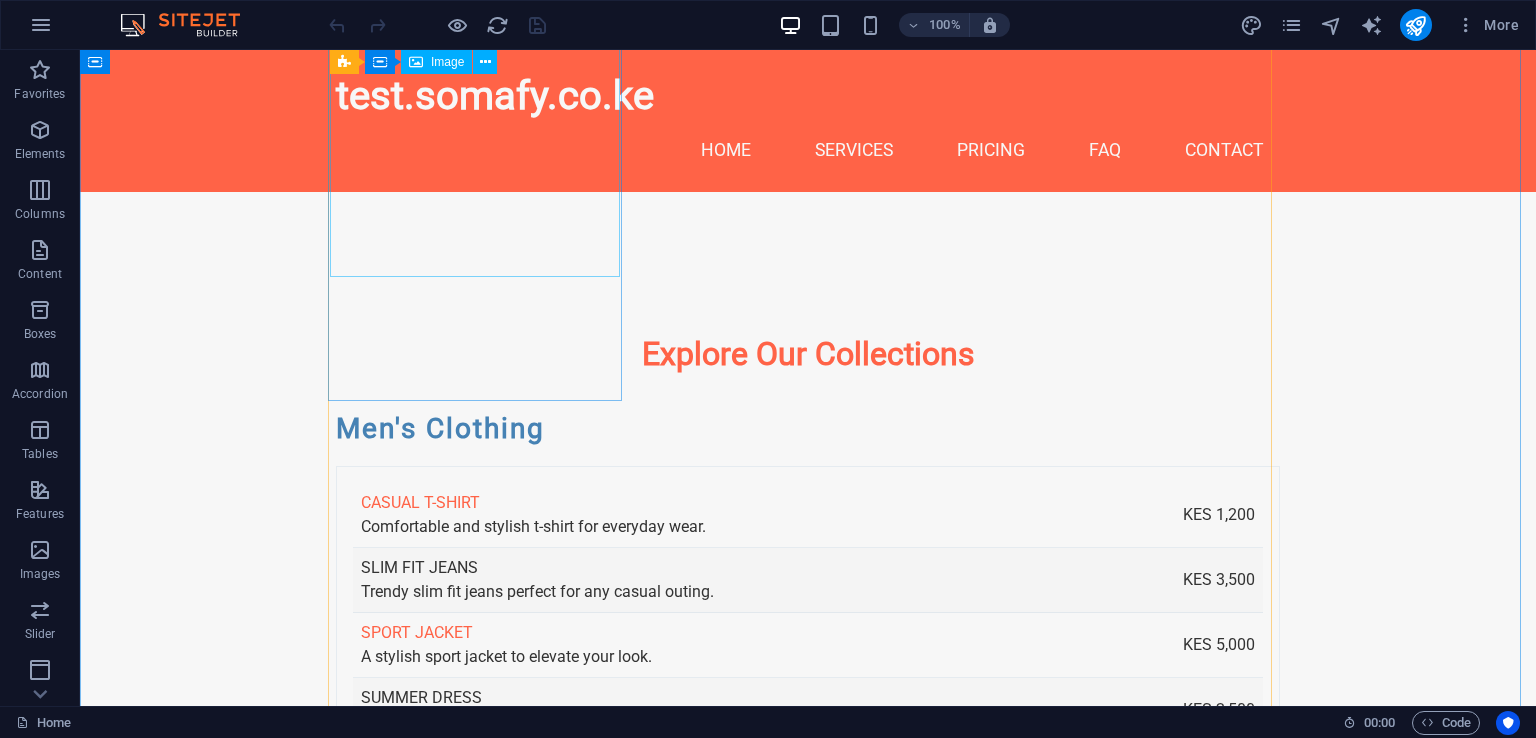 click at bounding box center [482, 2280] 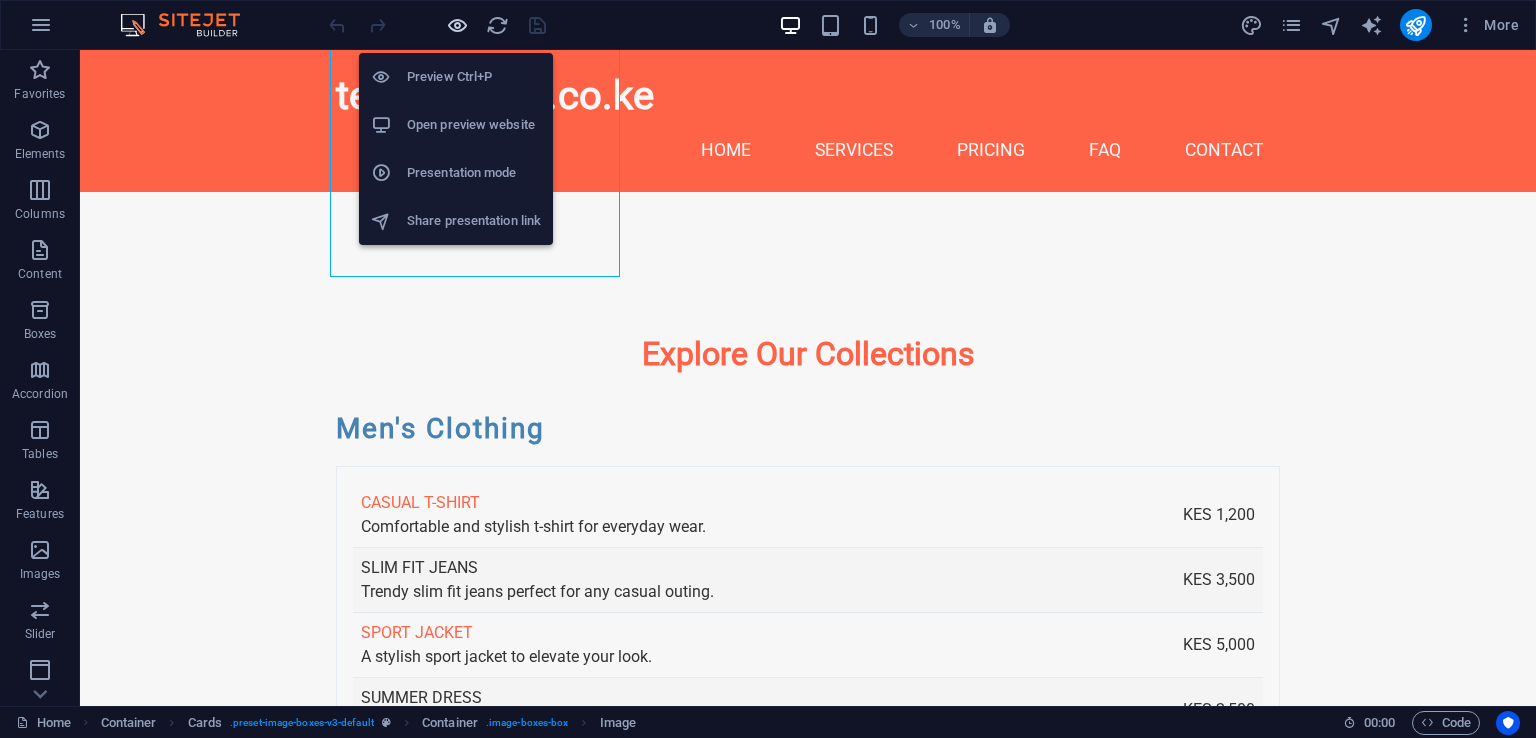 drag, startPoint x: 456, startPoint y: 16, endPoint x: 693, endPoint y: 41, distance: 238.31491 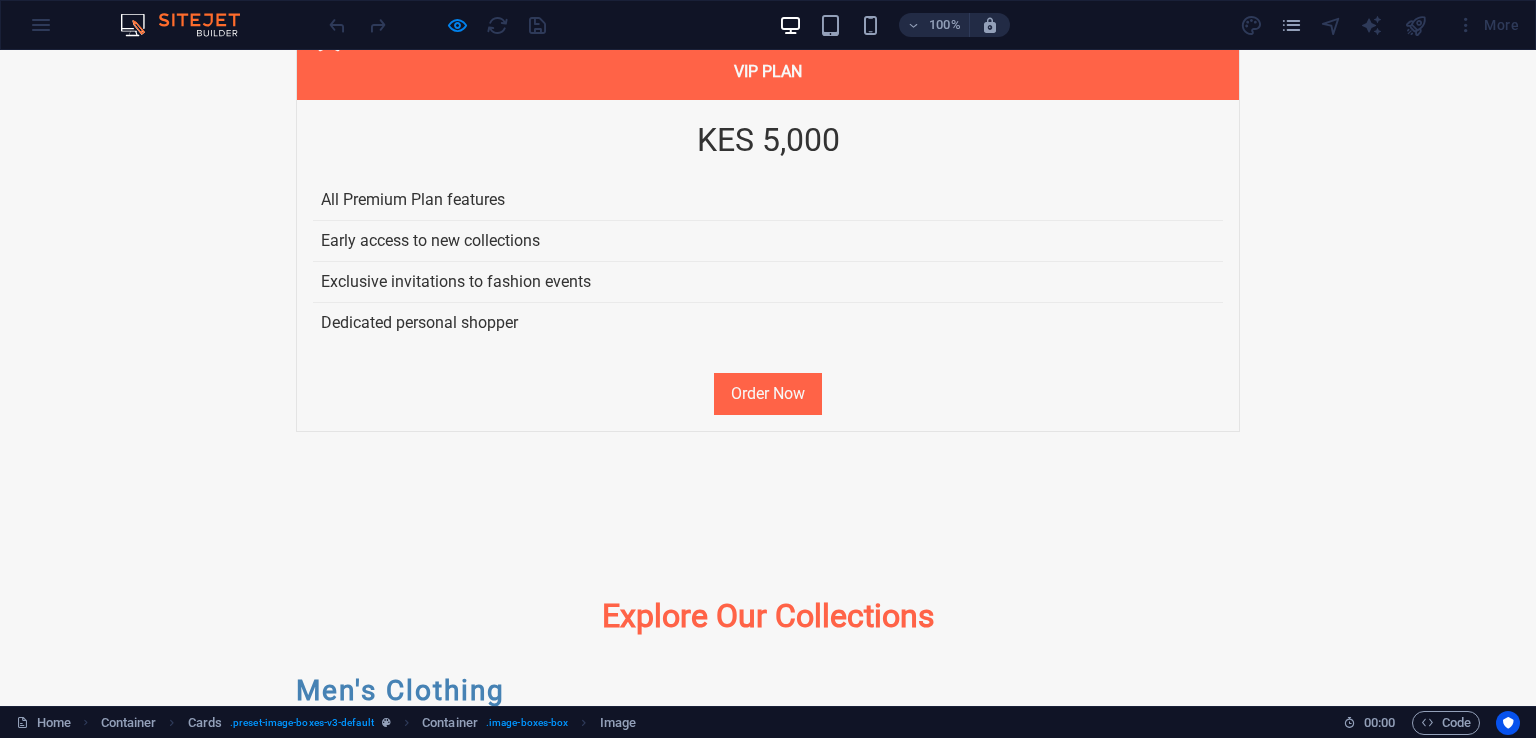 scroll, scrollTop: 4161, scrollLeft: 0, axis: vertical 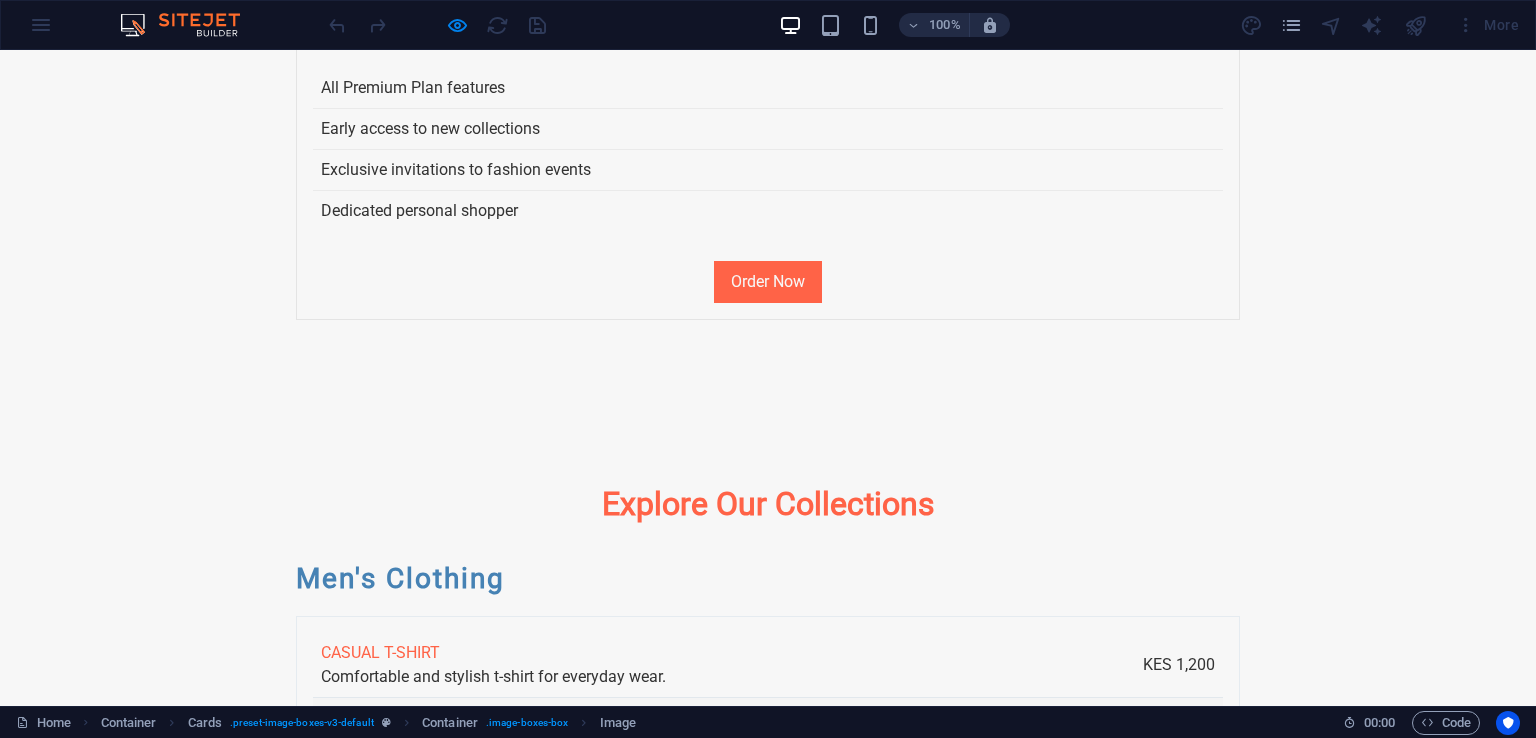 click at bounding box center (1066, 2822) 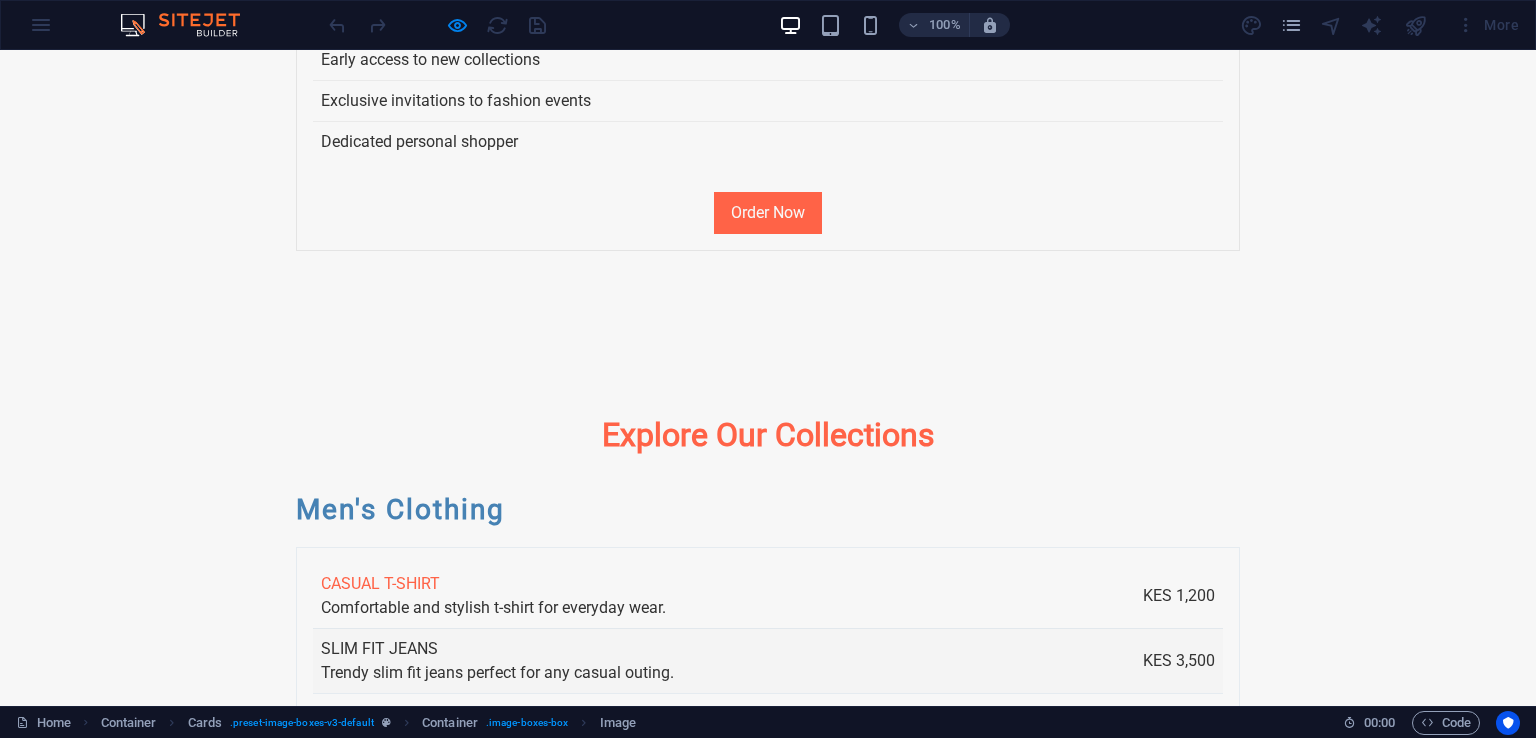 scroll, scrollTop: 4261, scrollLeft: 0, axis: vertical 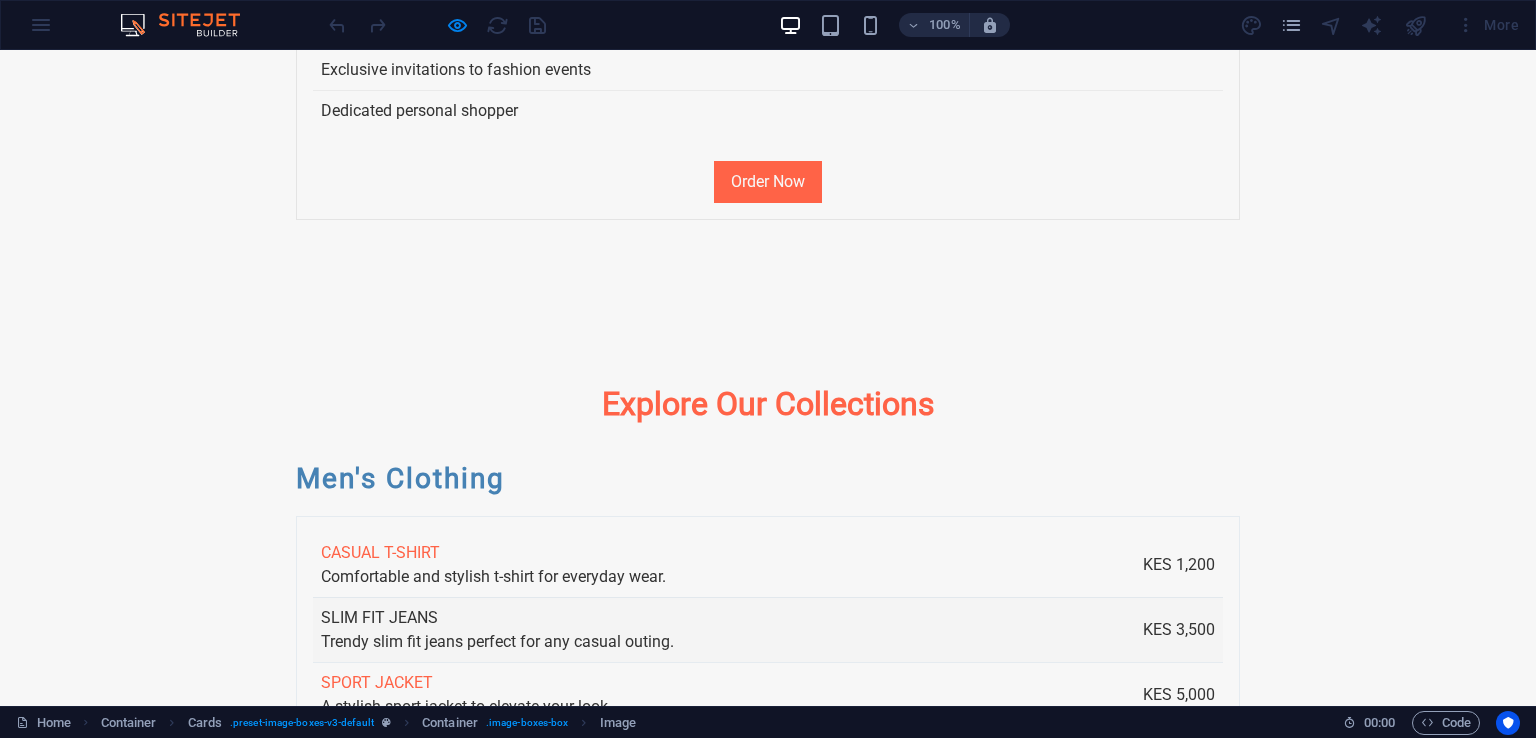 click on "Jane Doe" at bounding box center (442, 2492) 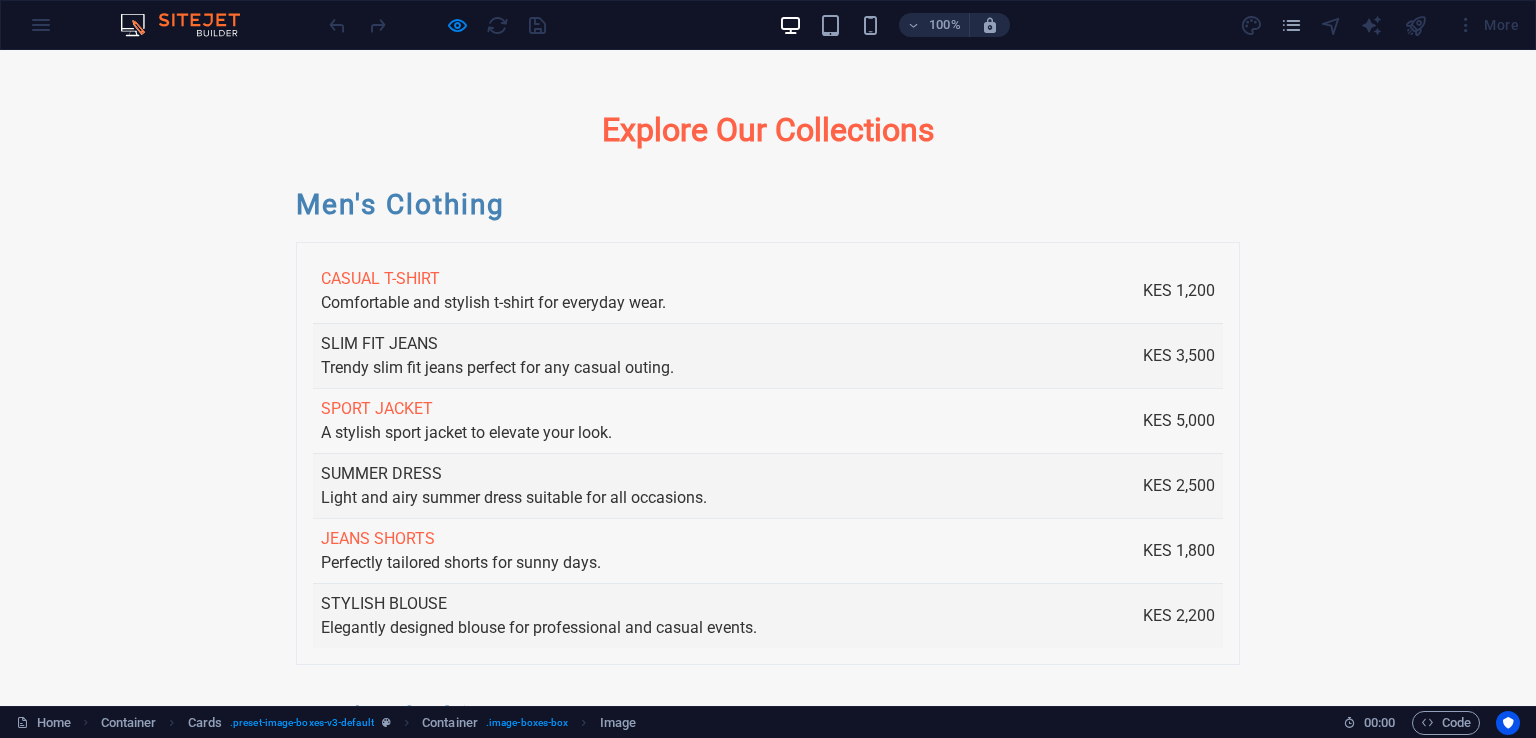 scroll, scrollTop: 4561, scrollLeft: 0, axis: vertical 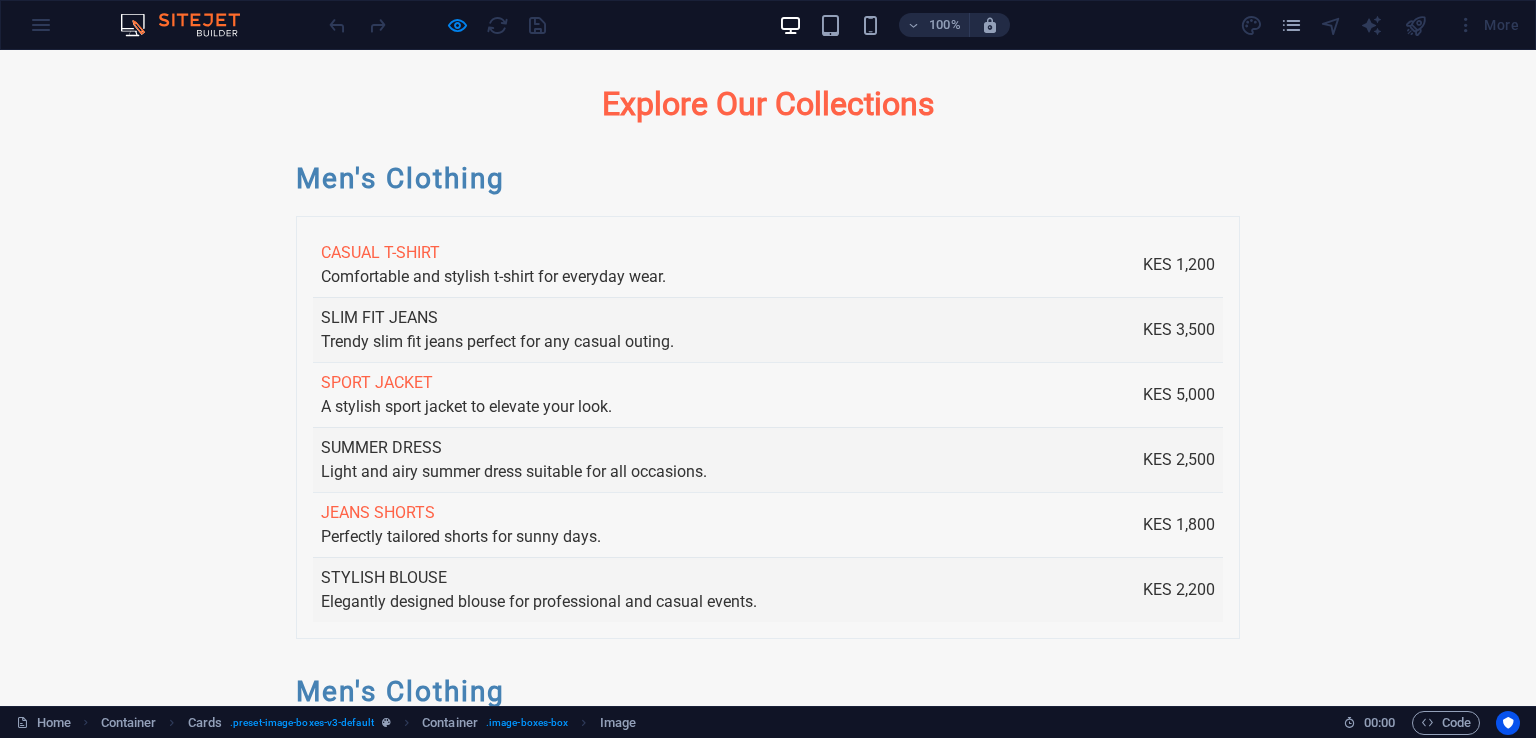 click at bounding box center [1066, 3206] 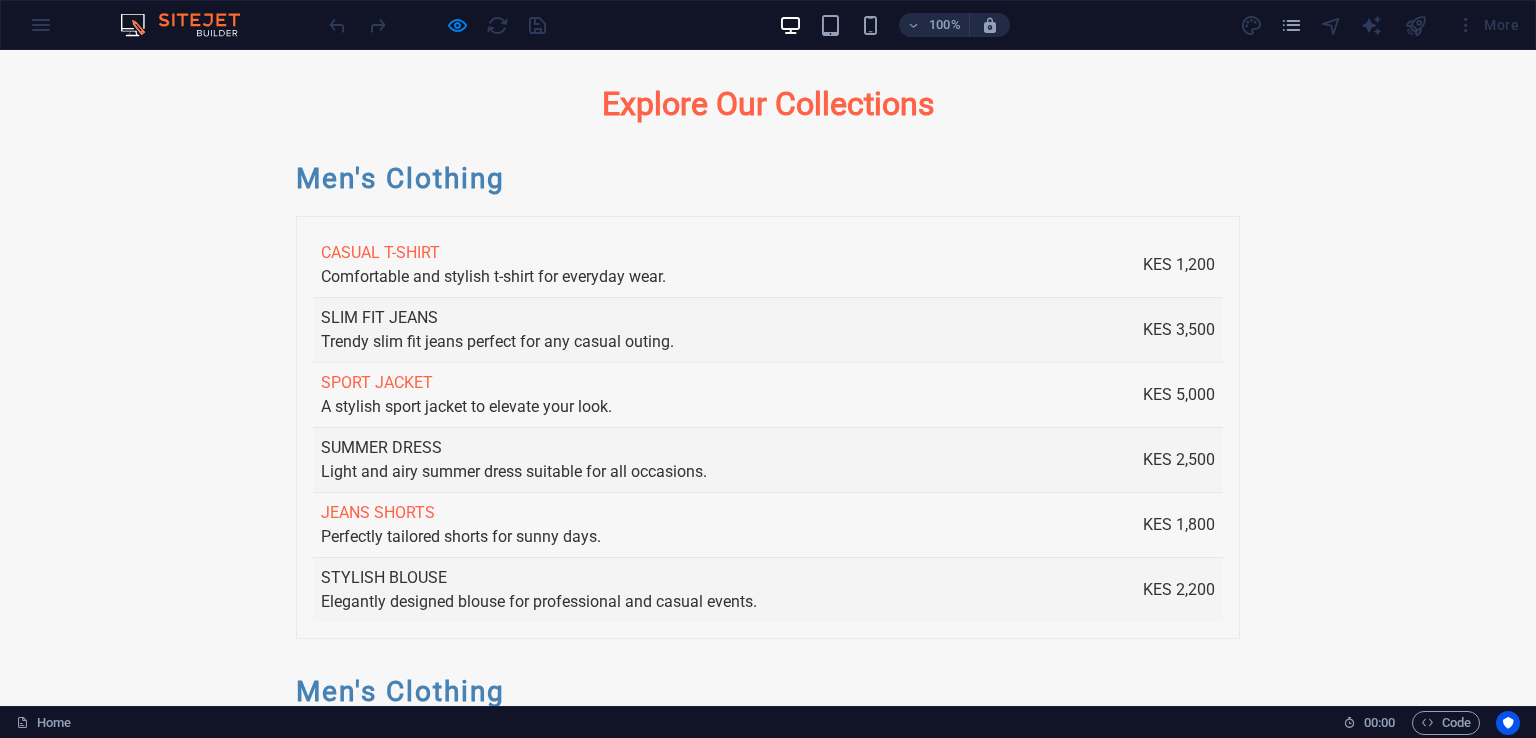drag, startPoint x: 861, startPoint y: 365, endPoint x: 876, endPoint y: 365, distance: 15 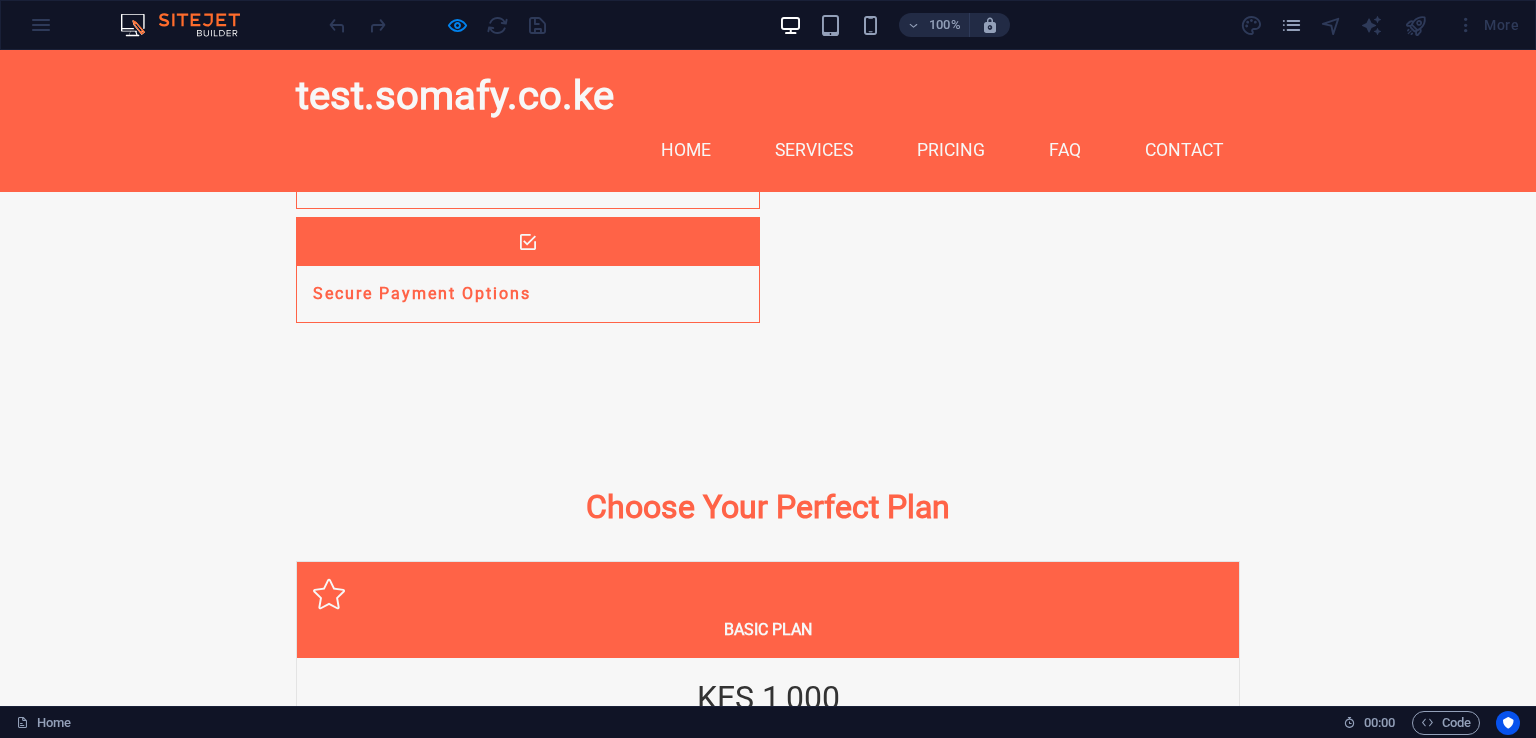 scroll, scrollTop: 2361, scrollLeft: 0, axis: vertical 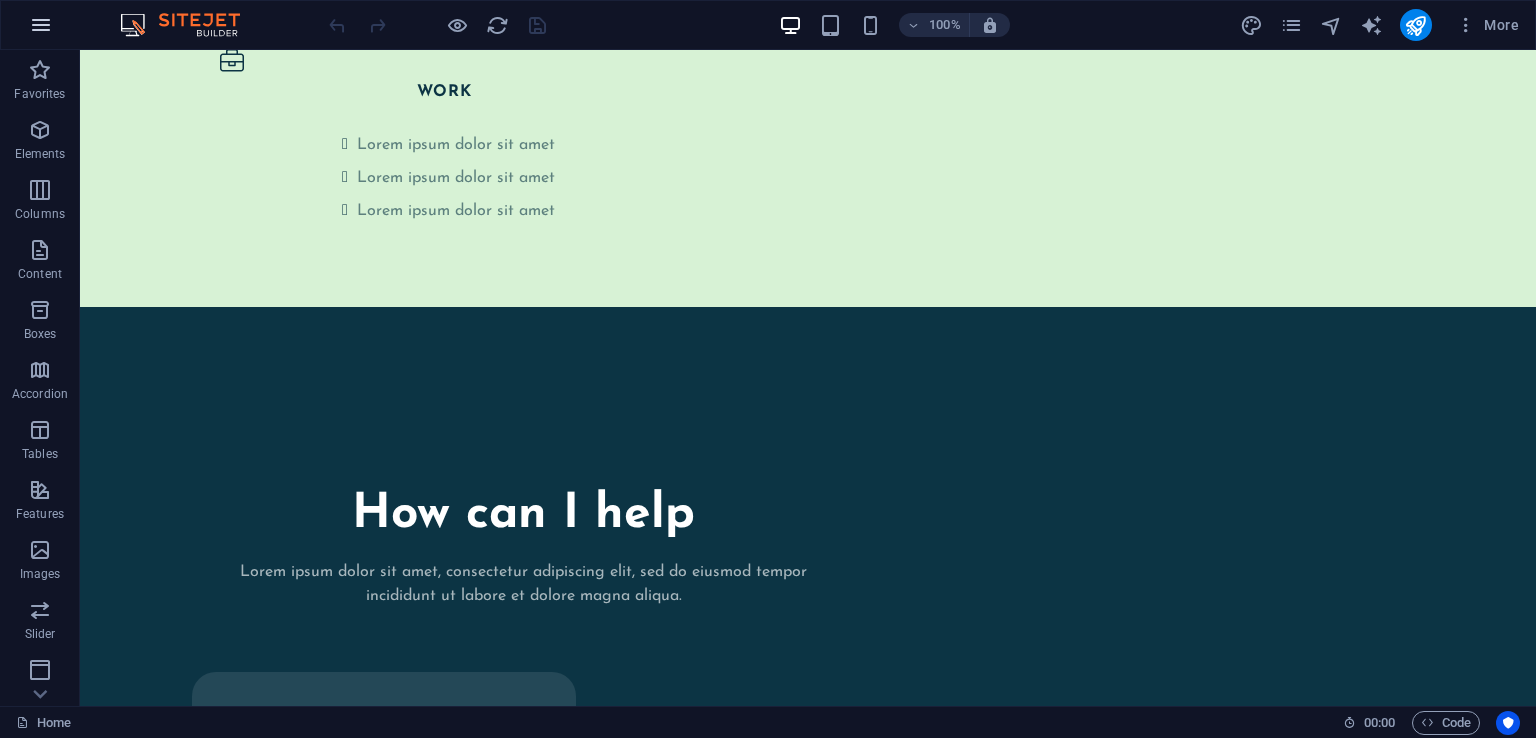 click at bounding box center [41, 25] 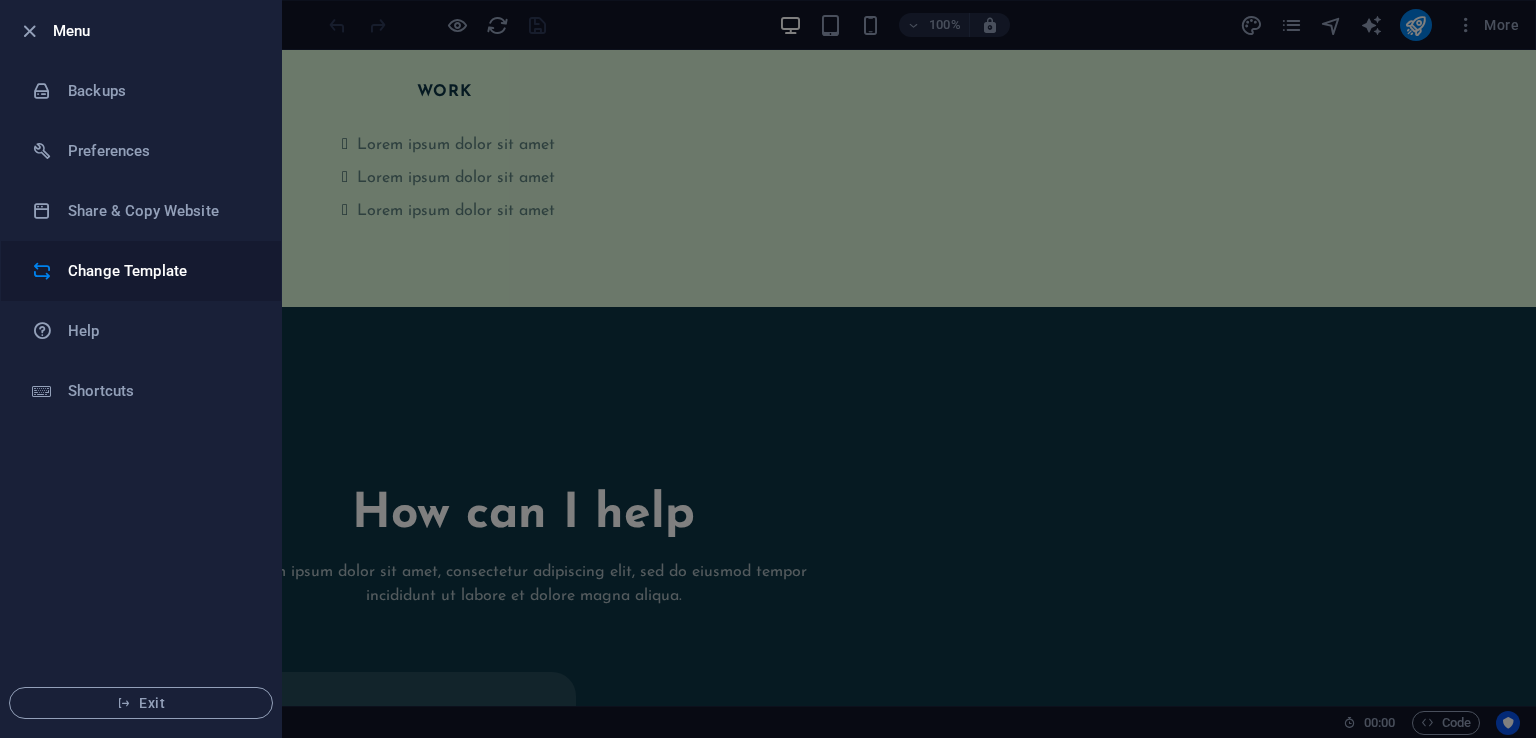 click on "Change Template" at bounding box center [160, 271] 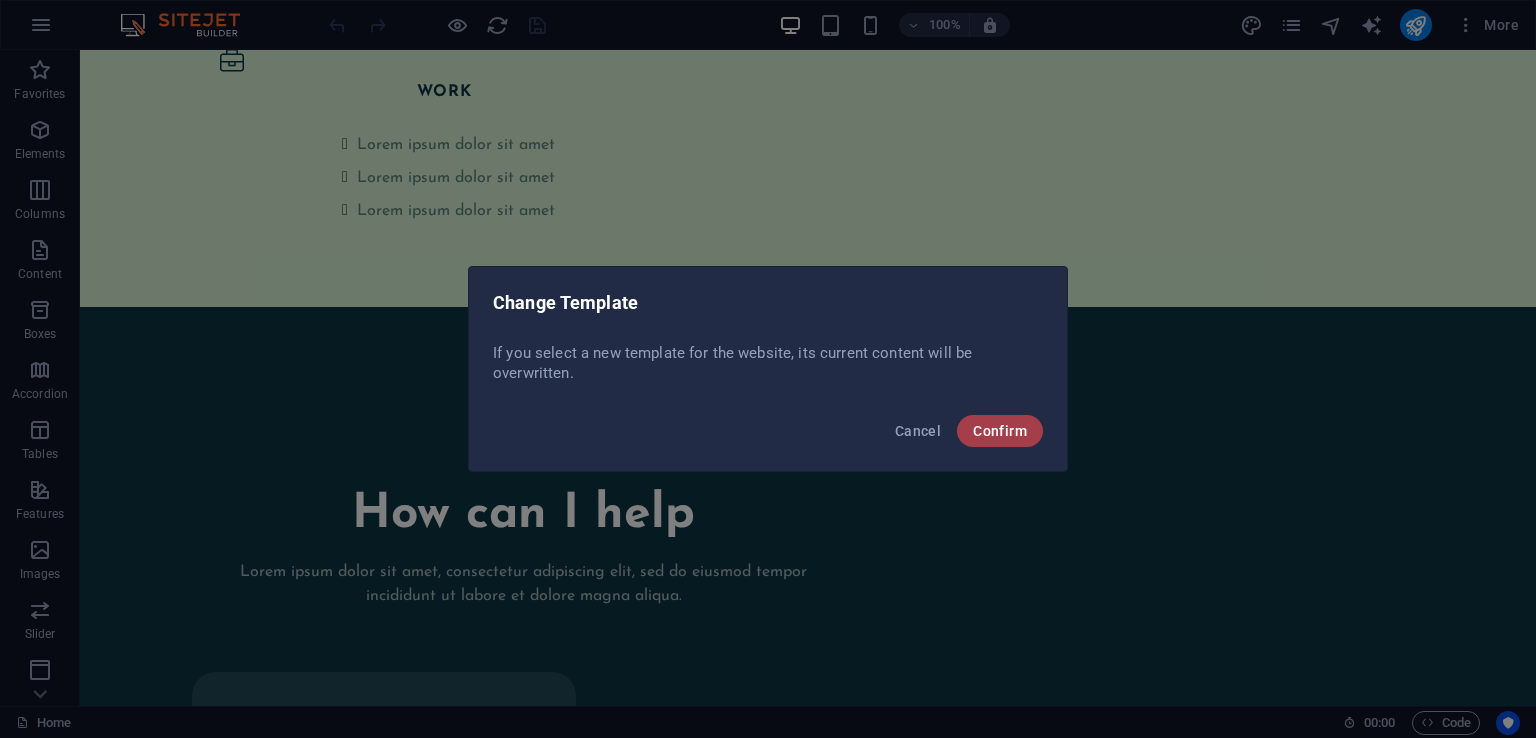 click on "Confirm" at bounding box center (1000, 431) 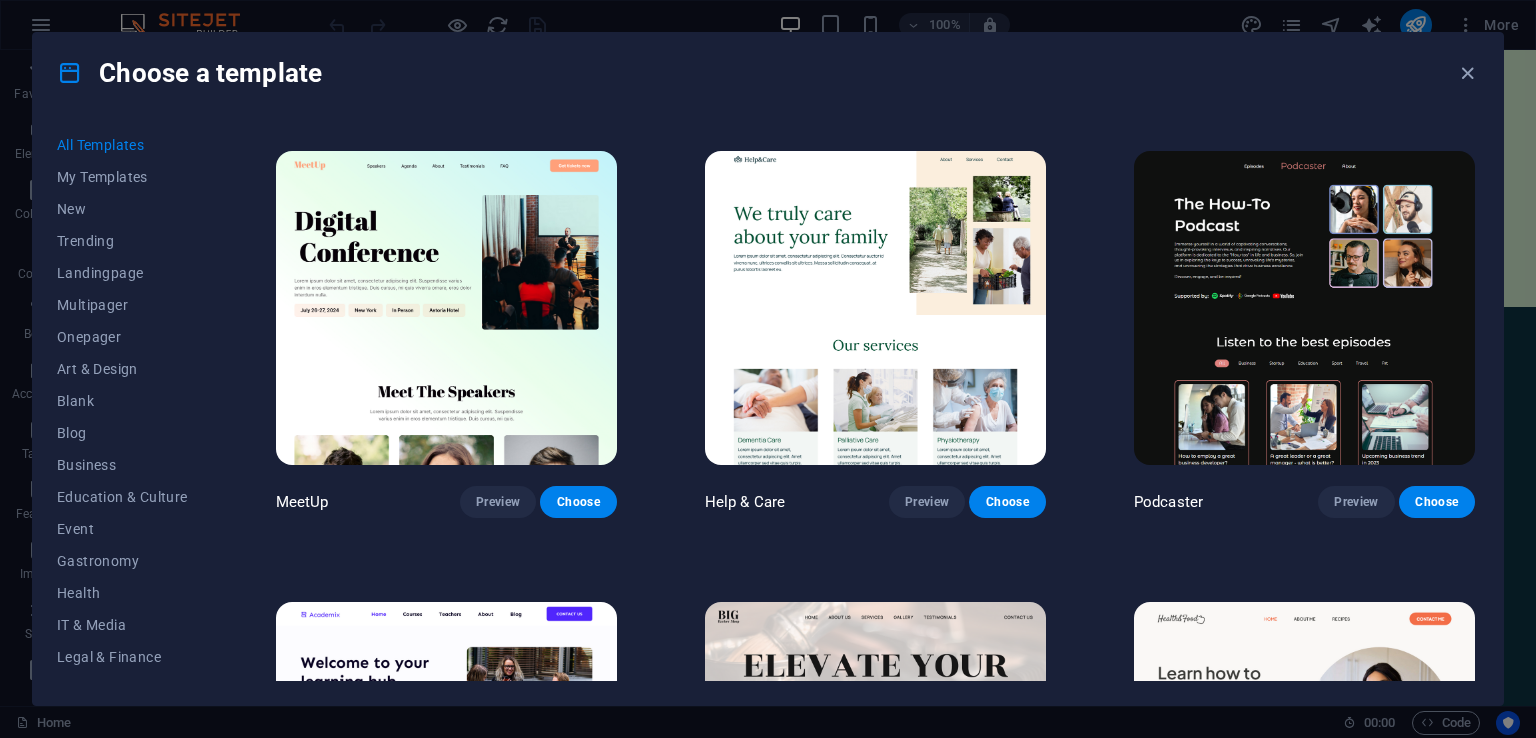 scroll, scrollTop: 1400, scrollLeft: 0, axis: vertical 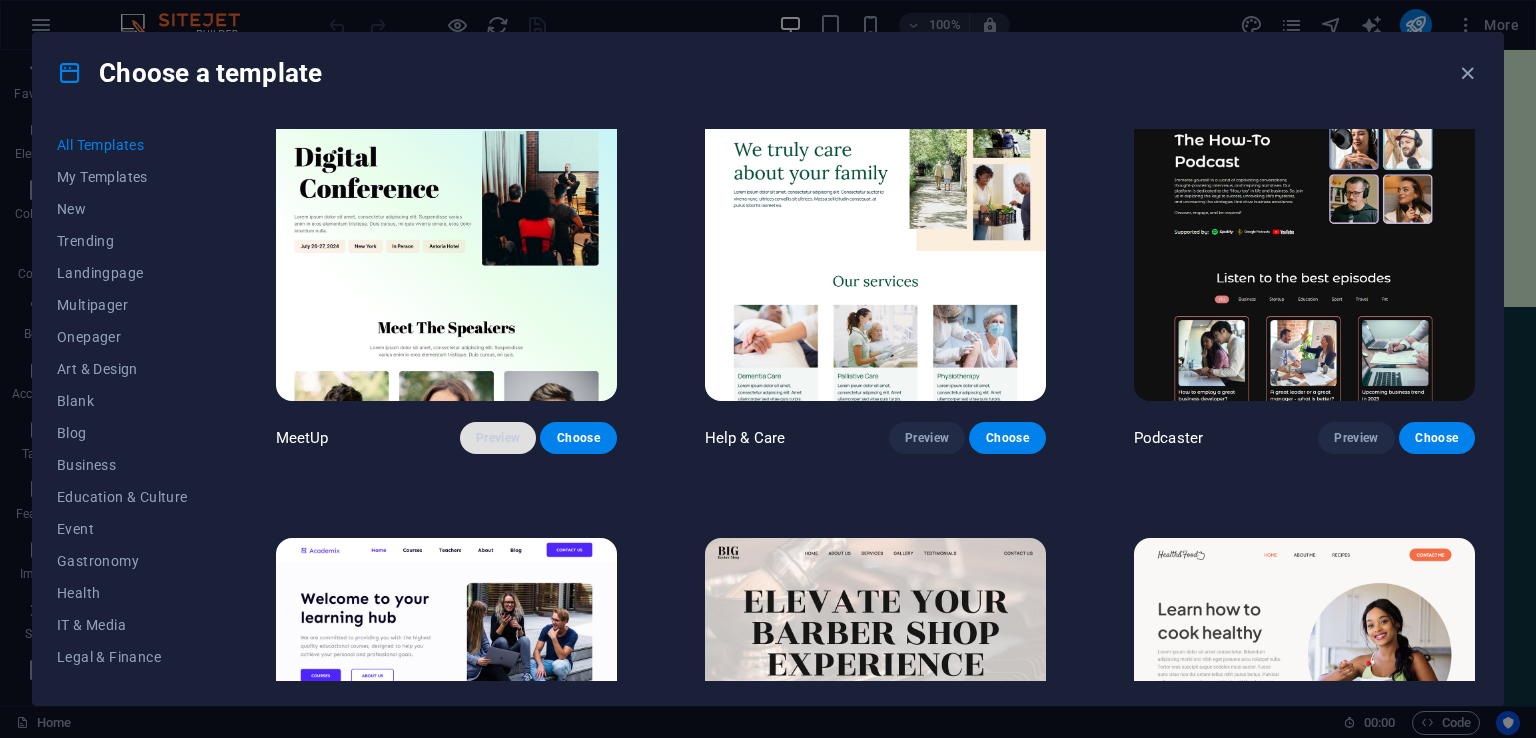 click on "Preview" at bounding box center [498, 438] 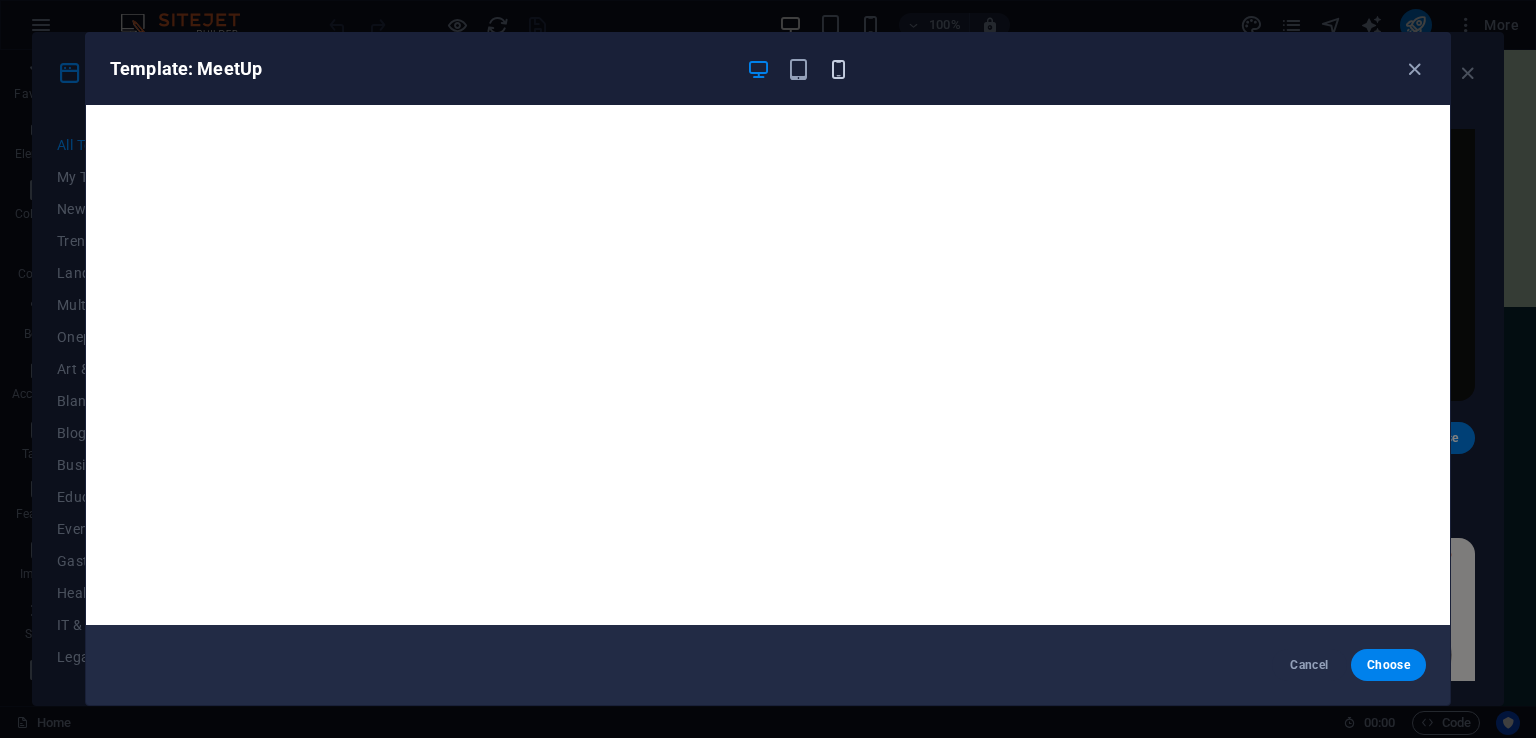 click at bounding box center (838, 69) 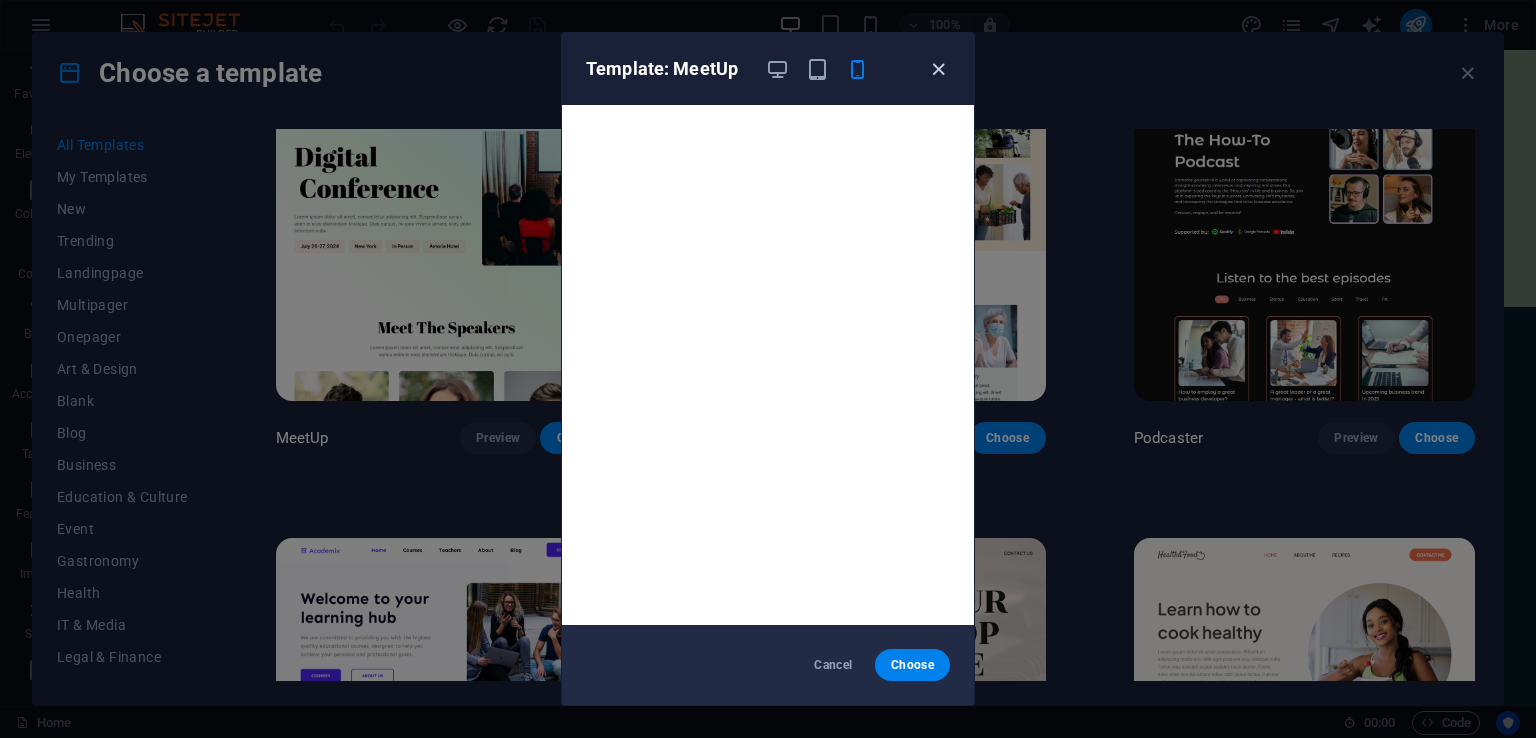 click at bounding box center (938, 69) 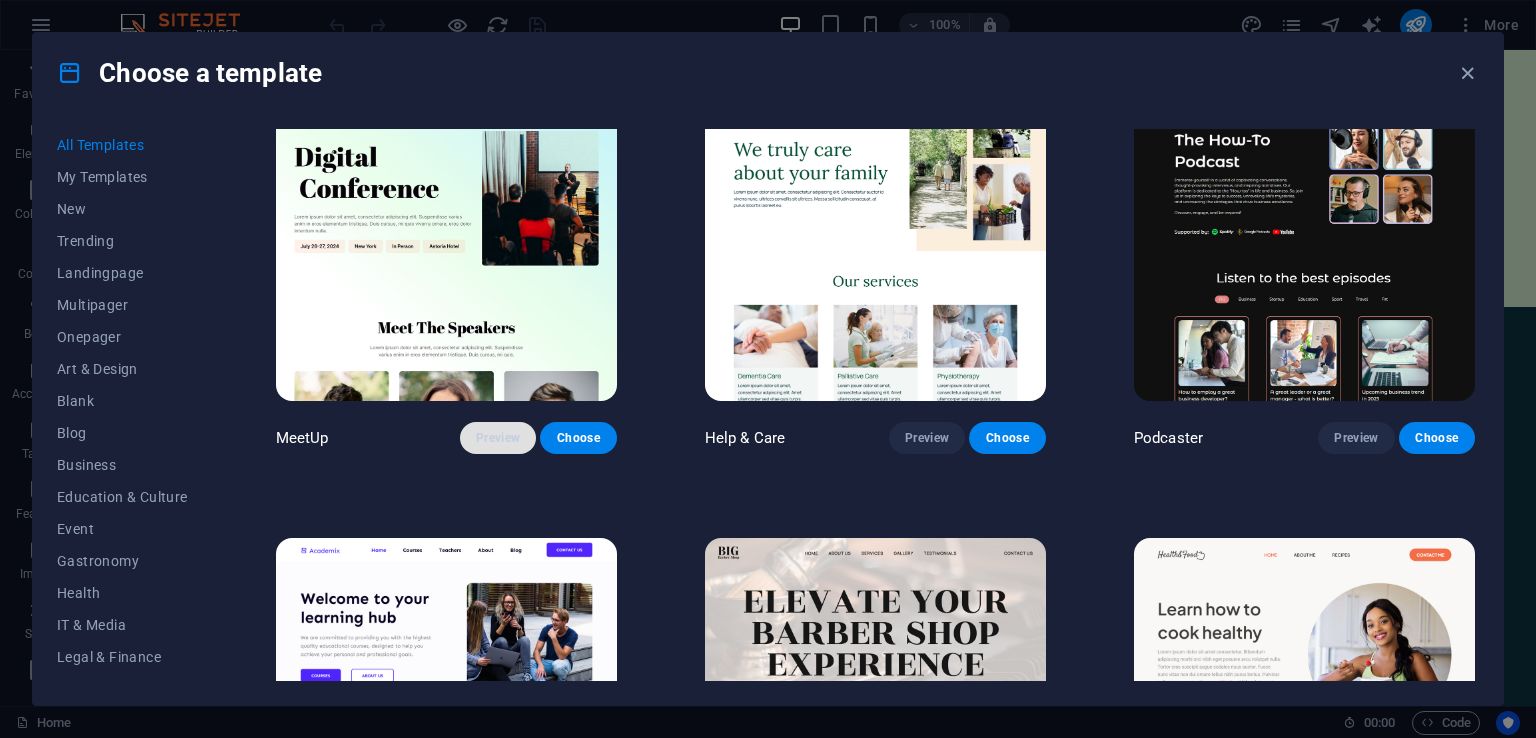 click on "Preview" at bounding box center [498, 438] 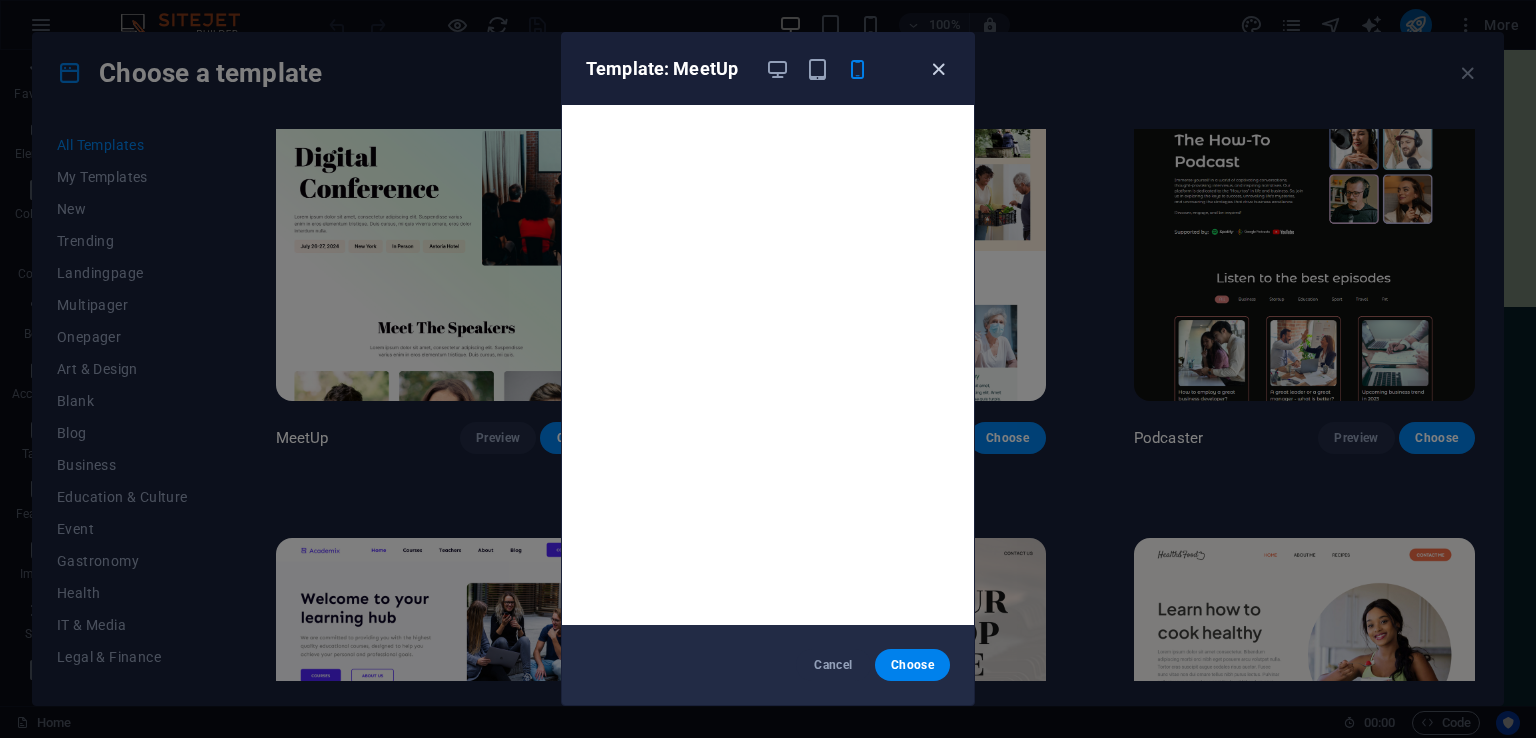 click at bounding box center (938, 69) 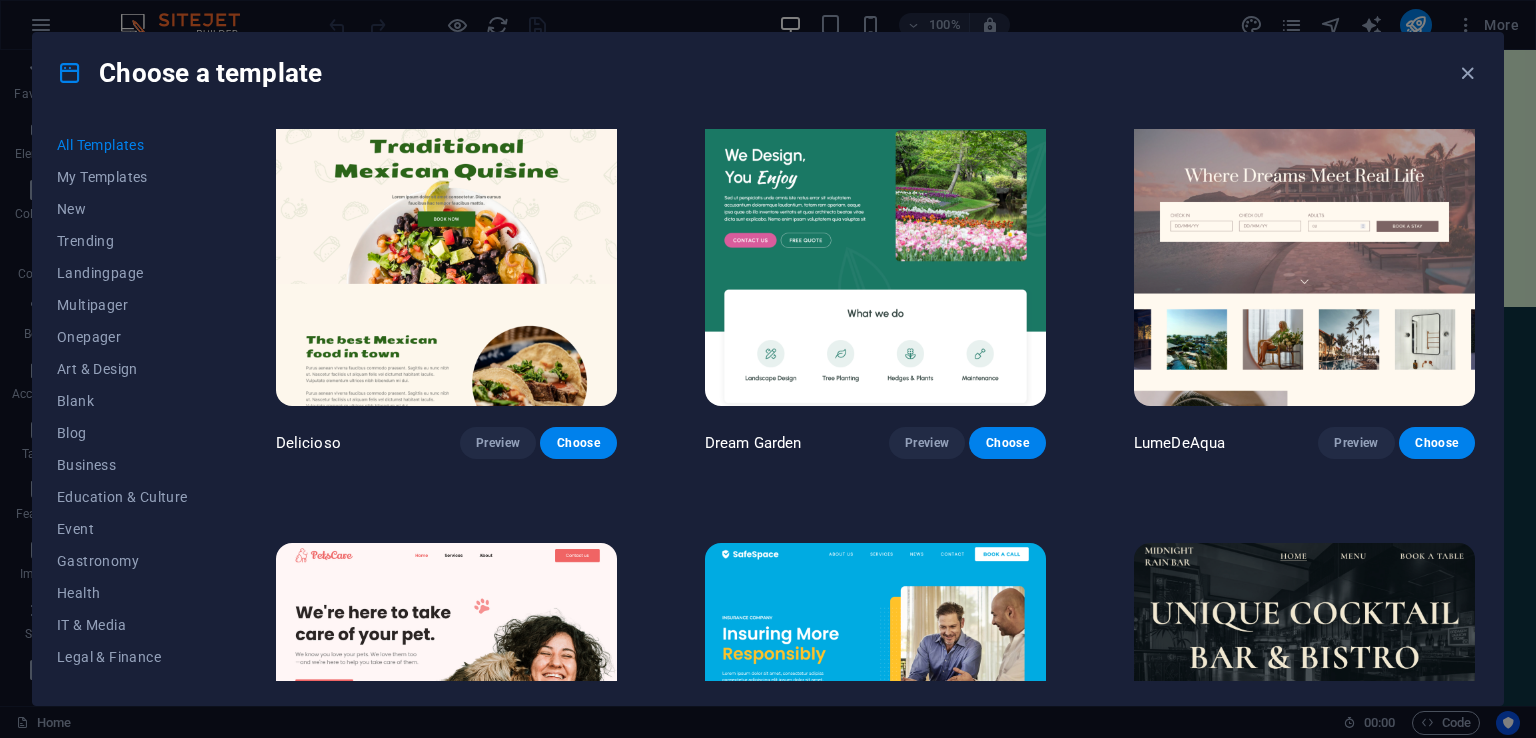 scroll, scrollTop: 3300, scrollLeft: 0, axis: vertical 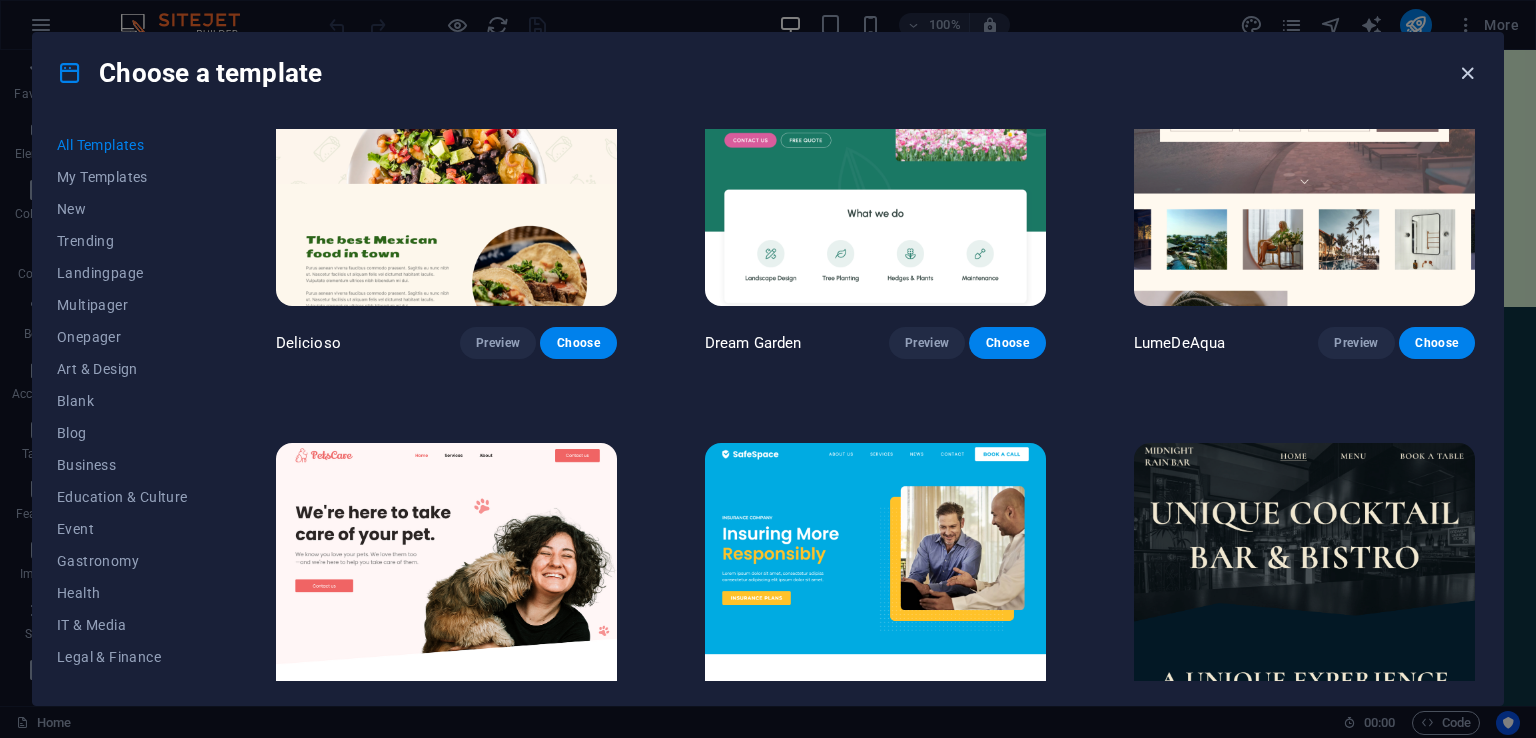 click at bounding box center [1467, 73] 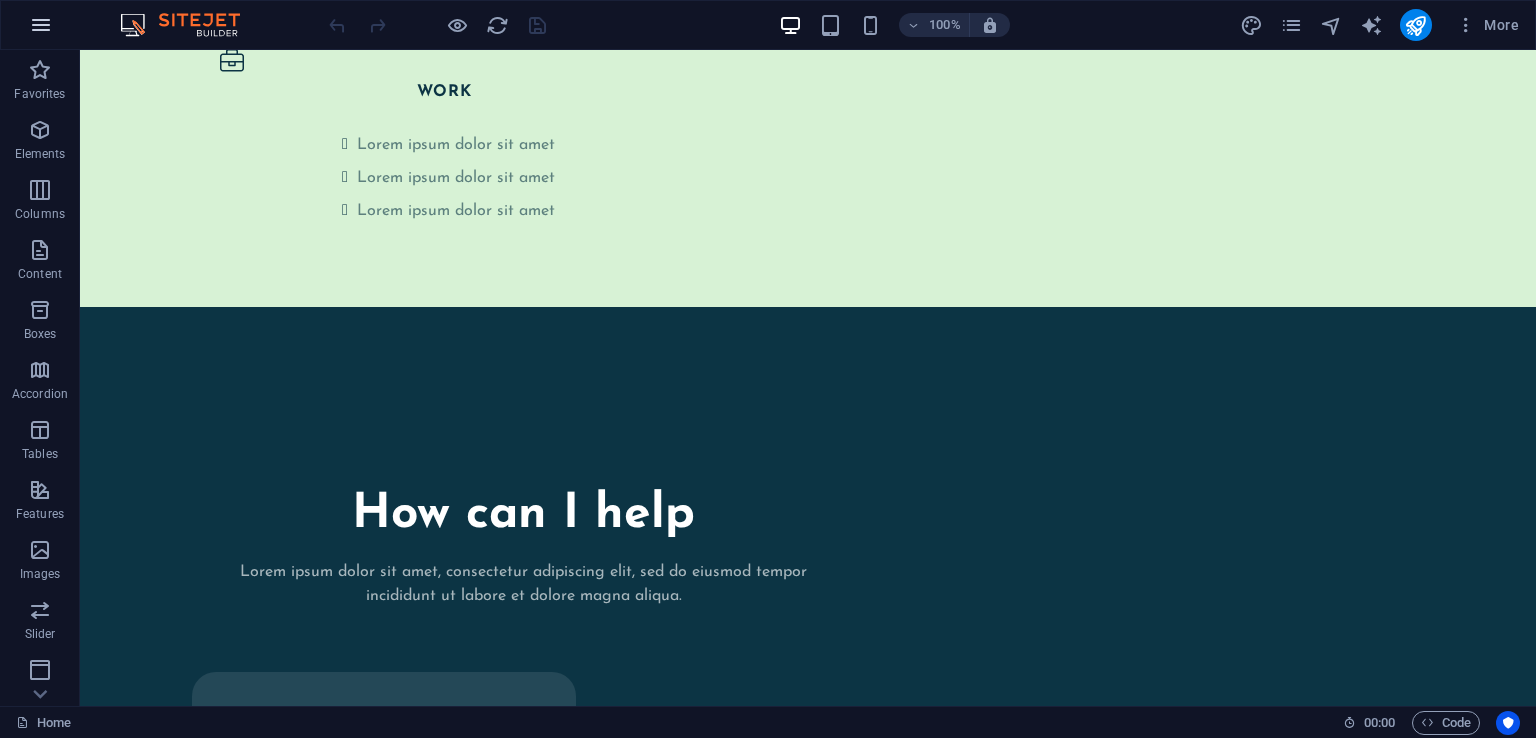 click at bounding box center (41, 25) 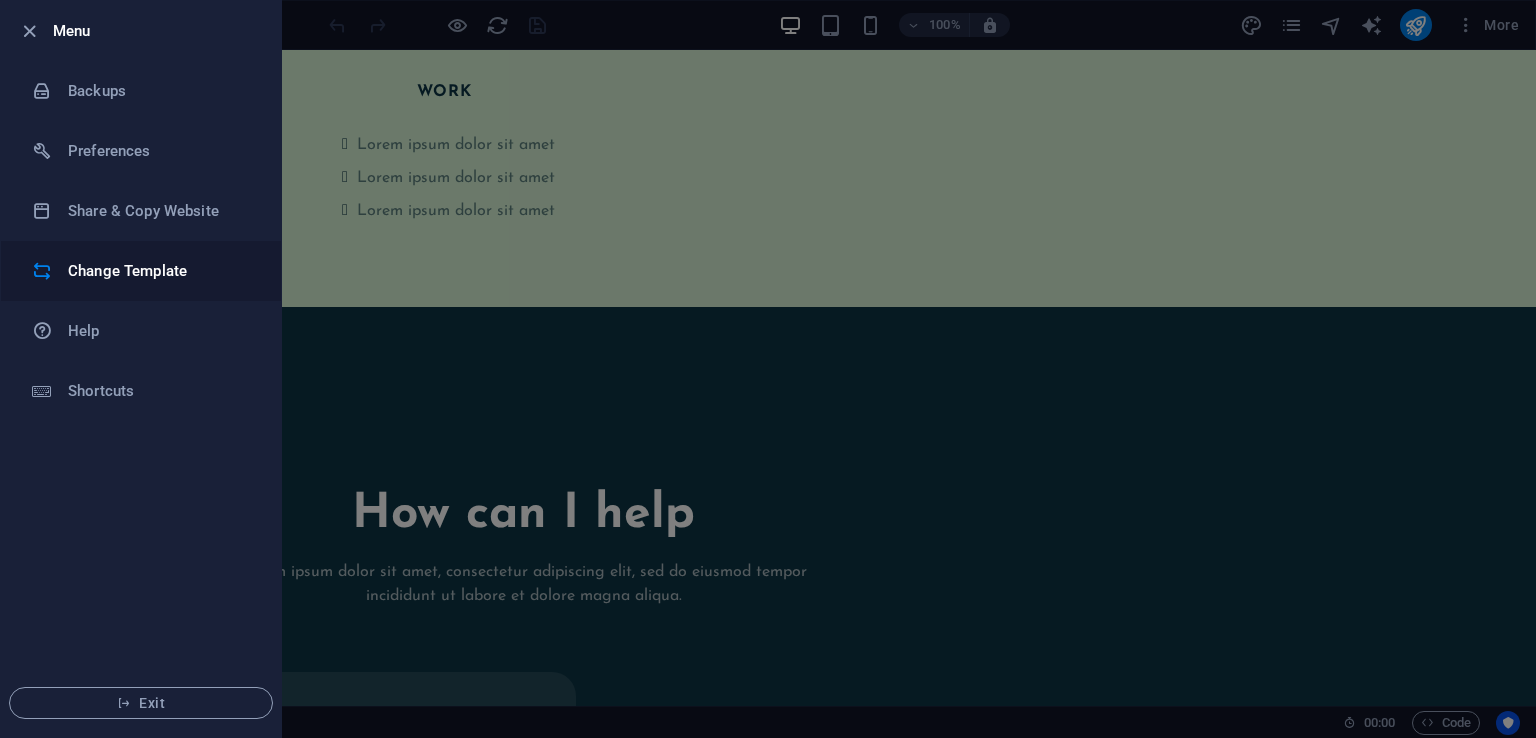 click on "Change Template" at bounding box center [160, 271] 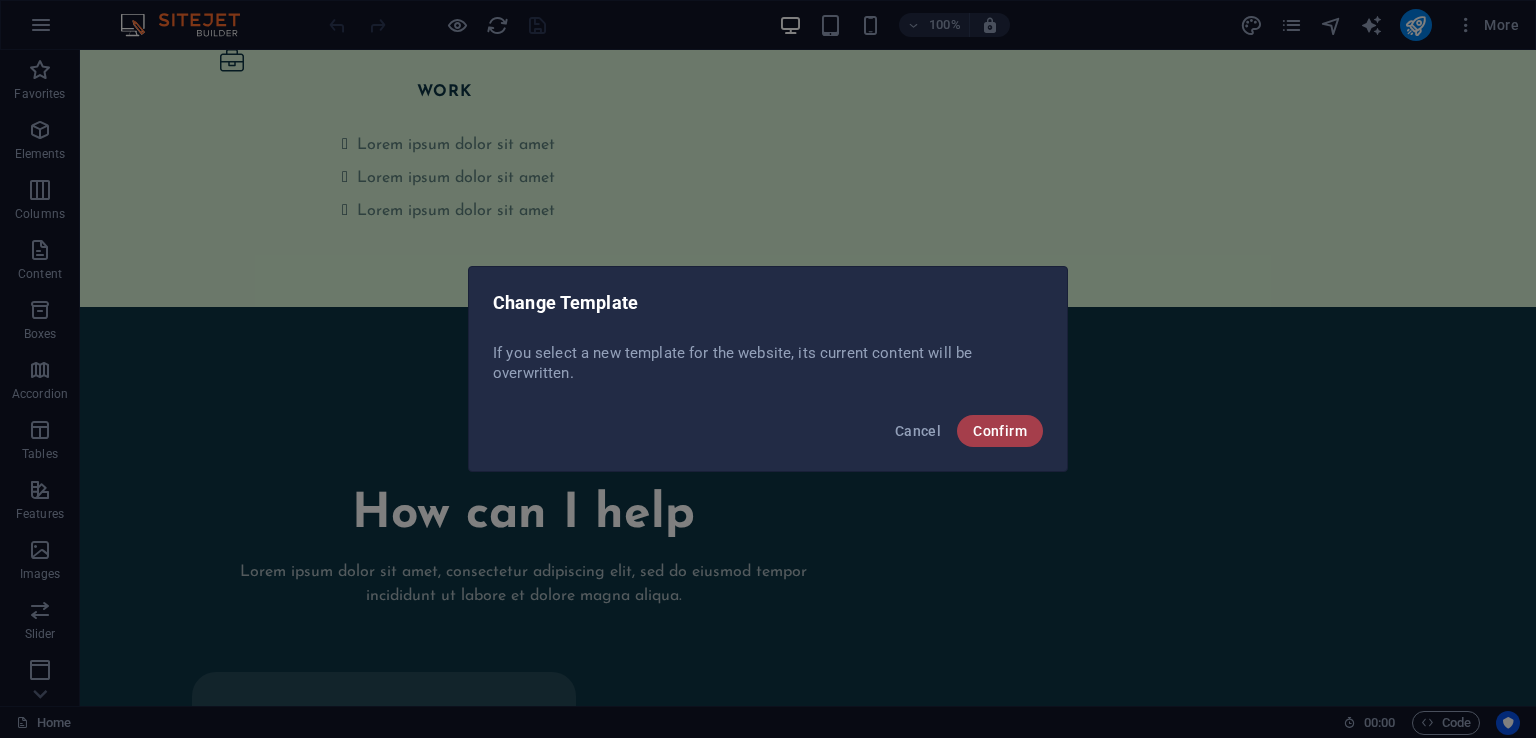 click on "Confirm" at bounding box center [1000, 431] 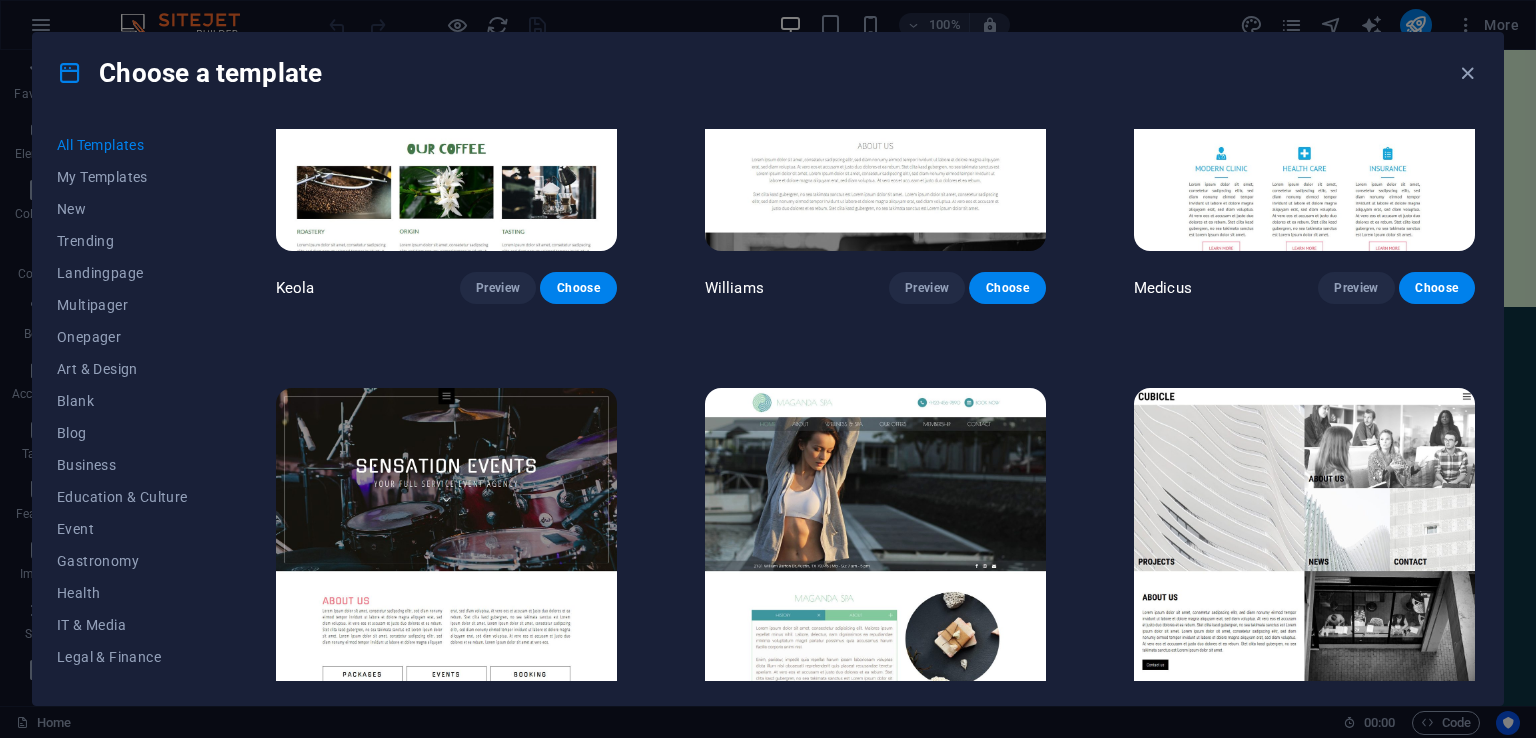 scroll, scrollTop: 19369, scrollLeft: 0, axis: vertical 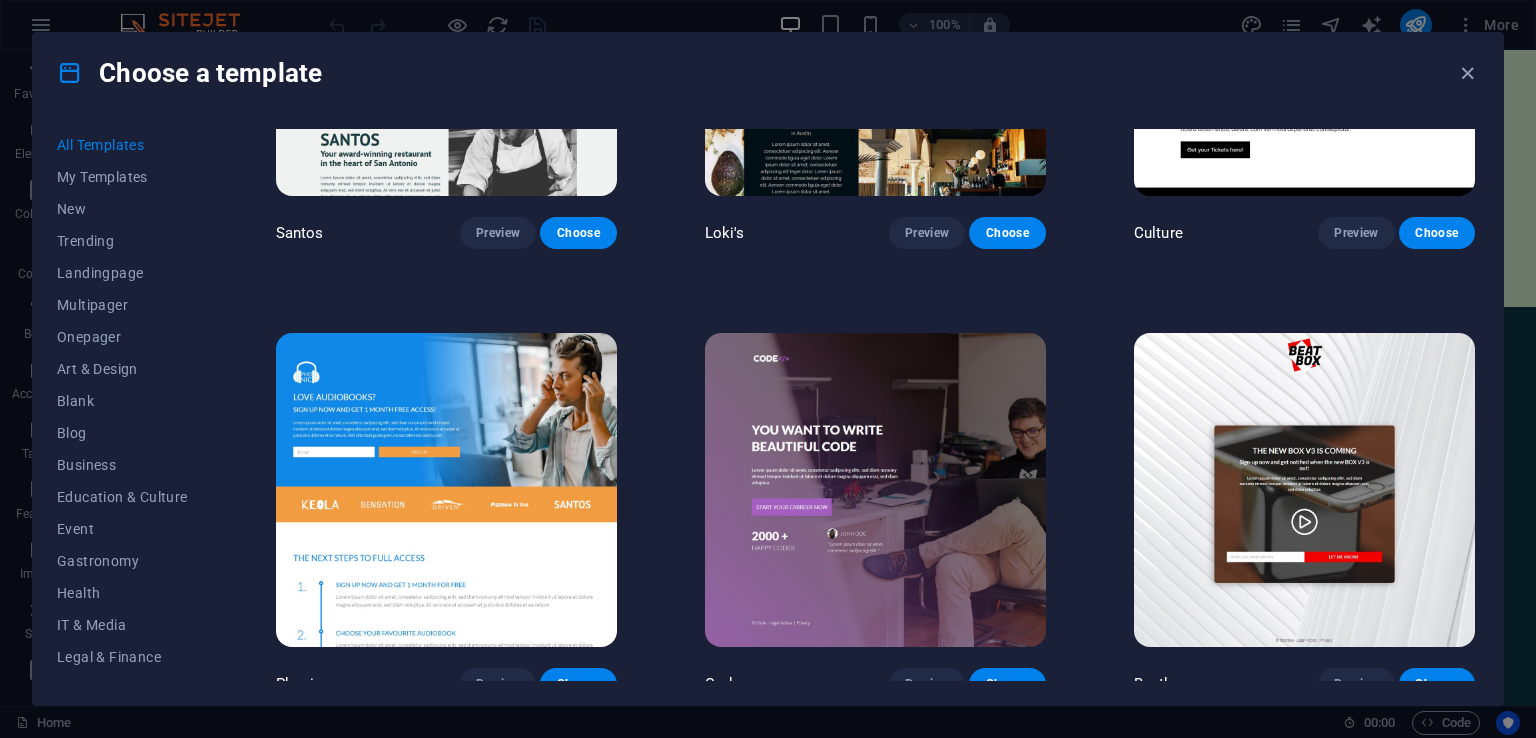 click on "Preview" at bounding box center [927, 2940] 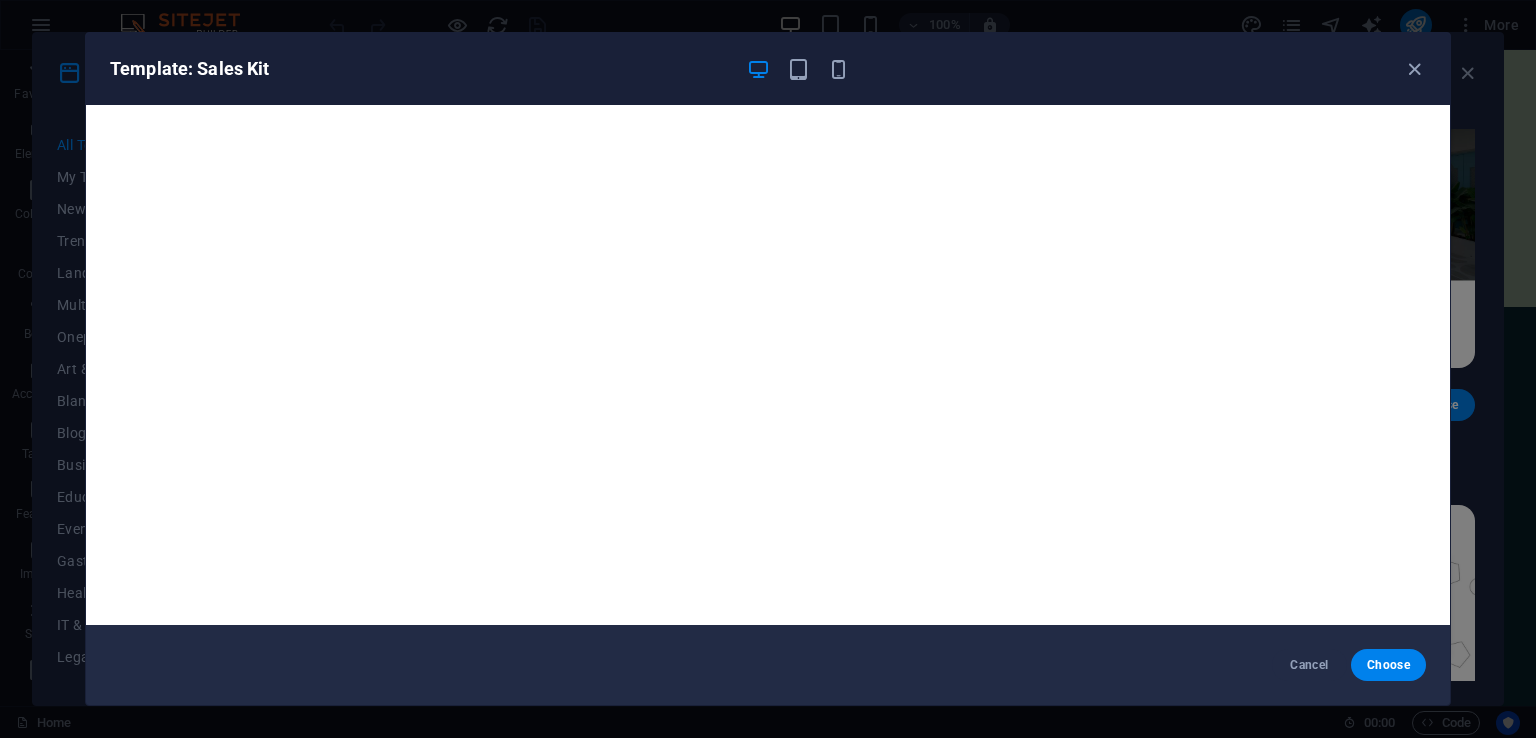 scroll, scrollTop: 22943, scrollLeft: 0, axis: vertical 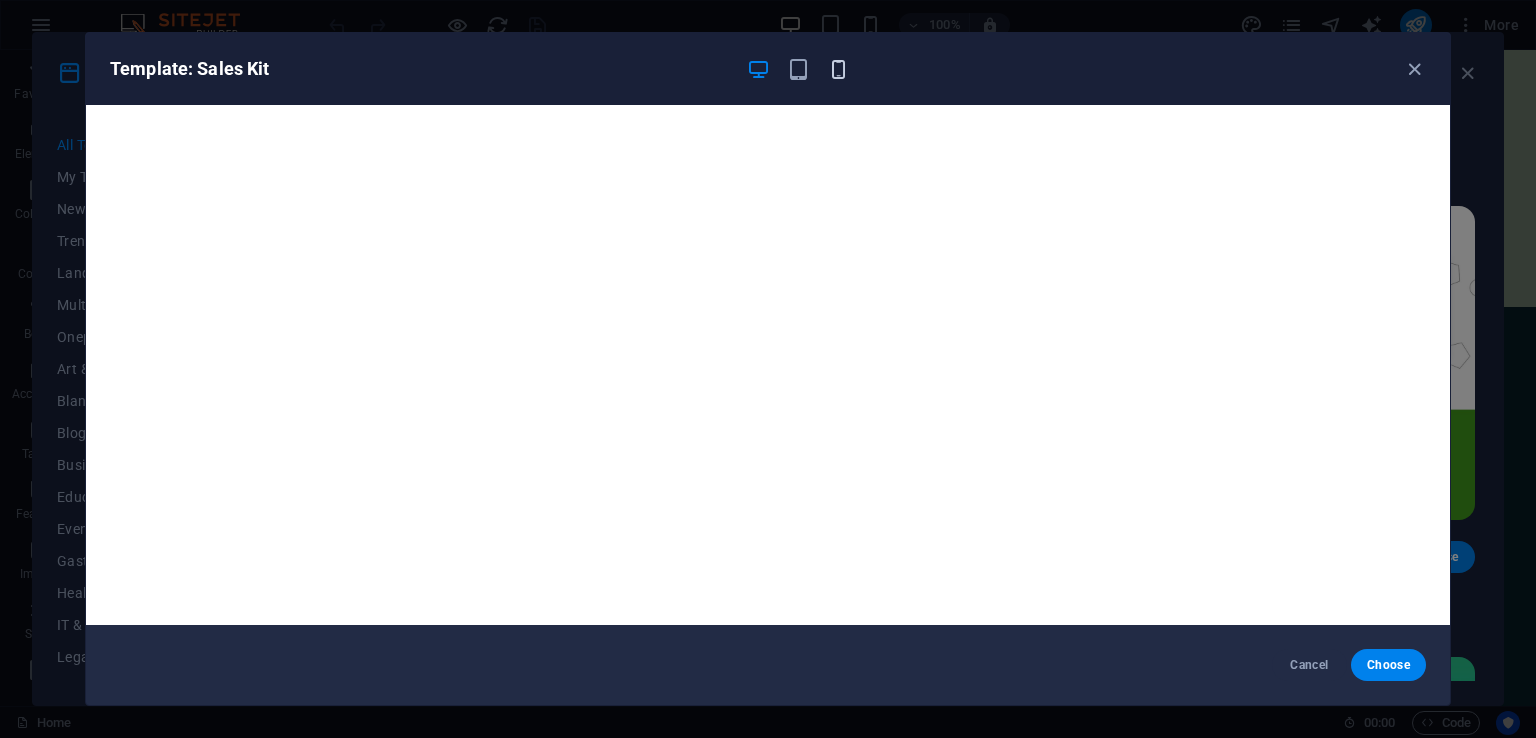 click at bounding box center (838, 69) 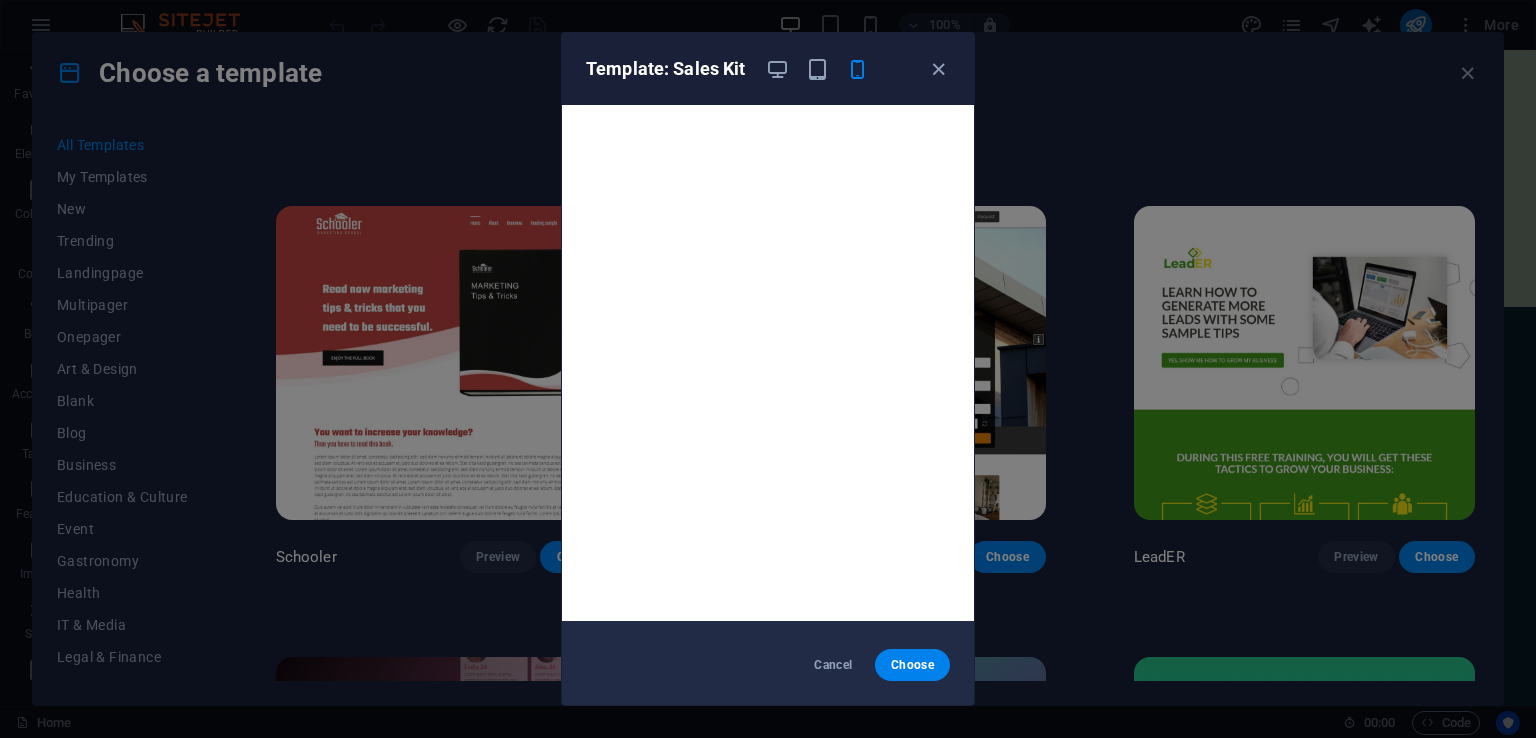 scroll, scrollTop: 5, scrollLeft: 0, axis: vertical 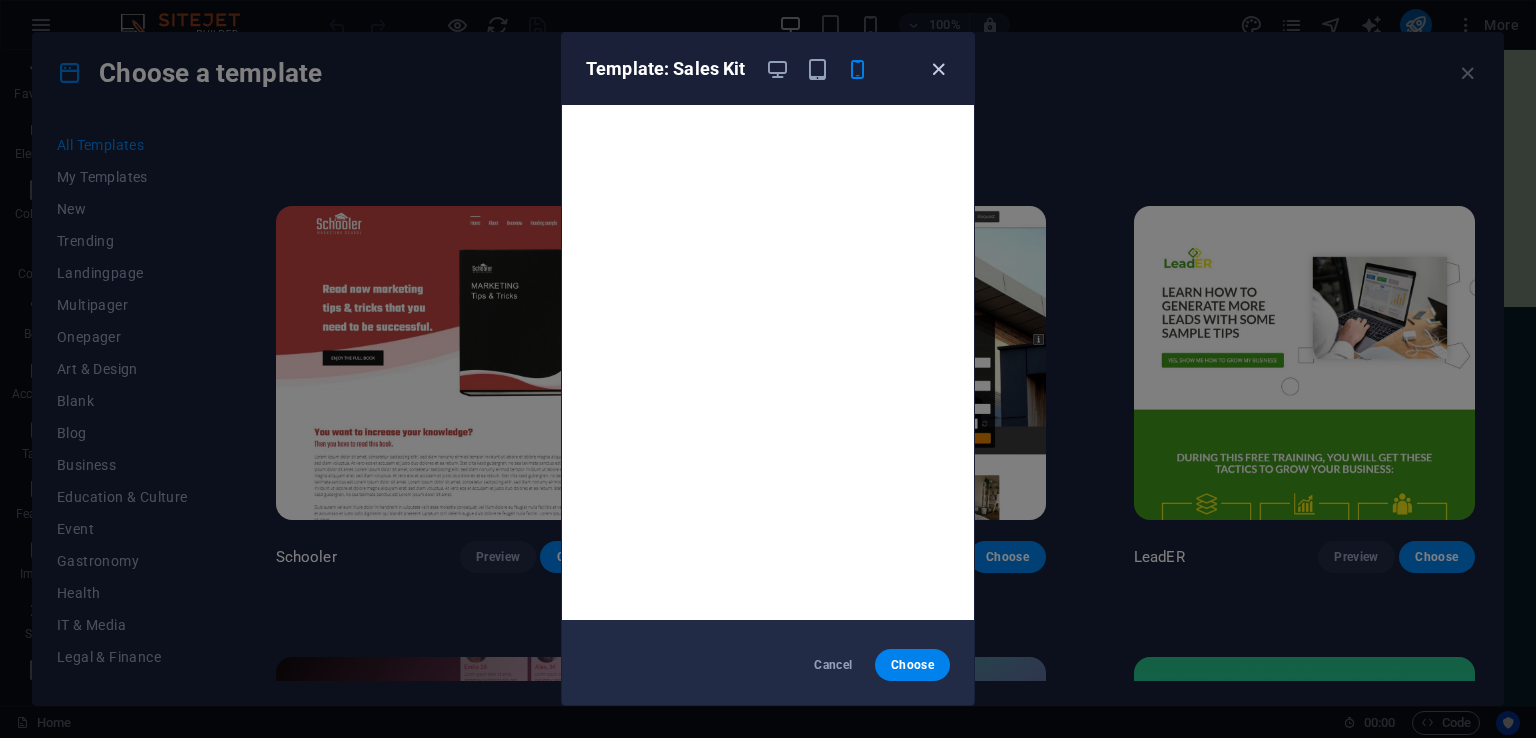 click at bounding box center [938, 69] 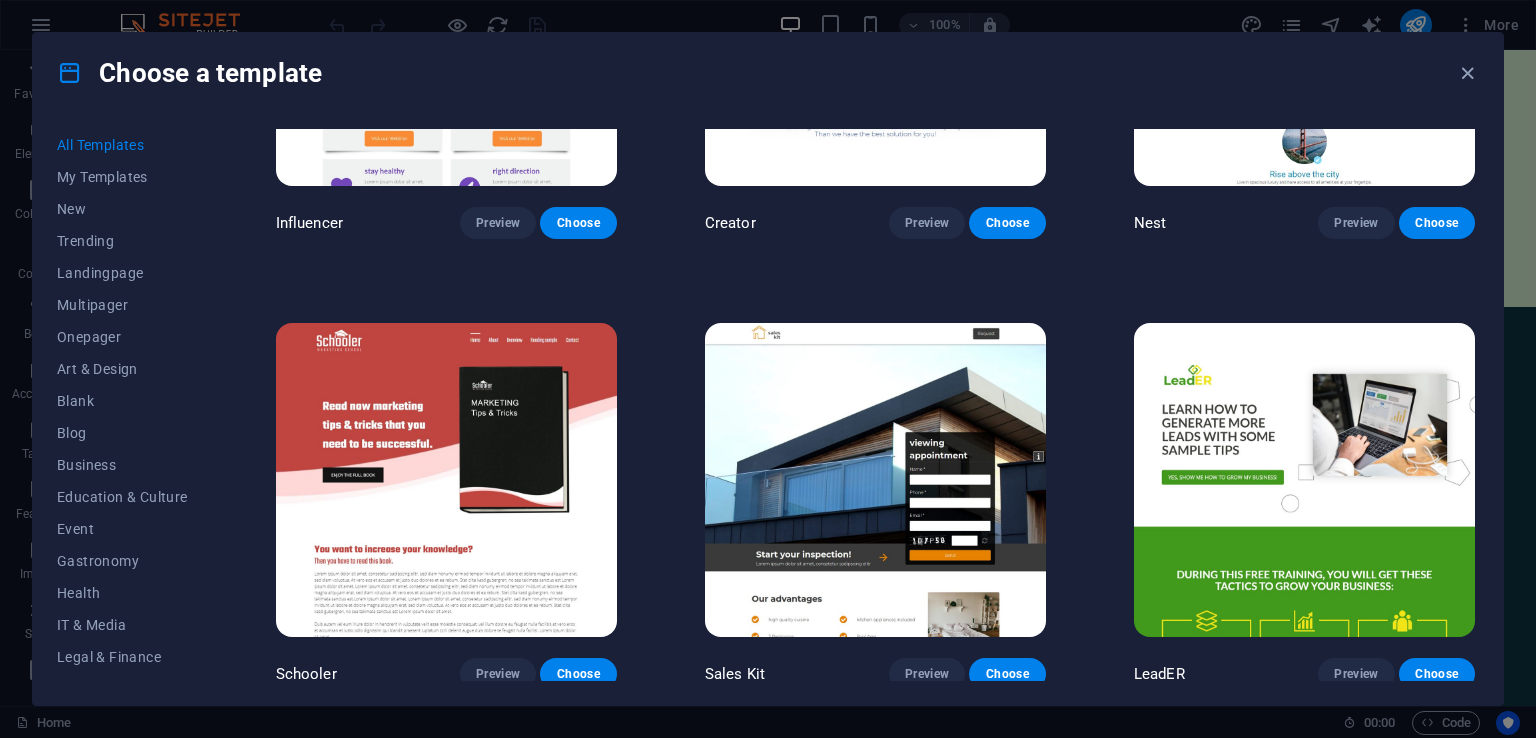 scroll, scrollTop: 22784, scrollLeft: 0, axis: vertical 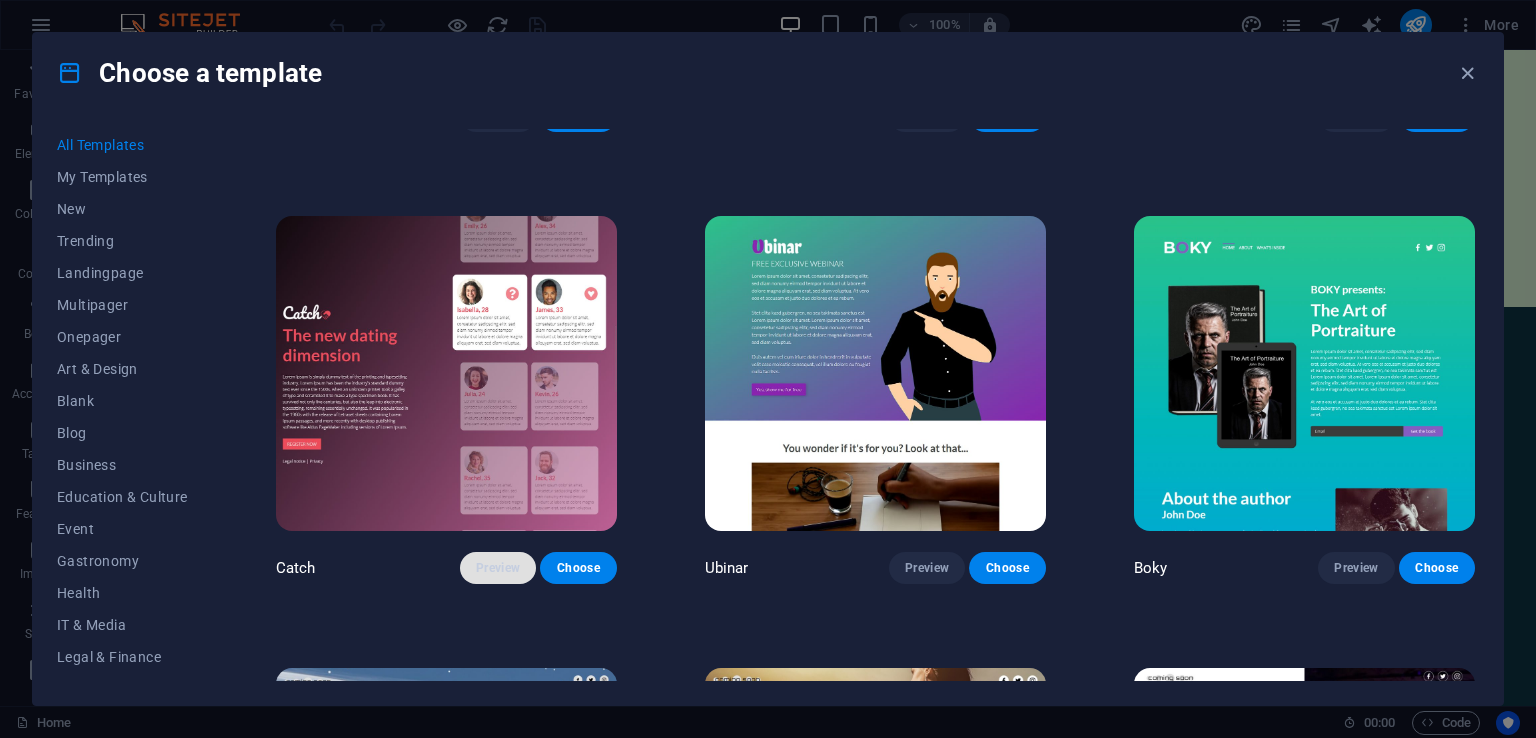 click on "Preview" at bounding box center [498, 568] 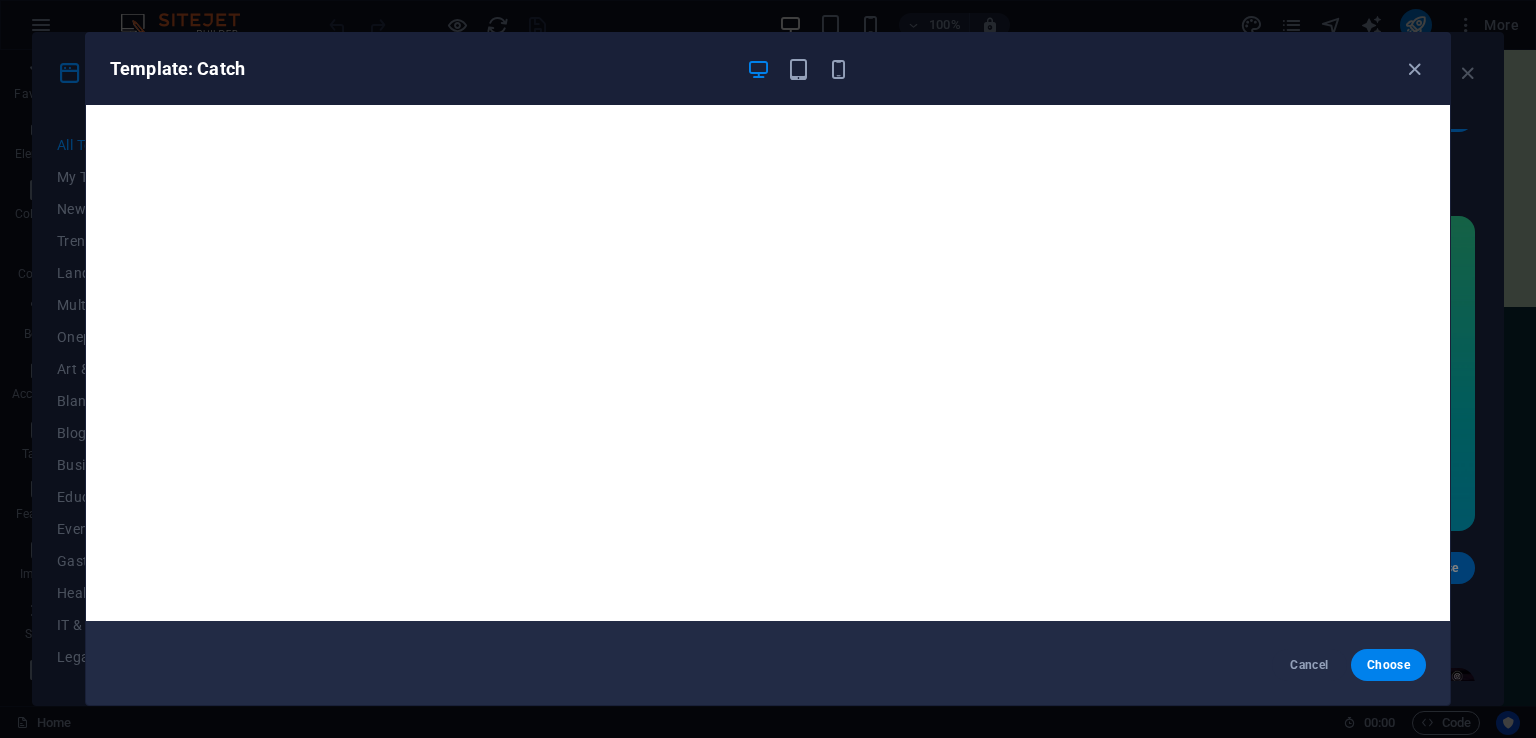 scroll, scrollTop: 5, scrollLeft: 0, axis: vertical 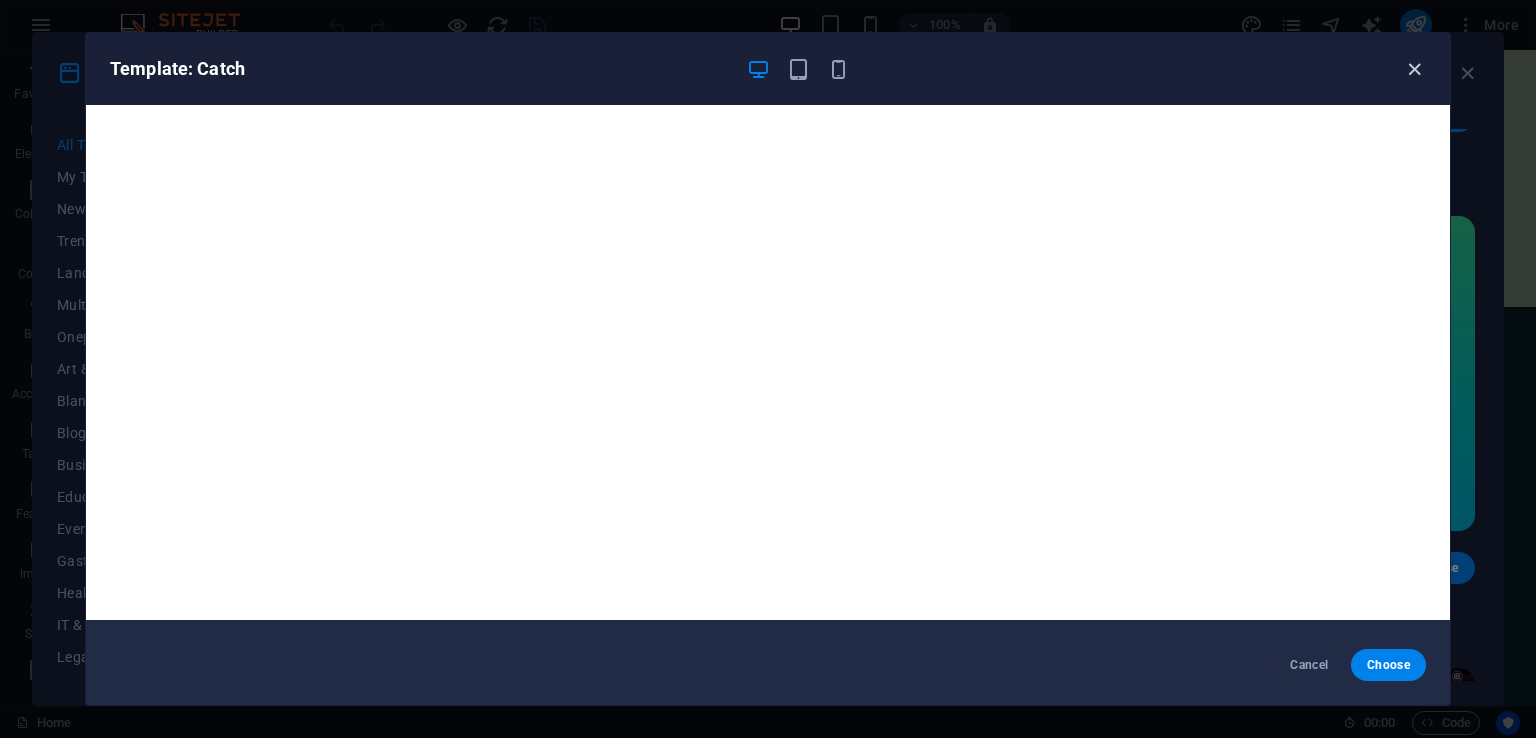 click at bounding box center [1414, 69] 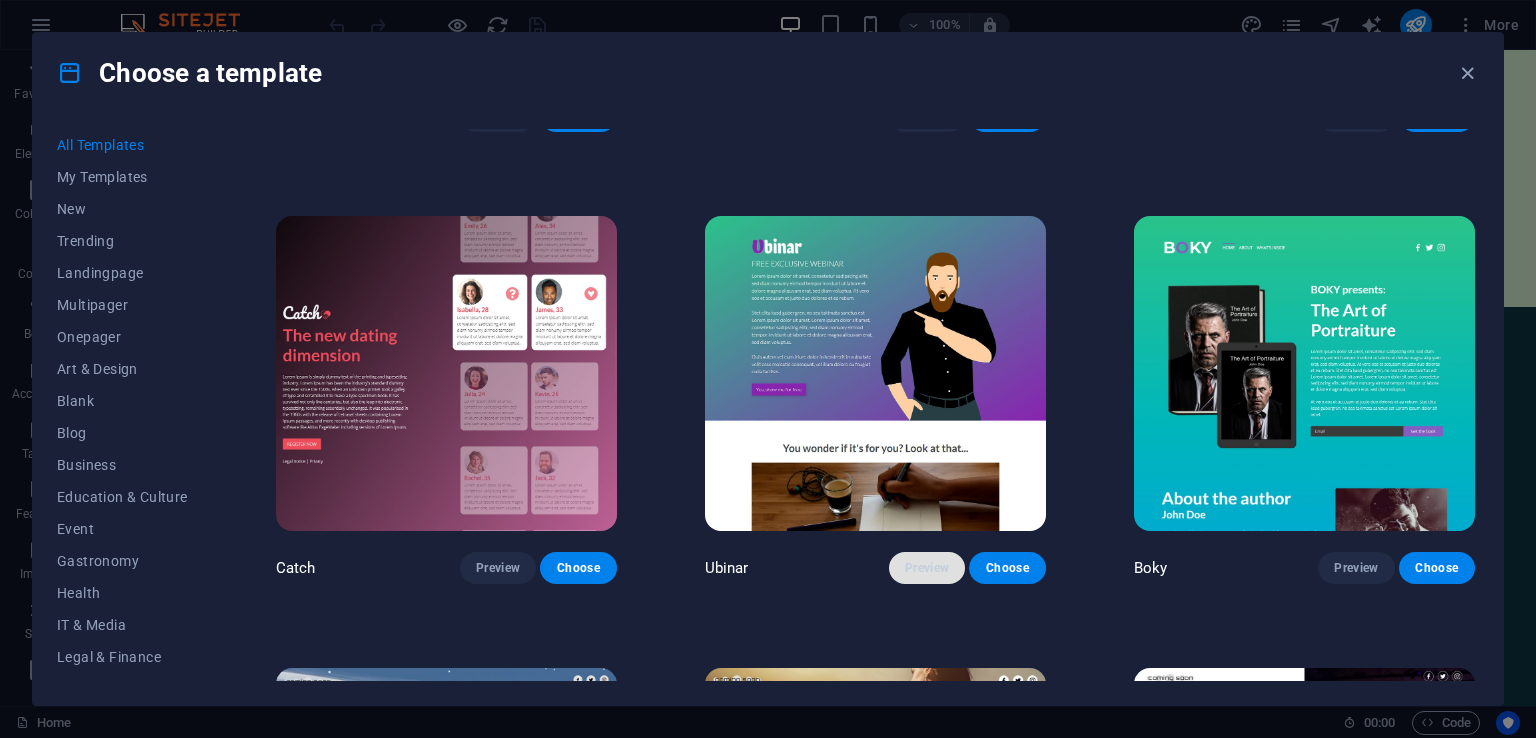 click on "Preview" at bounding box center [927, 568] 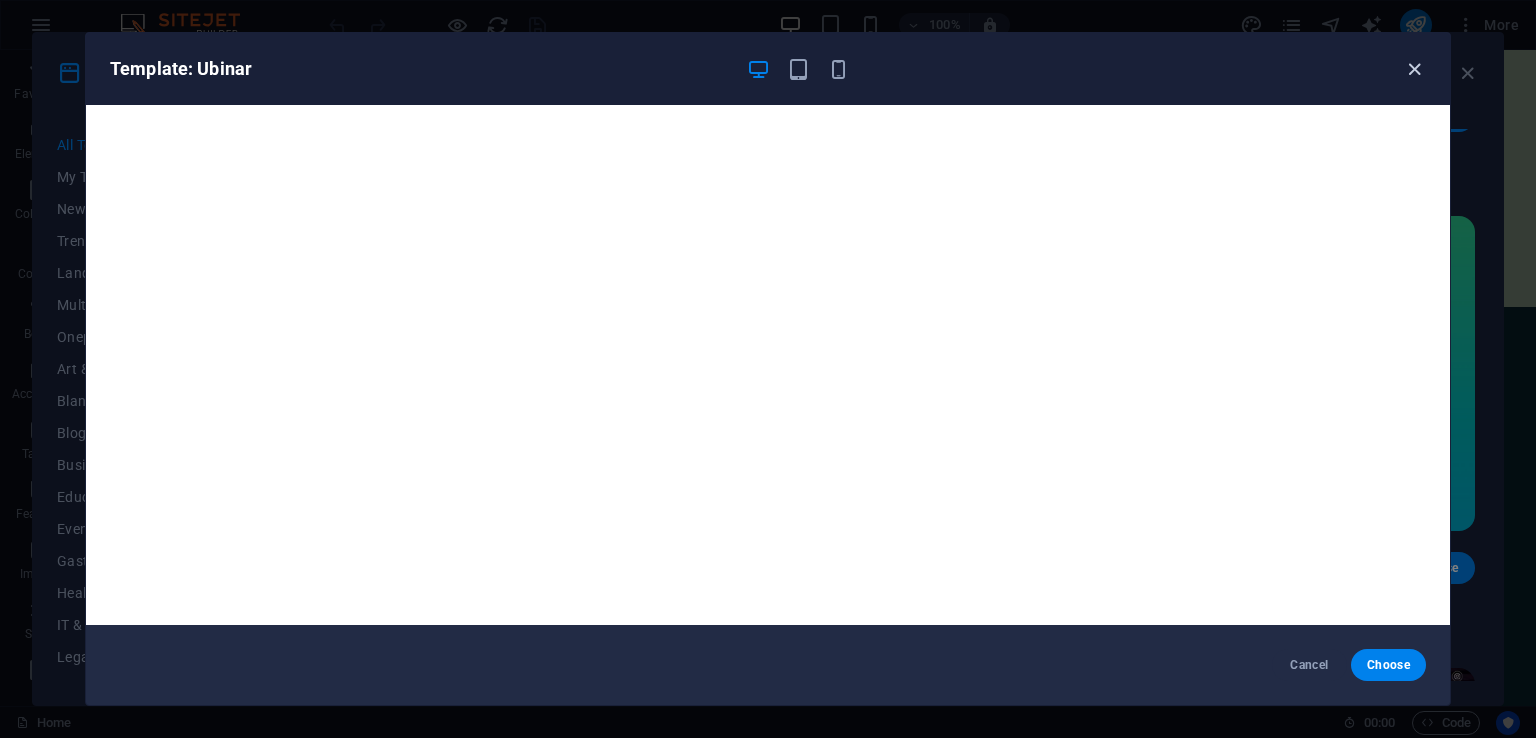 click at bounding box center (1414, 69) 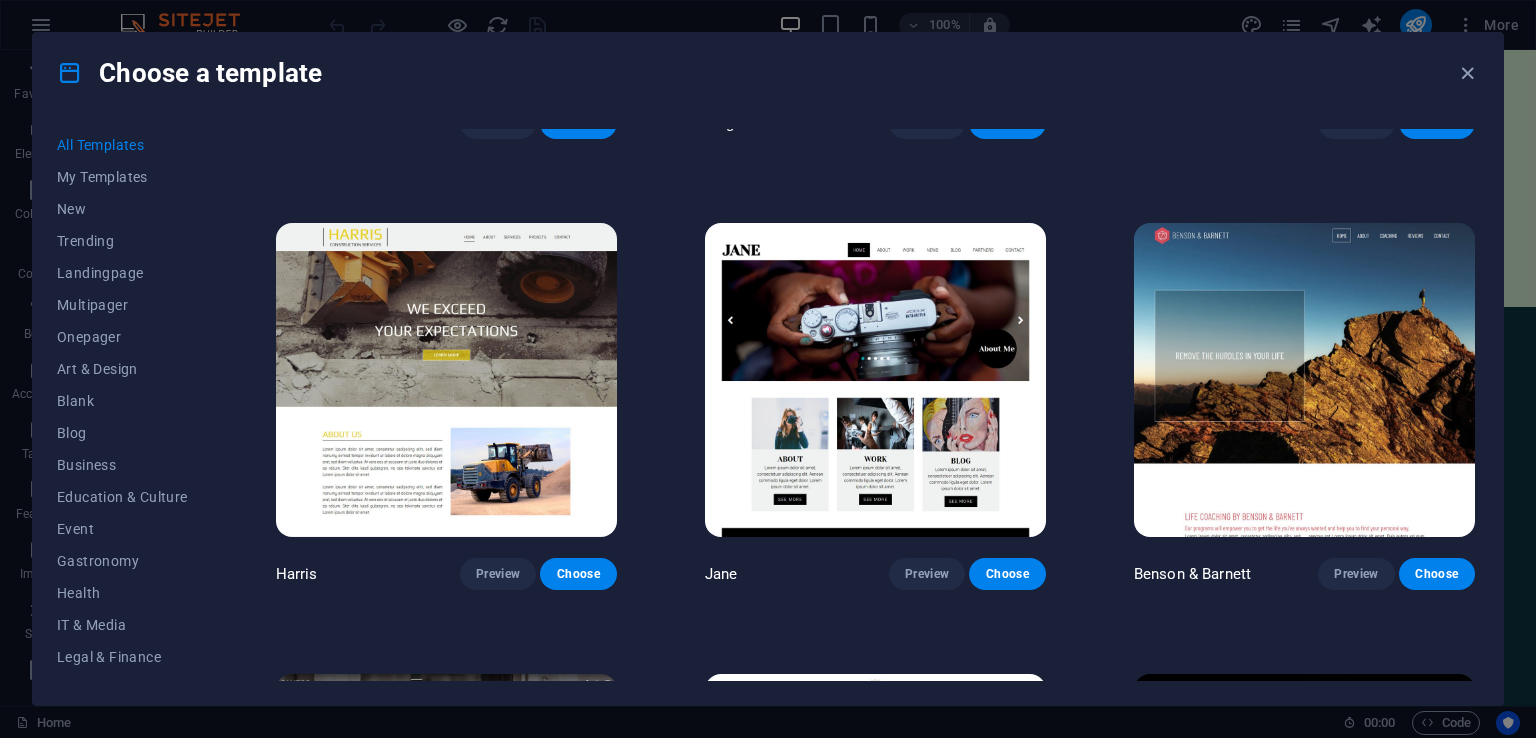 scroll, scrollTop: 19684, scrollLeft: 0, axis: vertical 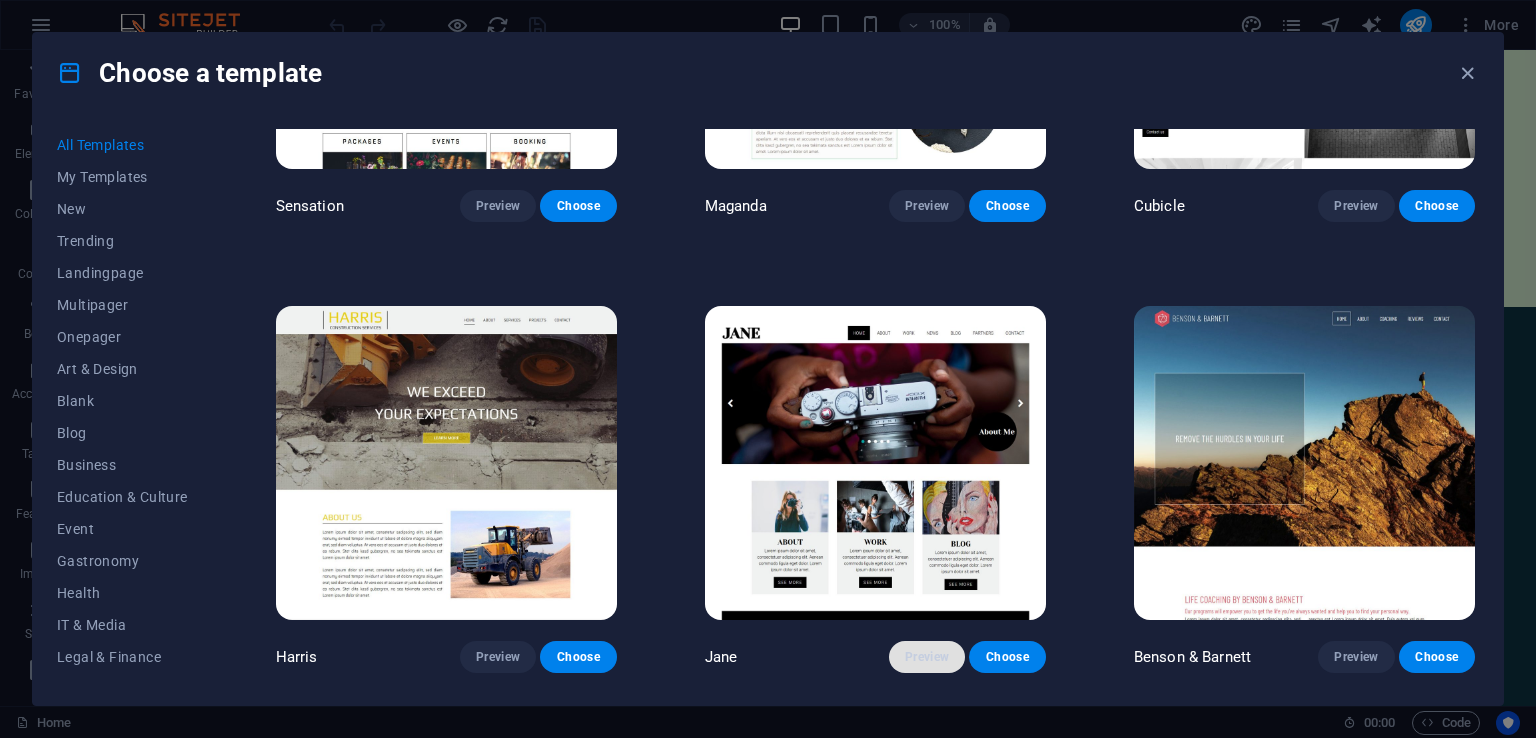 click on "Preview" at bounding box center (927, 657) 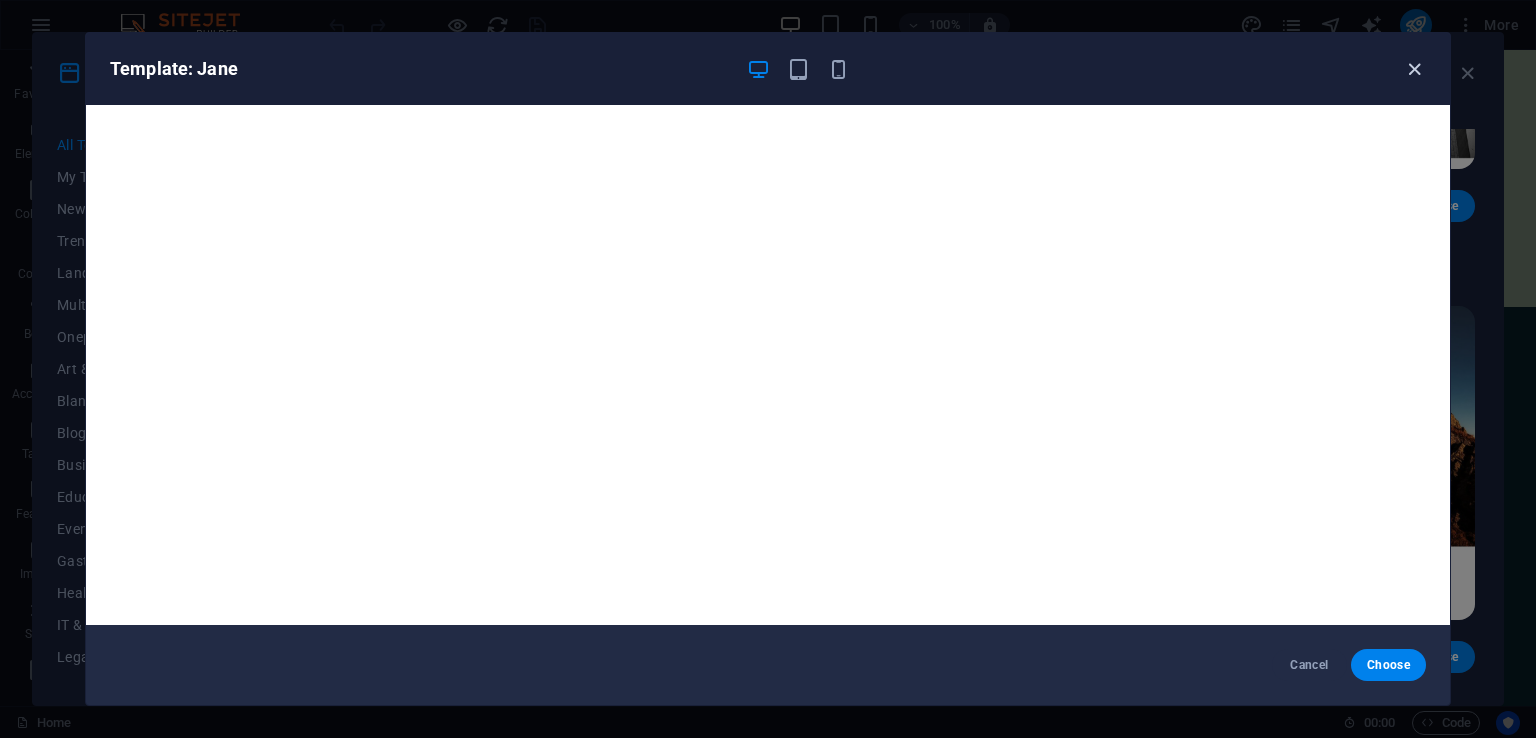 click at bounding box center [1414, 69] 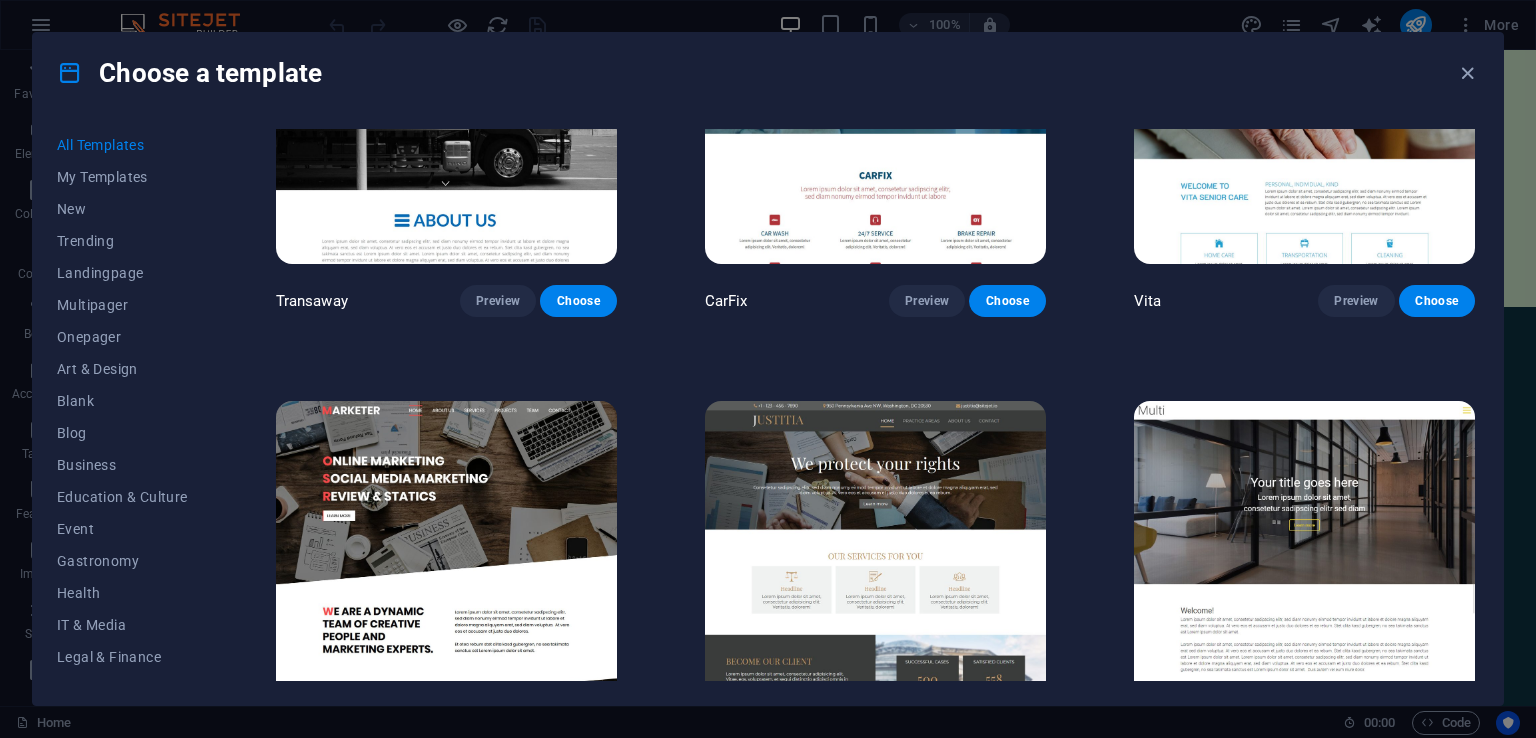 scroll, scrollTop: 17884, scrollLeft: 0, axis: vertical 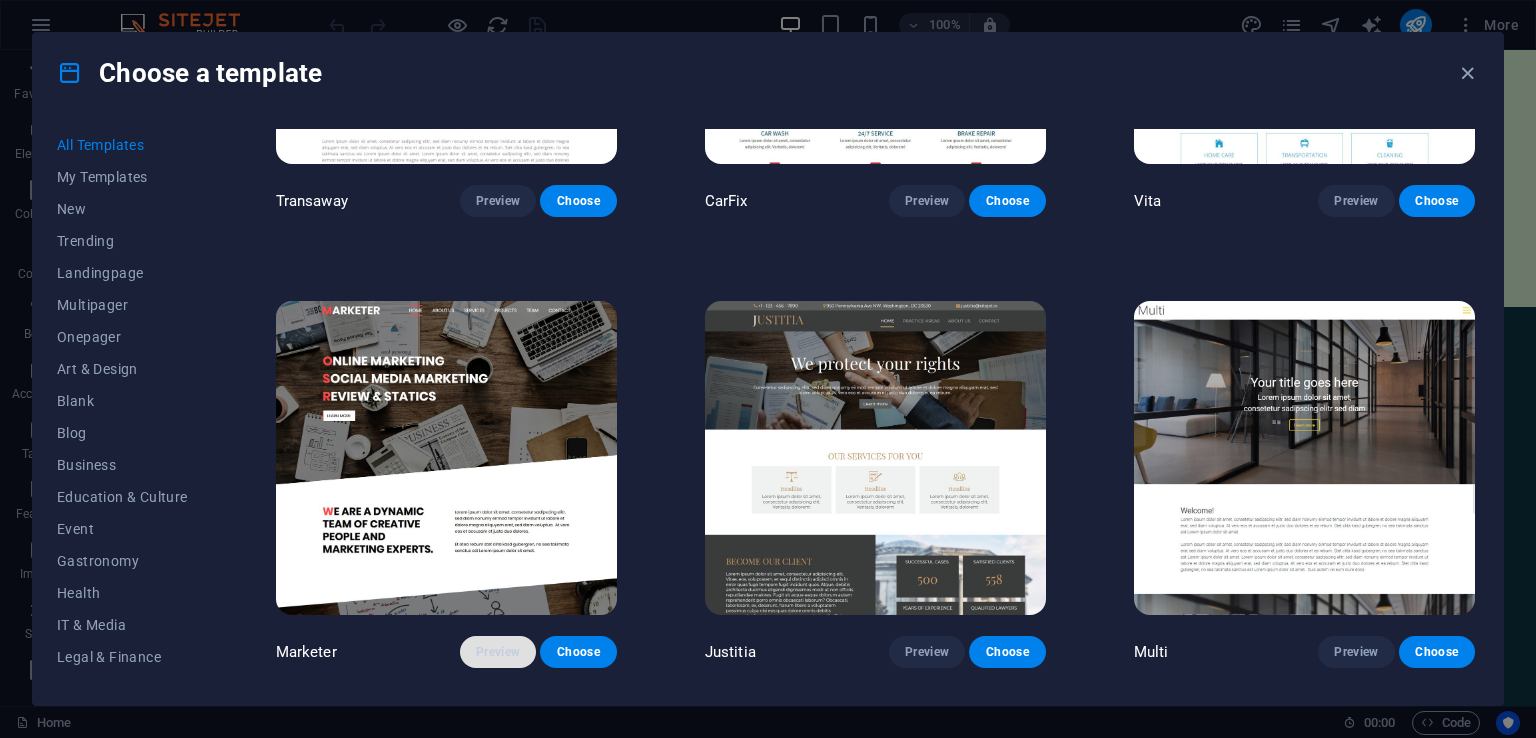 click on "Preview" at bounding box center (498, 652) 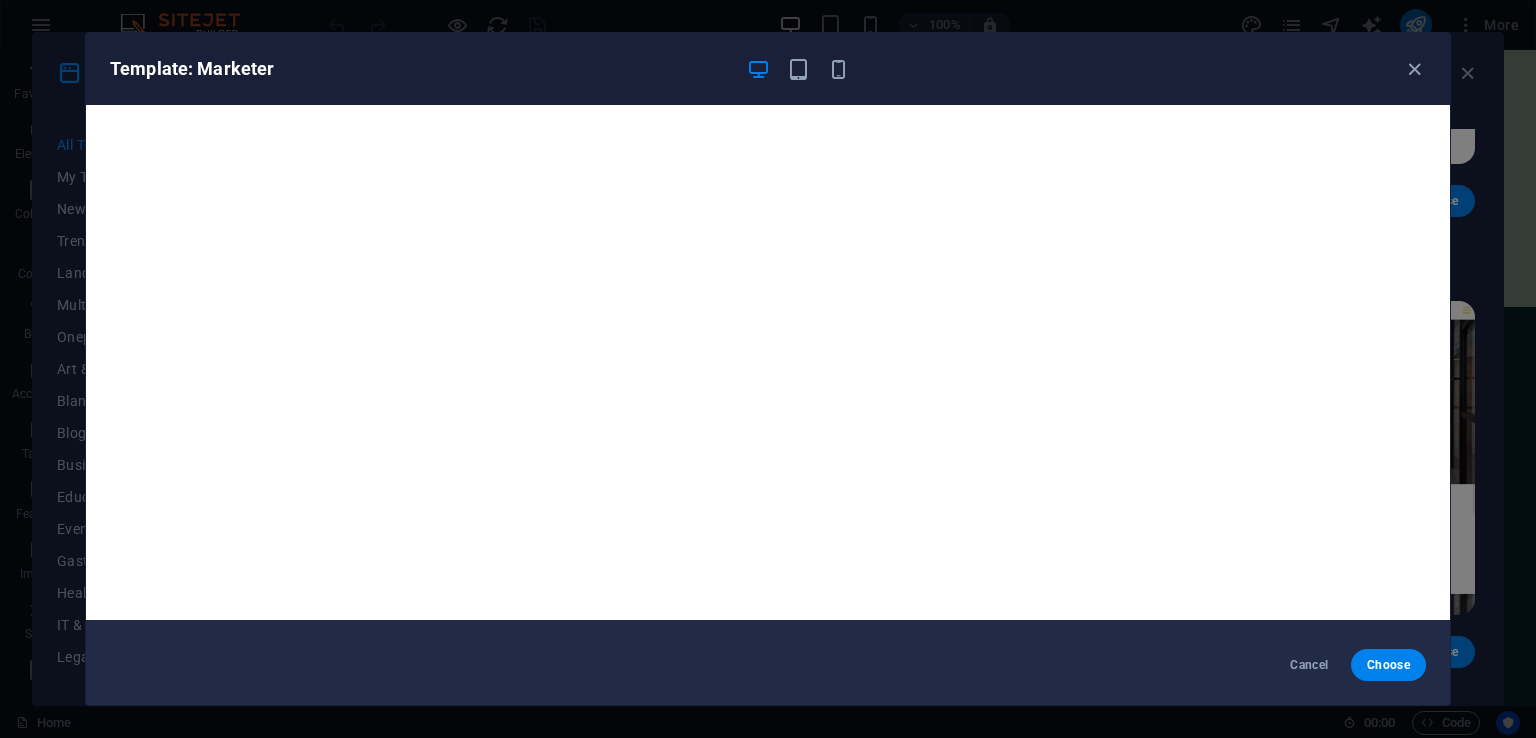 scroll, scrollTop: 0, scrollLeft: 0, axis: both 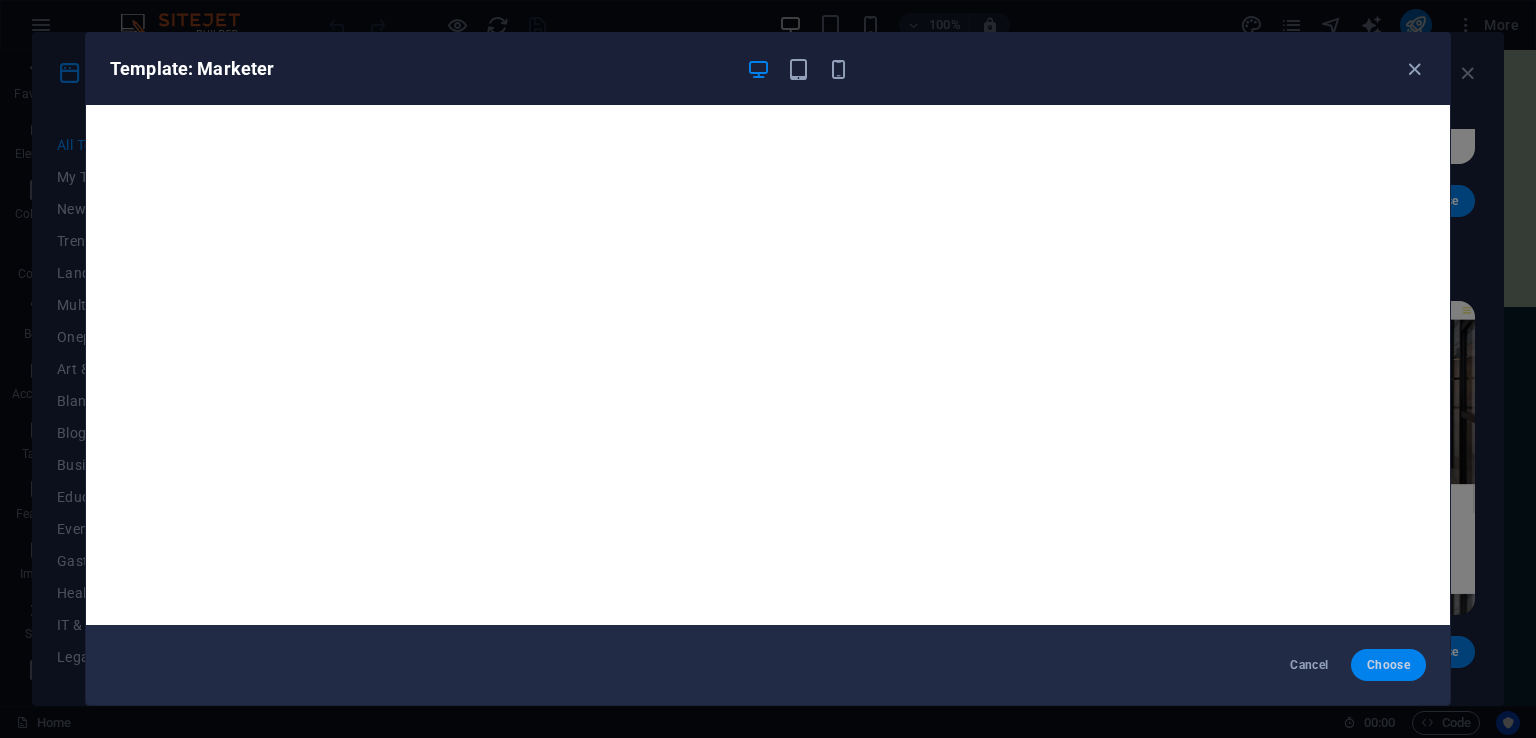 click on "Choose" at bounding box center (1388, 665) 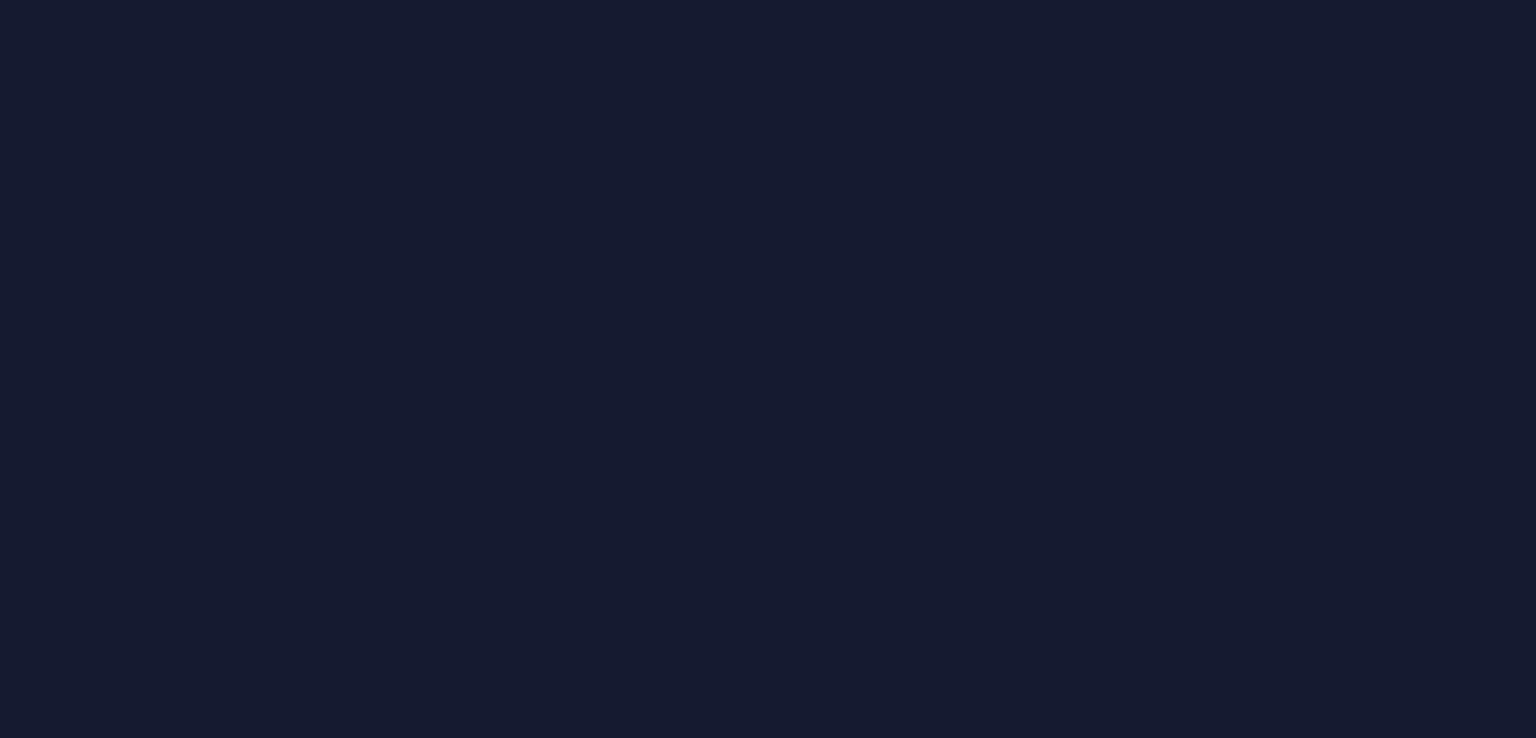 scroll, scrollTop: 0, scrollLeft: 0, axis: both 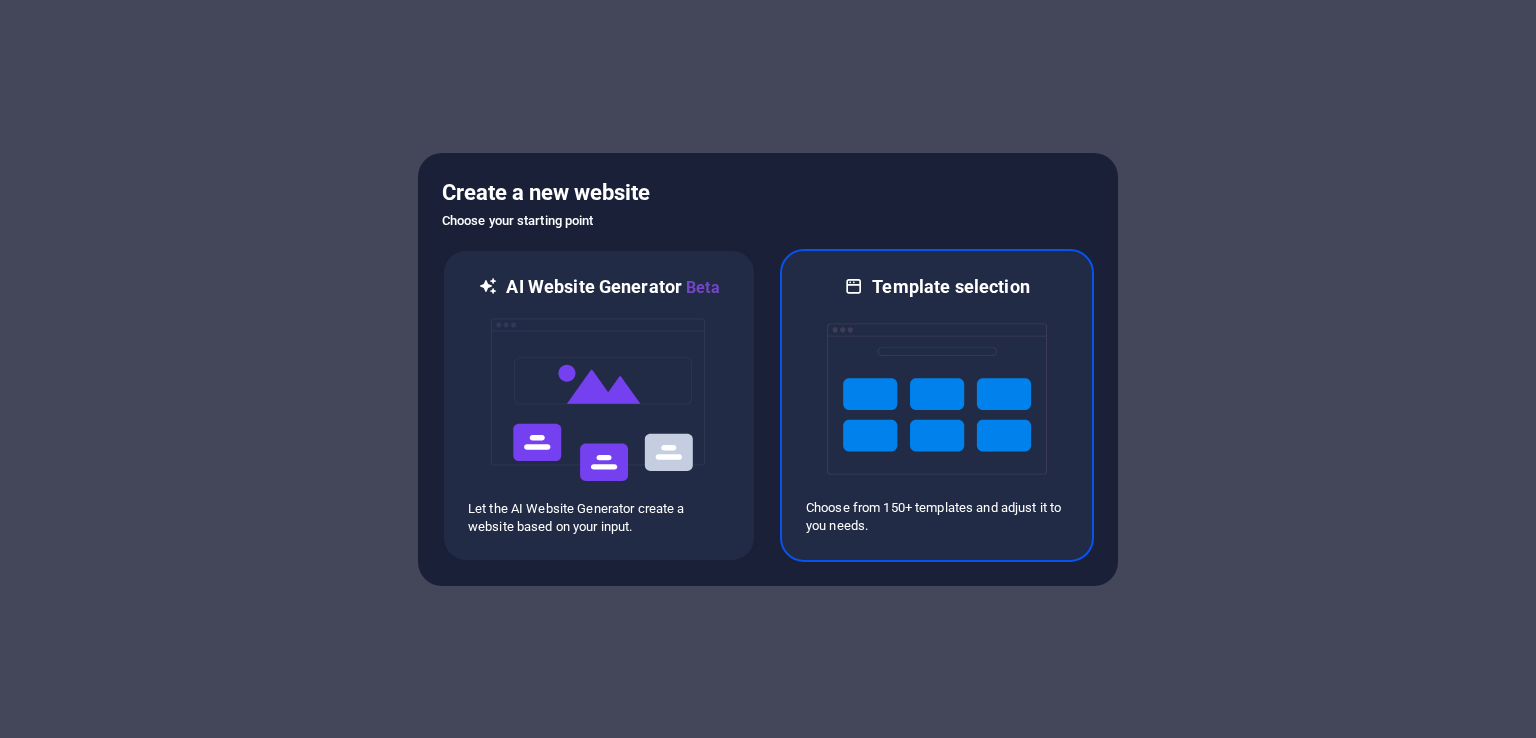 click at bounding box center (937, 399) 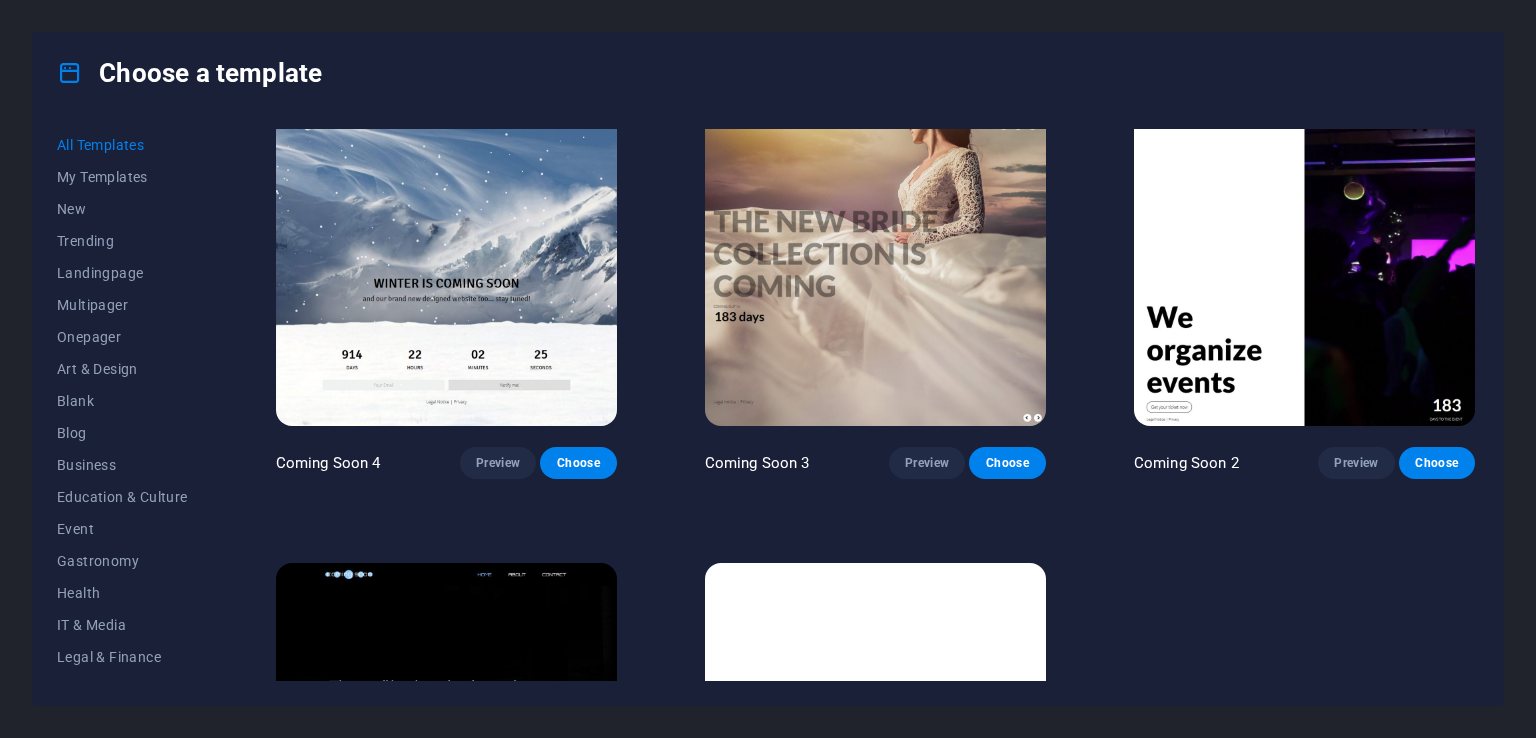 scroll, scrollTop: 23784, scrollLeft: 0, axis: vertical 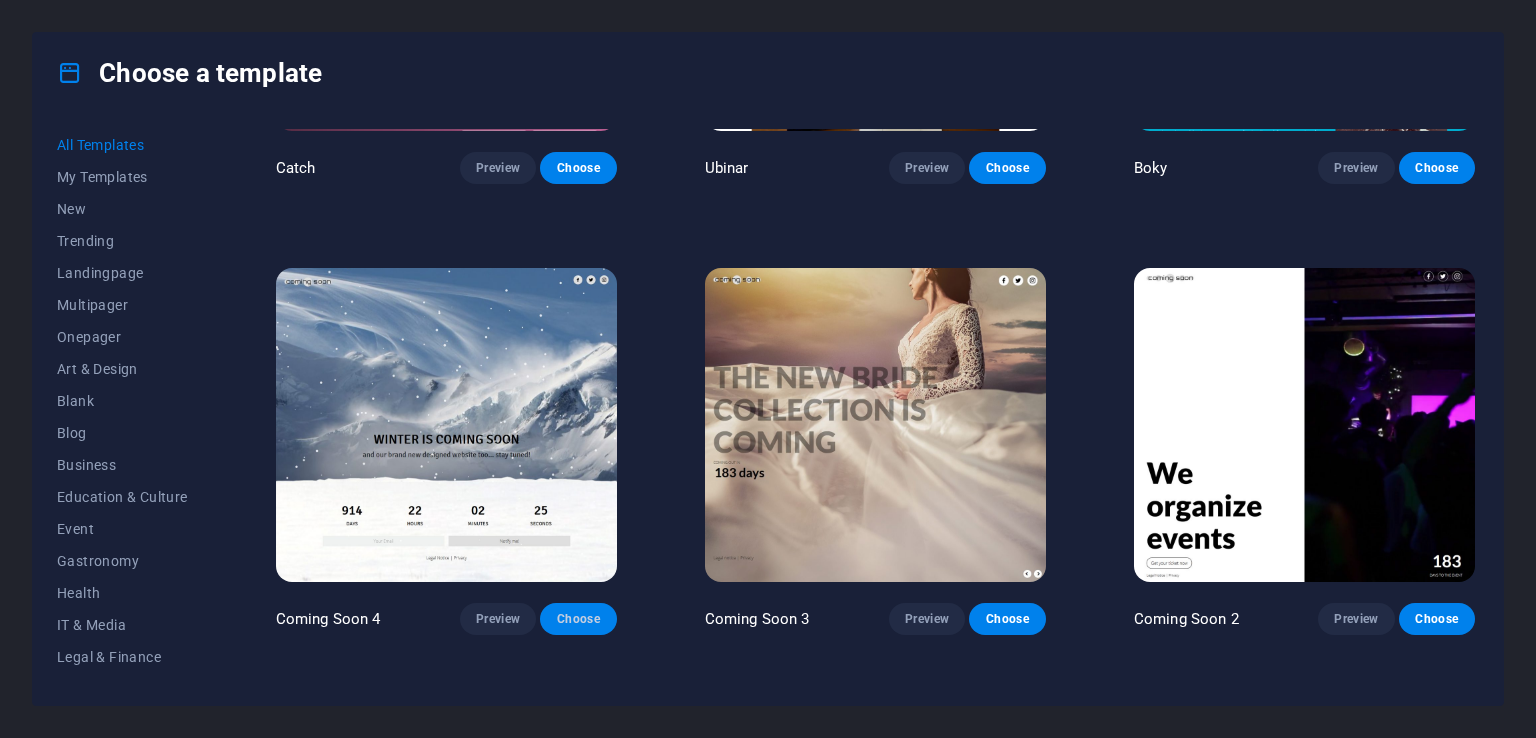 click on "Choose" at bounding box center [578, 619] 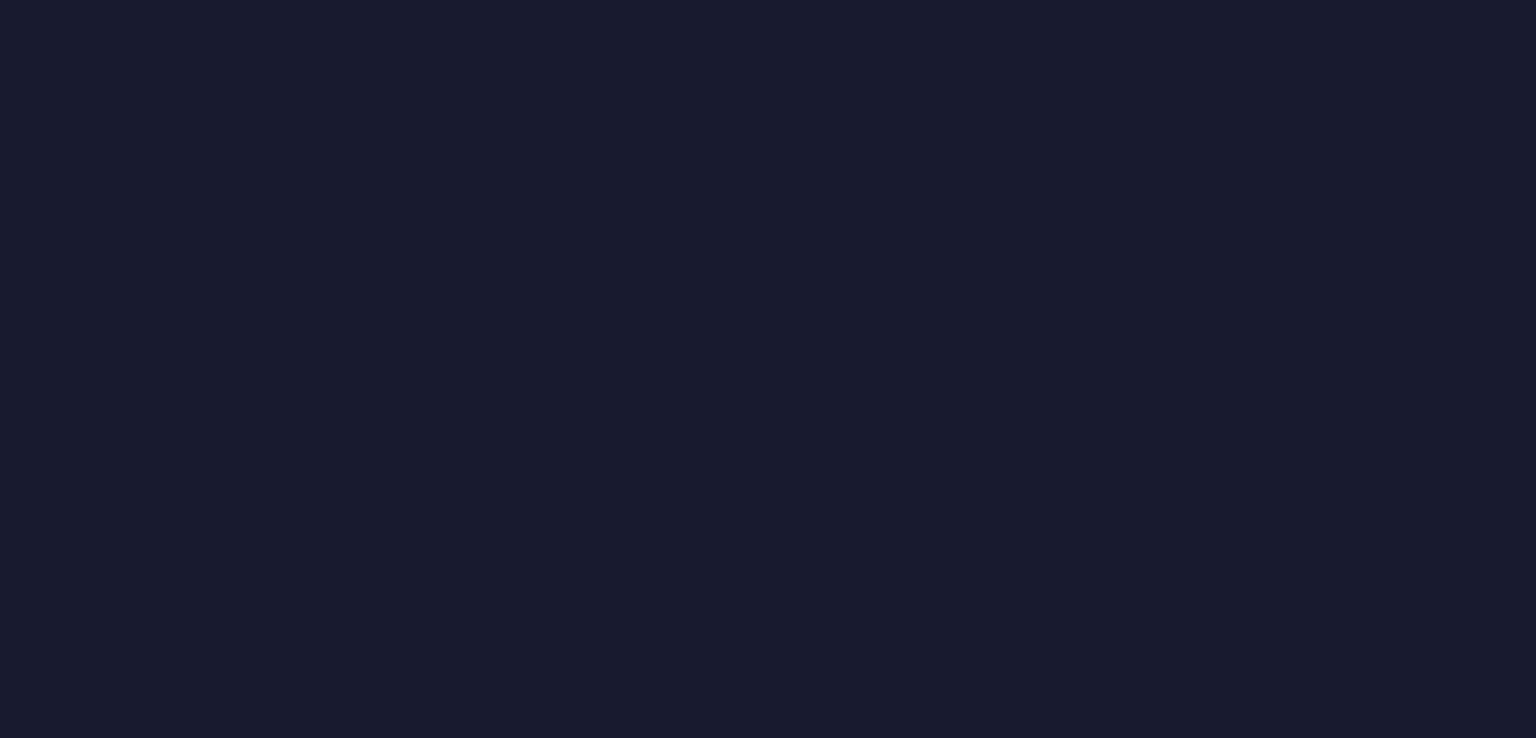 scroll, scrollTop: 0, scrollLeft: 0, axis: both 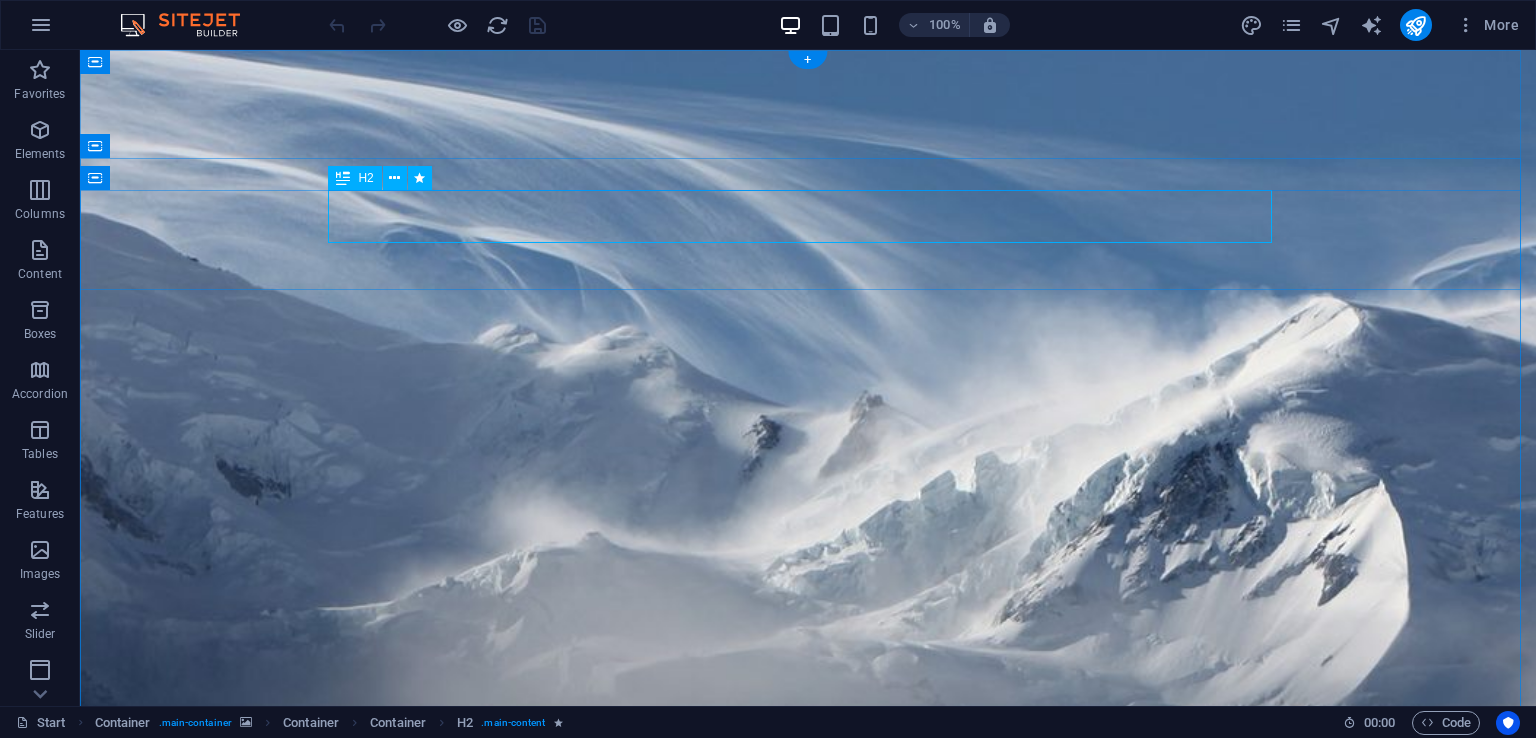 click on "Winter is coming soon" at bounding box center [808, 1427] 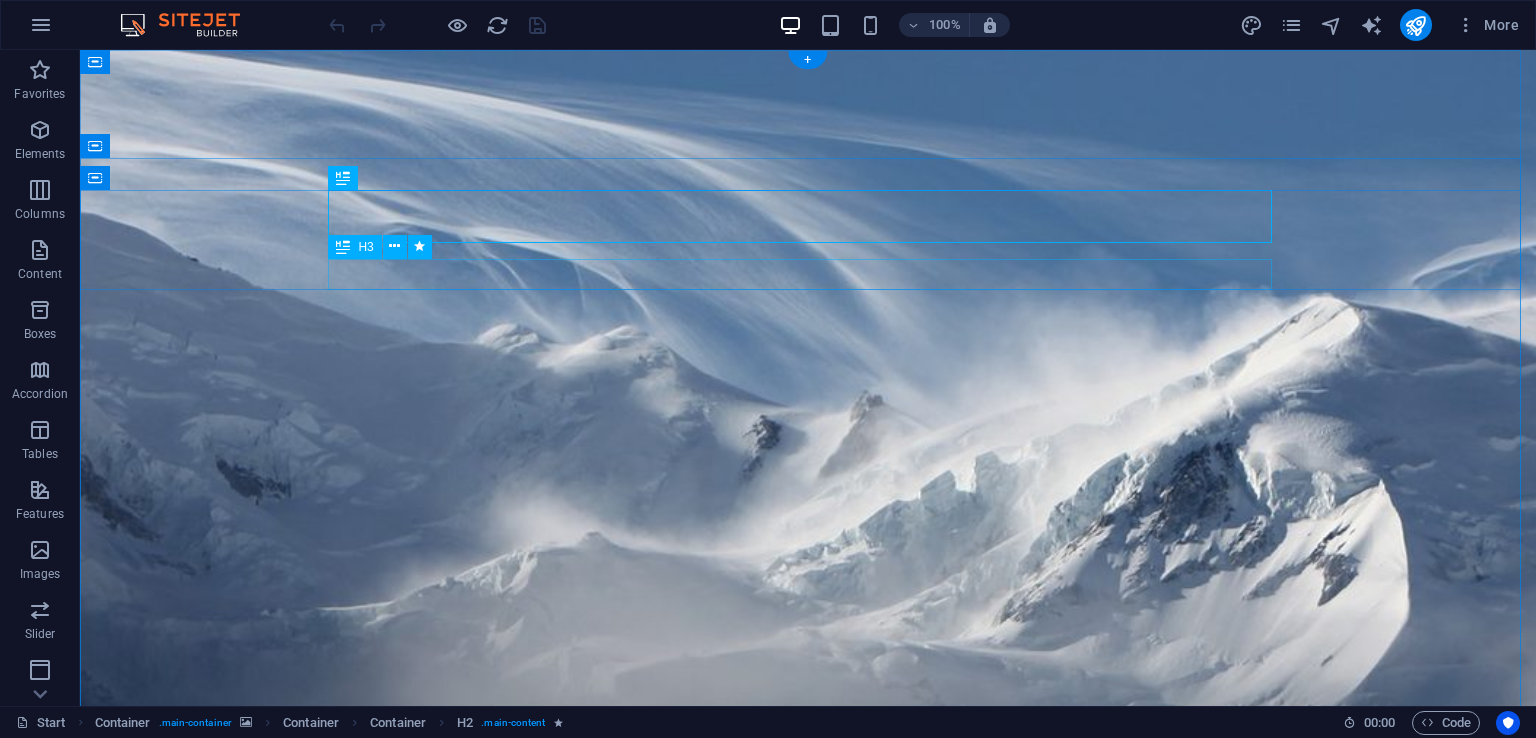 click on "and our brand new designed website too... stay tuned!" at bounding box center [808, 1485] 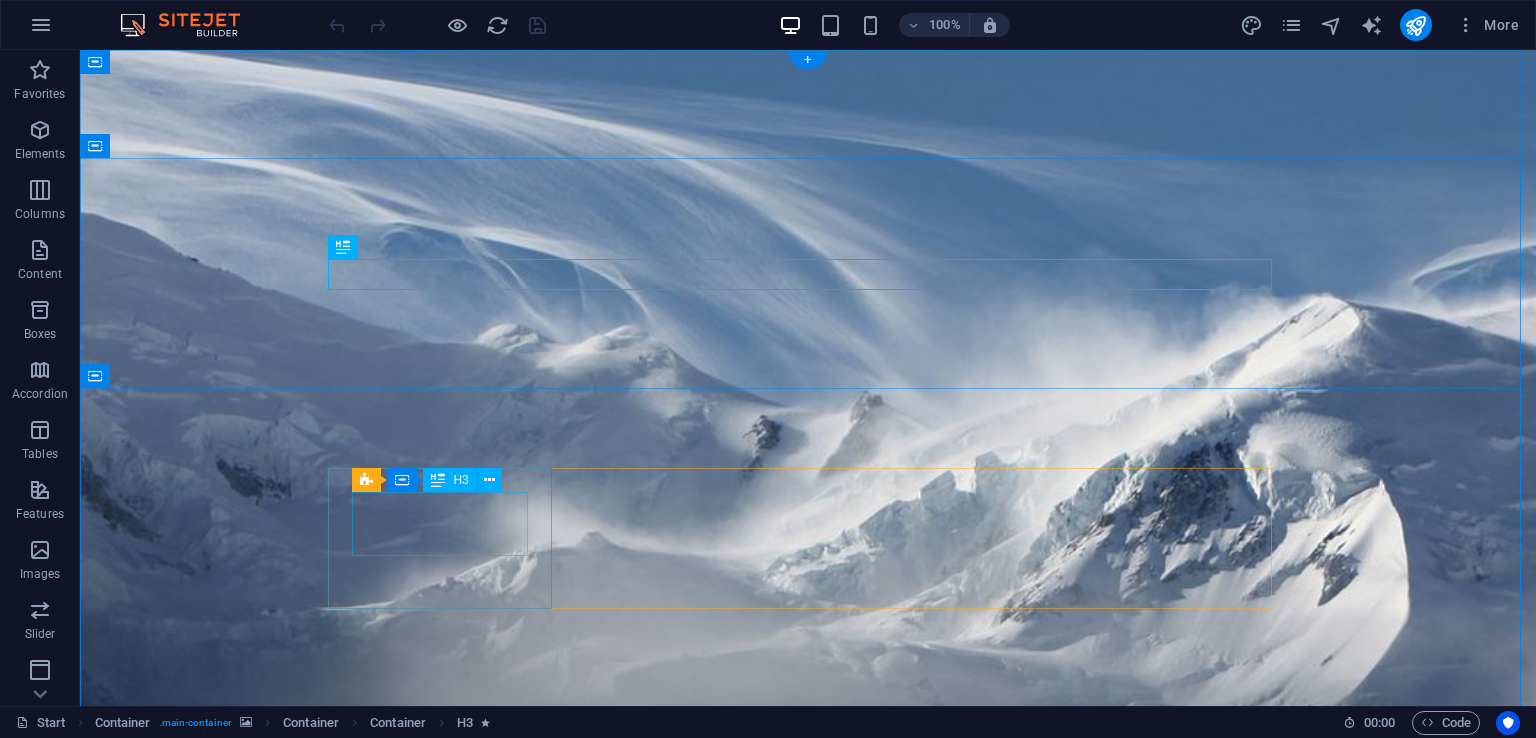 click on "0" at bounding box center (448, 2411) 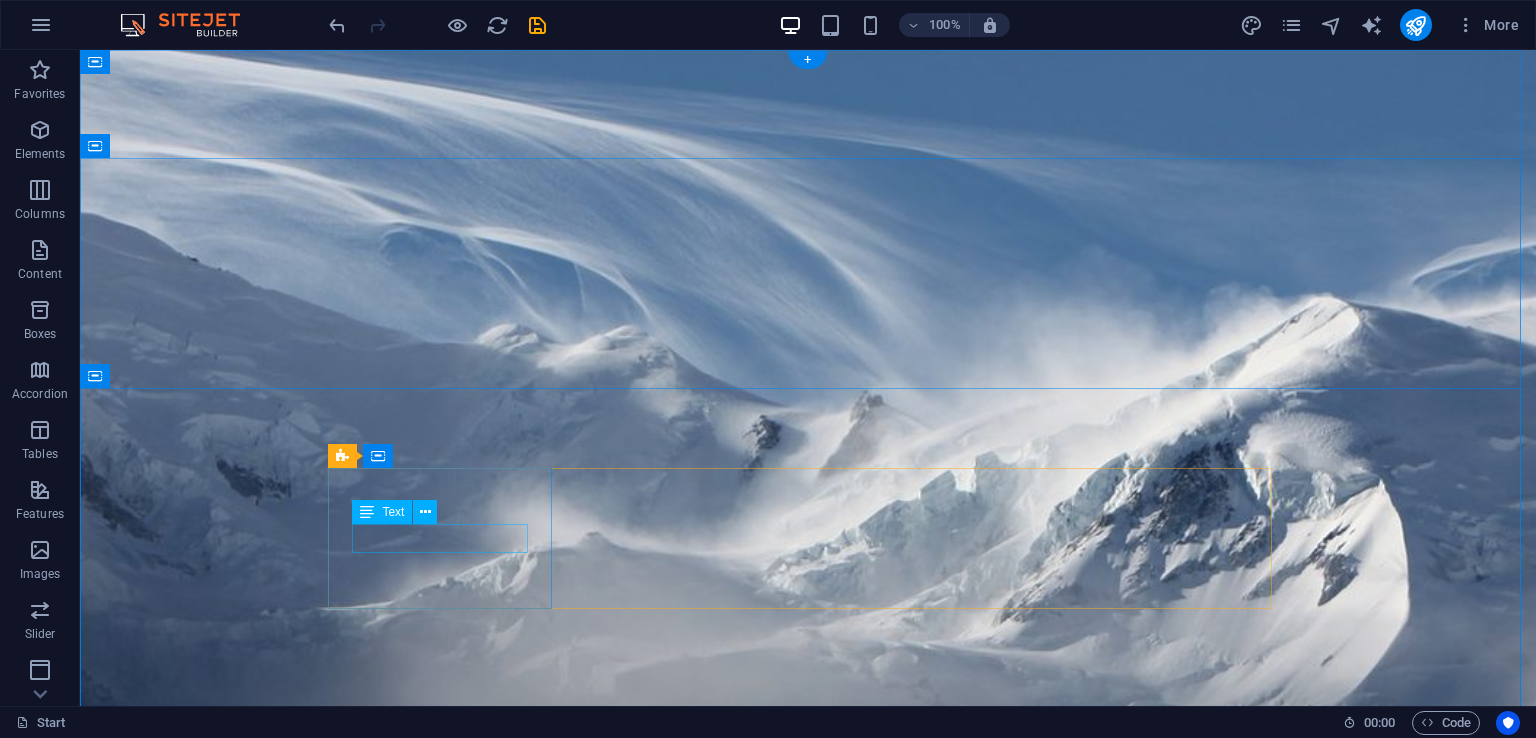 click on "Days" at bounding box center (448, 2401) 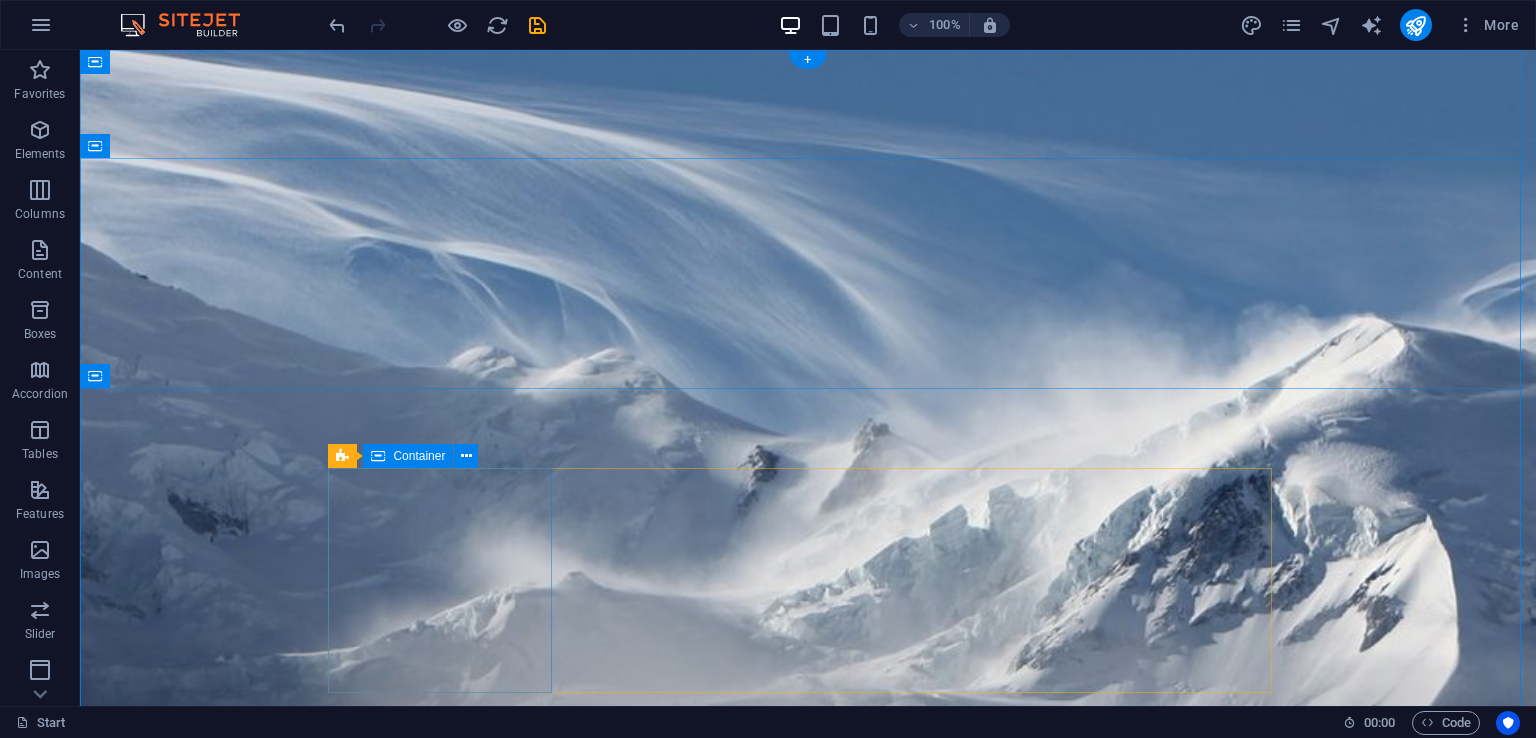 click on "Drop content here or  Add elements  Paste clipboard" at bounding box center (448, 2644) 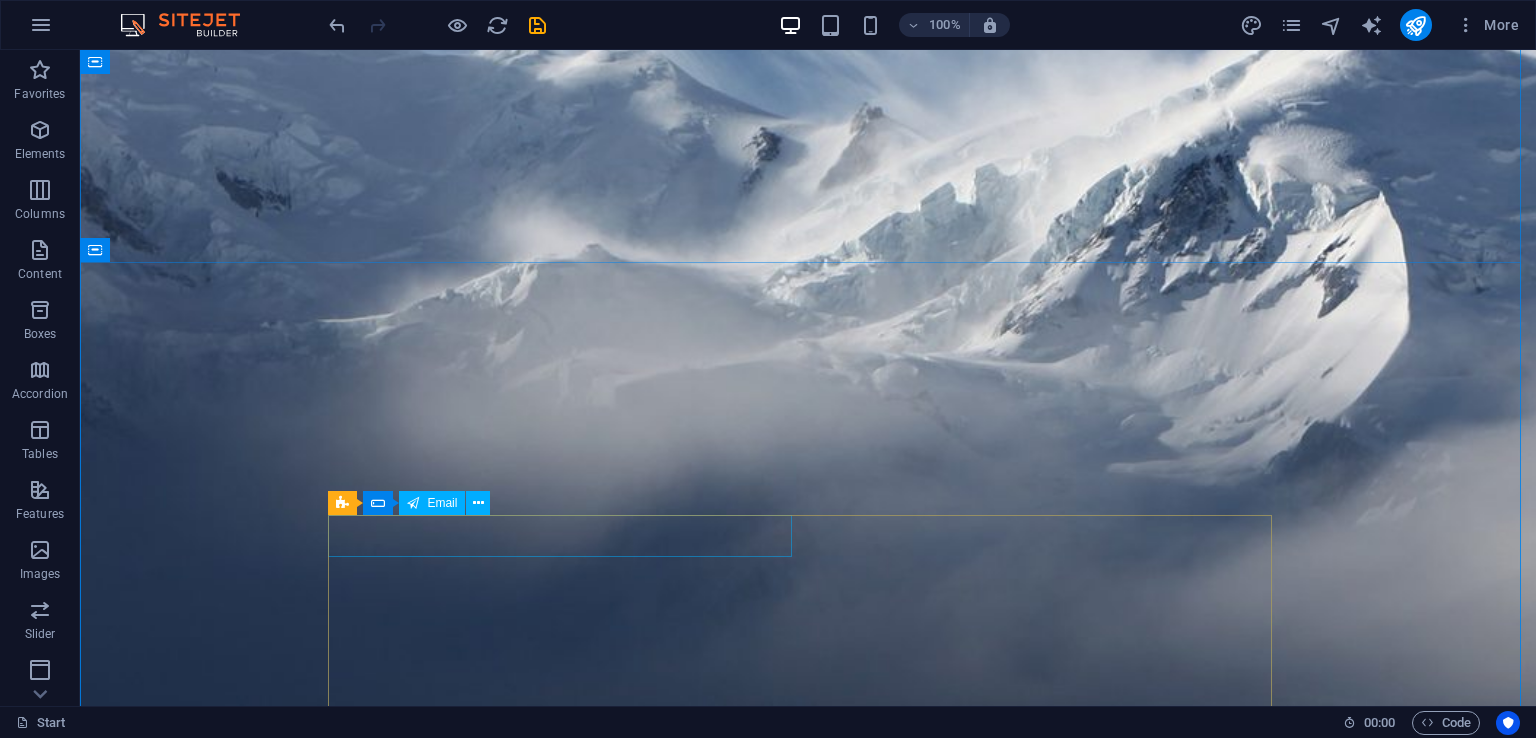scroll, scrollTop: 300, scrollLeft: 0, axis: vertical 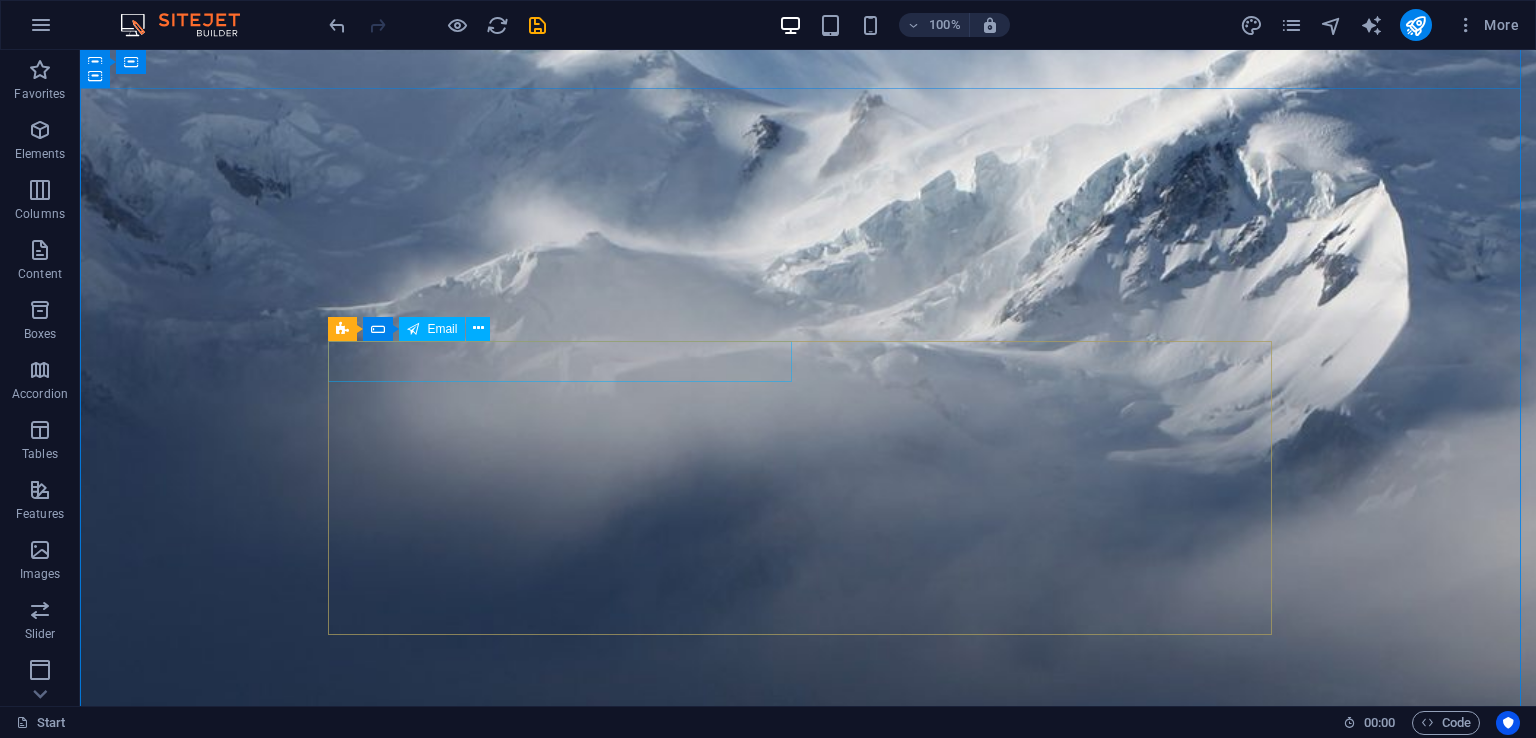 click at bounding box center [568, 2554] 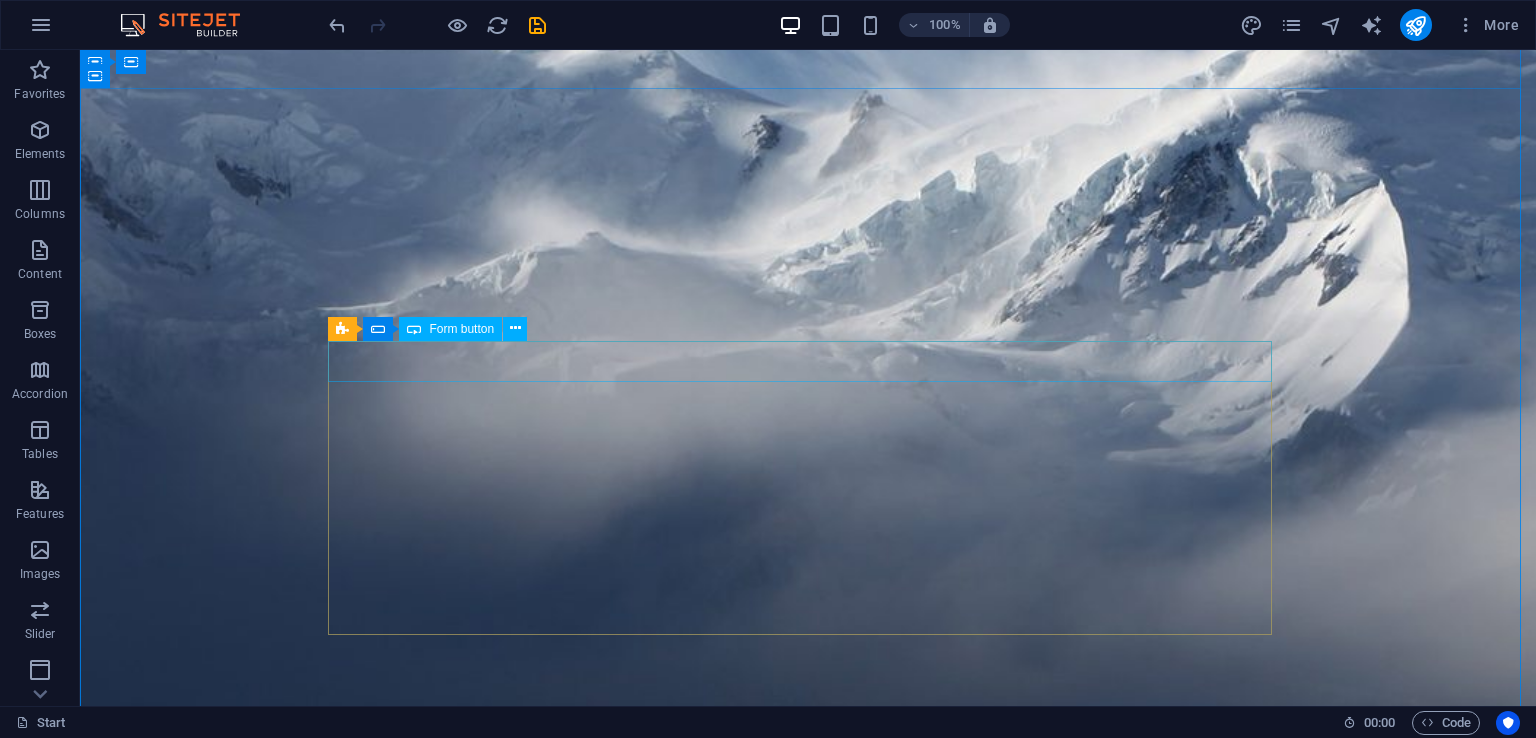 drag, startPoint x: 944, startPoint y: 365, endPoint x: 905, endPoint y: 381, distance: 42.154476 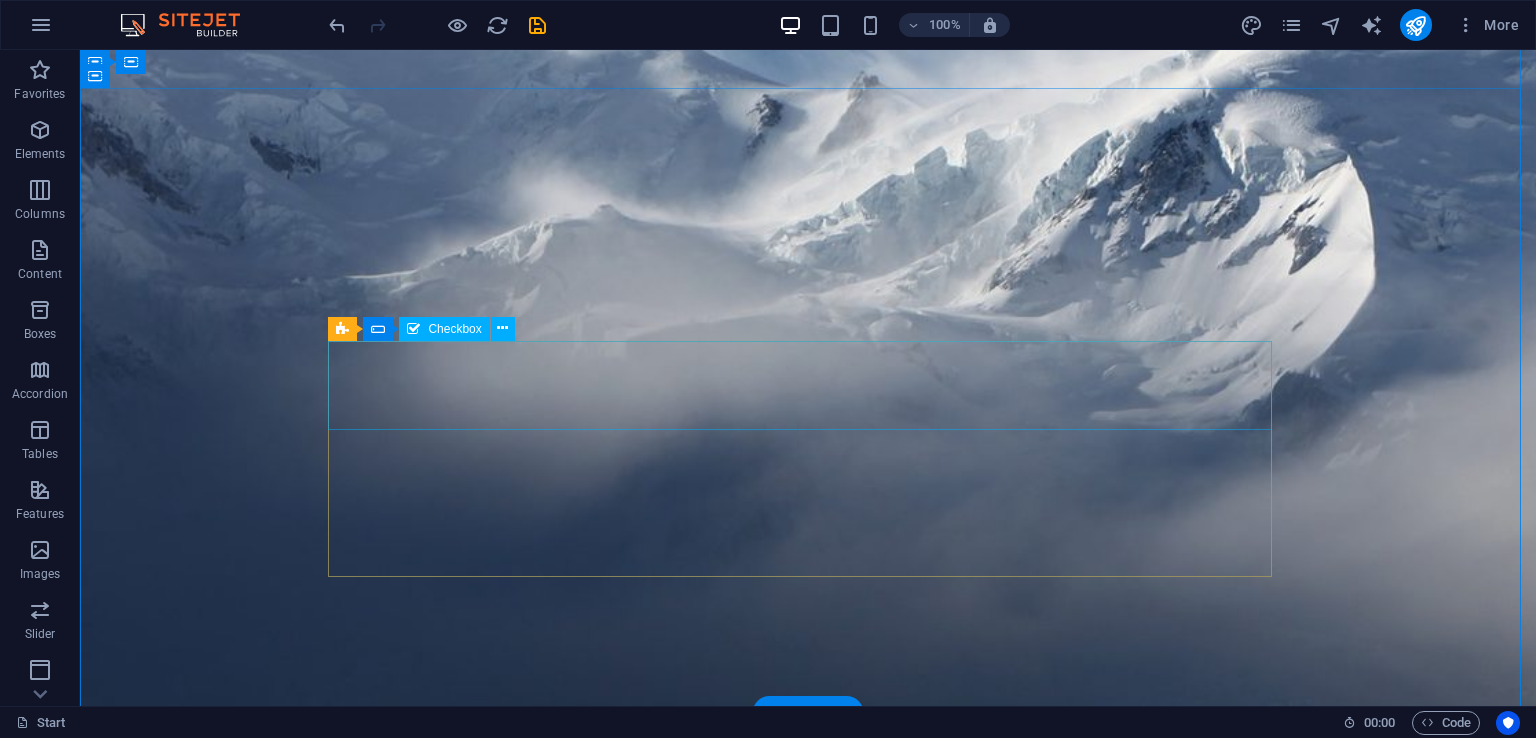 click on "I have read and understand the privacy policy." at bounding box center (808, 2462) 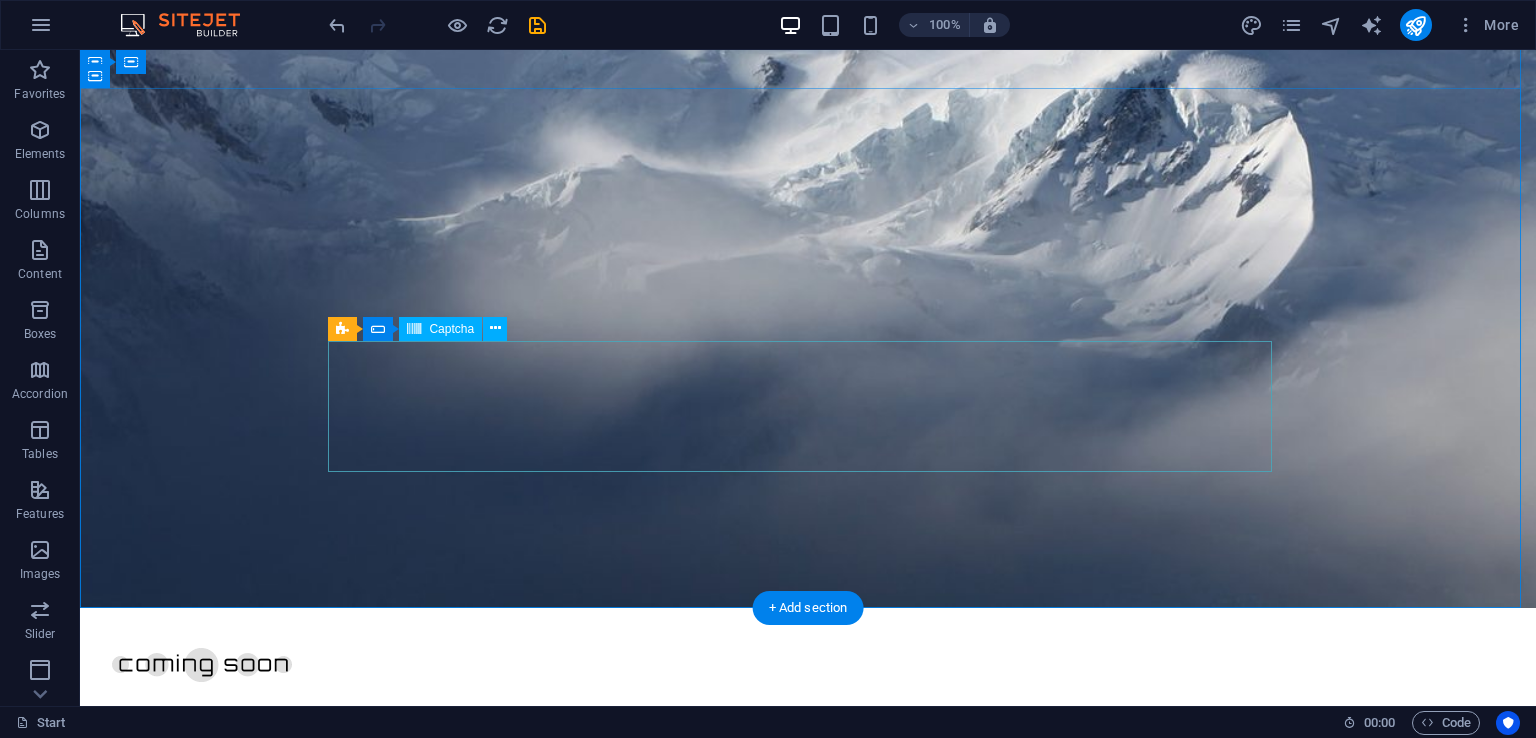 click on "Unreadable? Load new" at bounding box center (808, 2293) 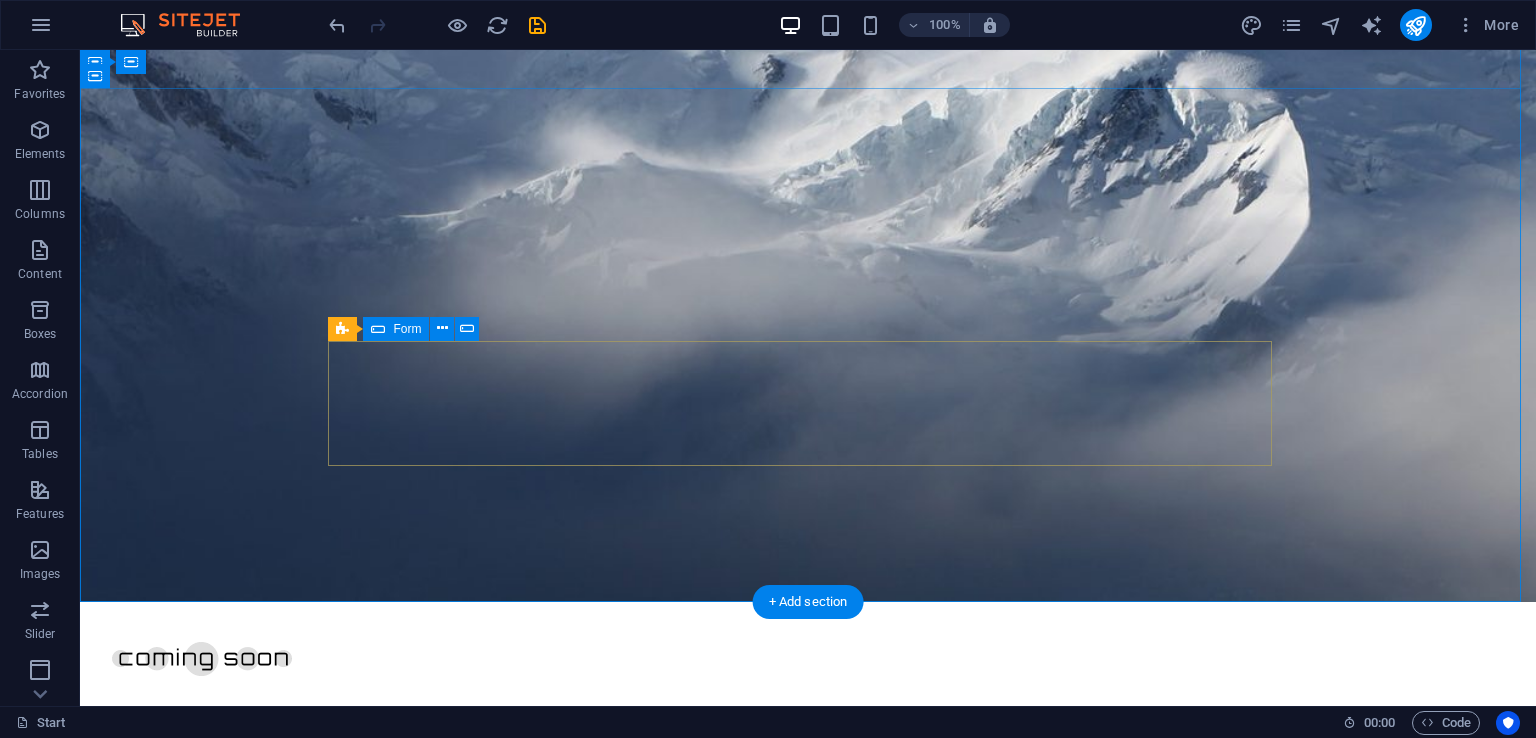 click on "Paste clipboard" at bounding box center (862, 2288) 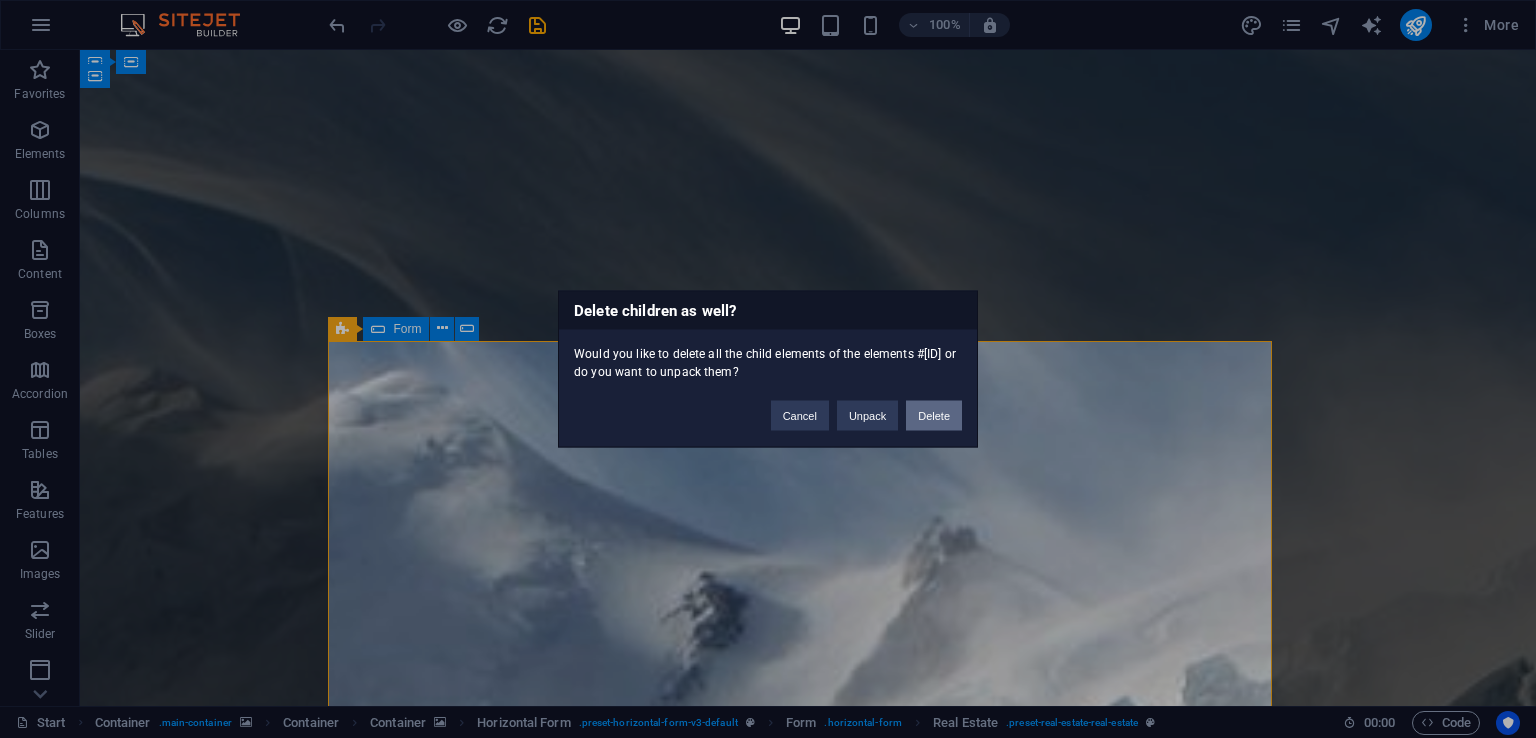 click on "Delete" at bounding box center [934, 416] 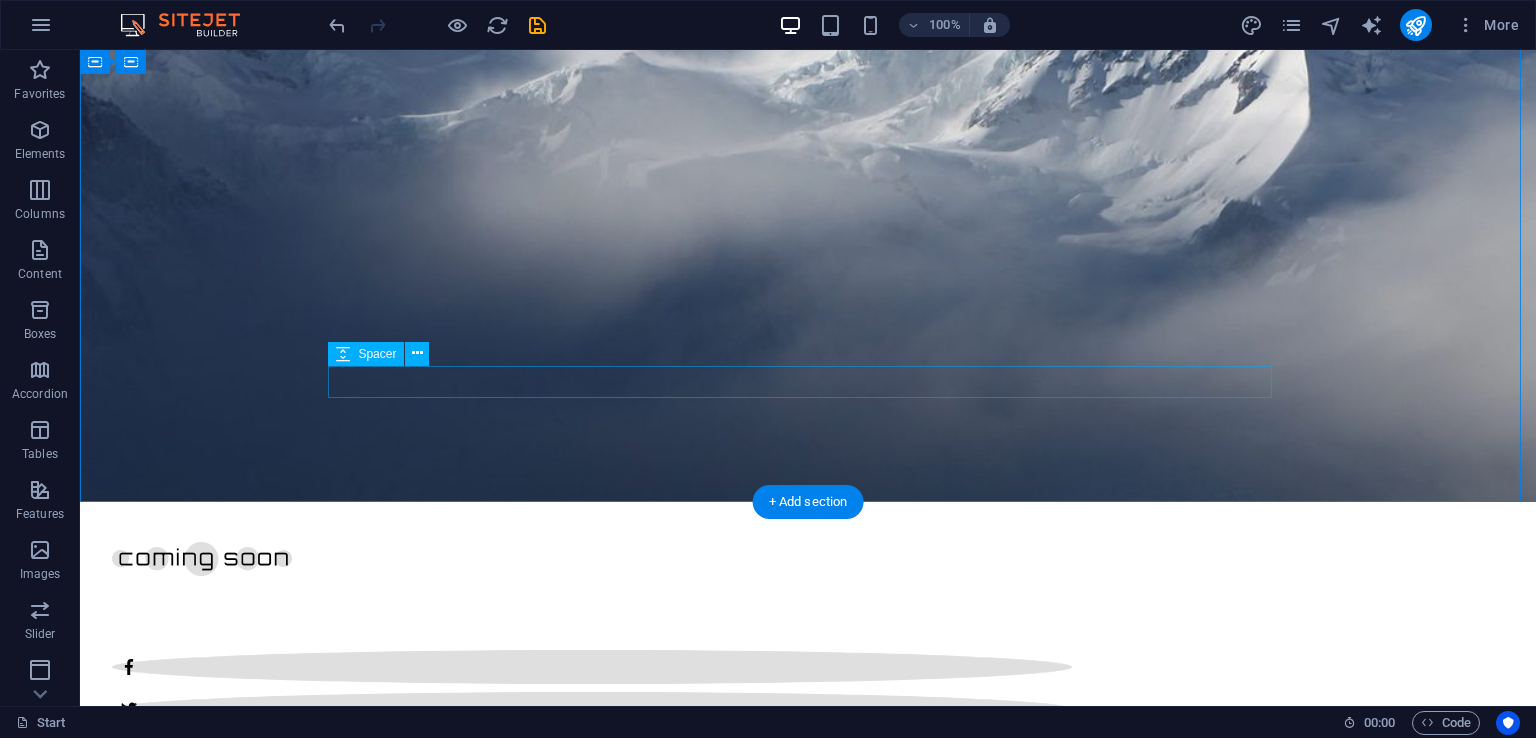 scroll, scrollTop: 400, scrollLeft: 0, axis: vertical 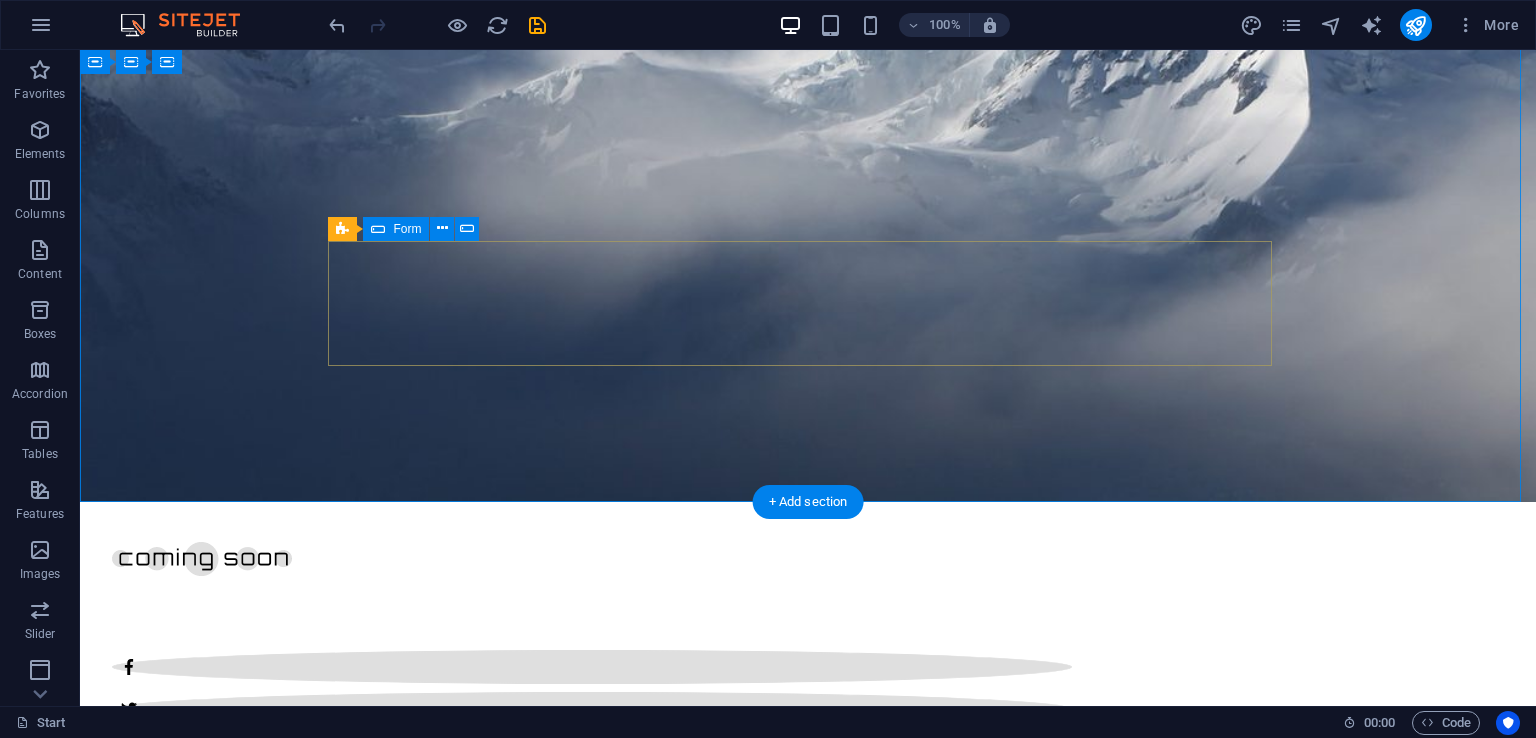 click on "Drop content here or  Add elements  Paste clipboard" at bounding box center (808, 2158) 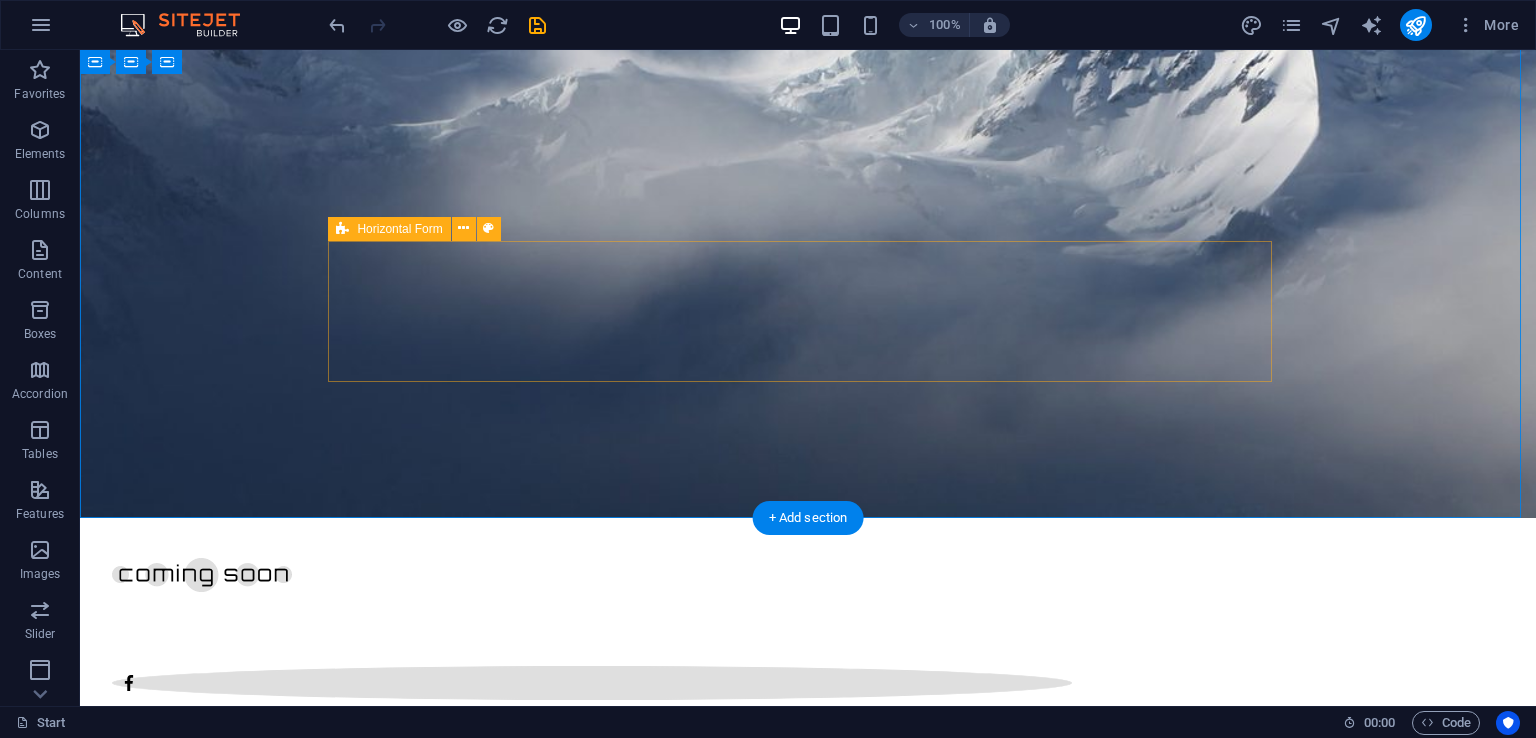 click on "Drop content here or  Add elements  Paste clipboard" at bounding box center (808, 2198) 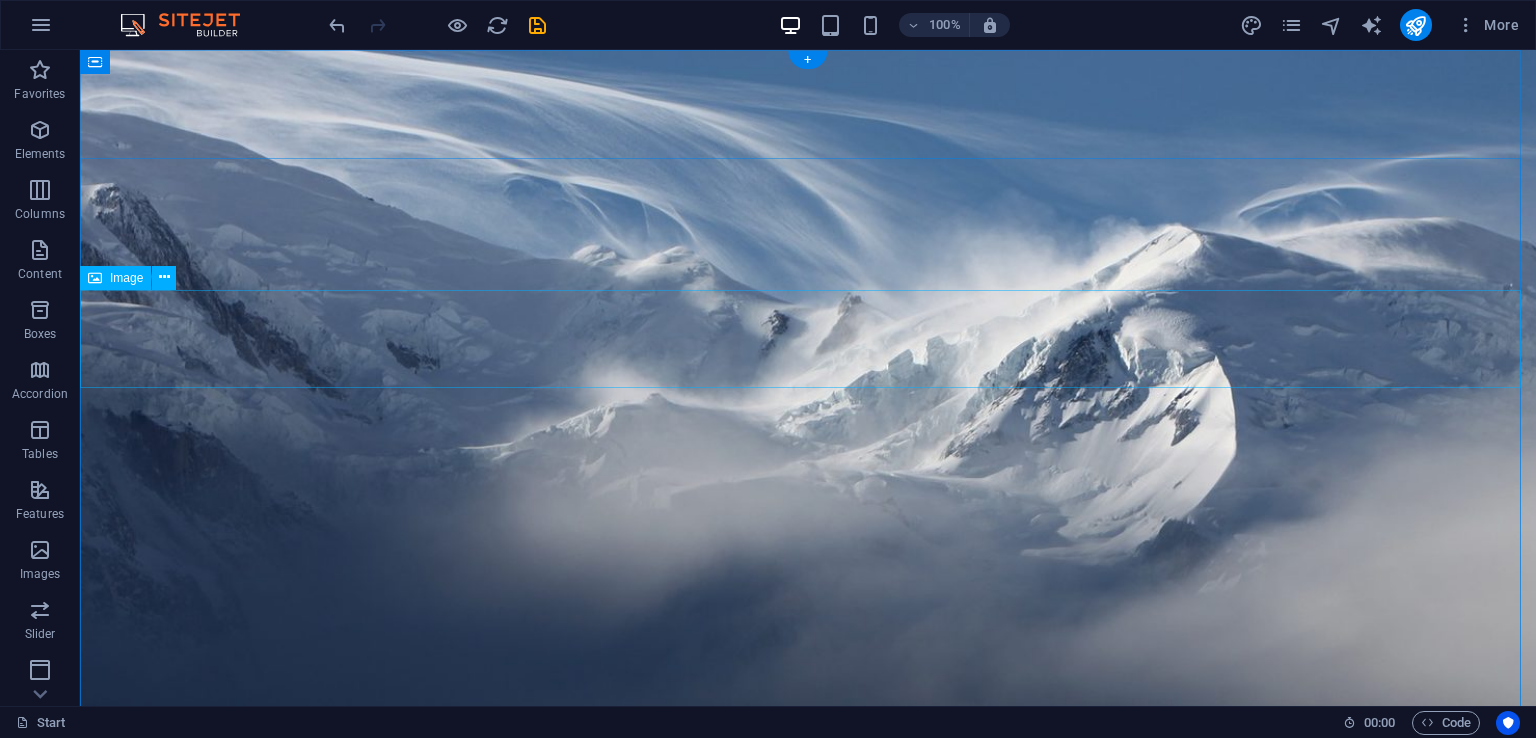 scroll, scrollTop: 200, scrollLeft: 0, axis: vertical 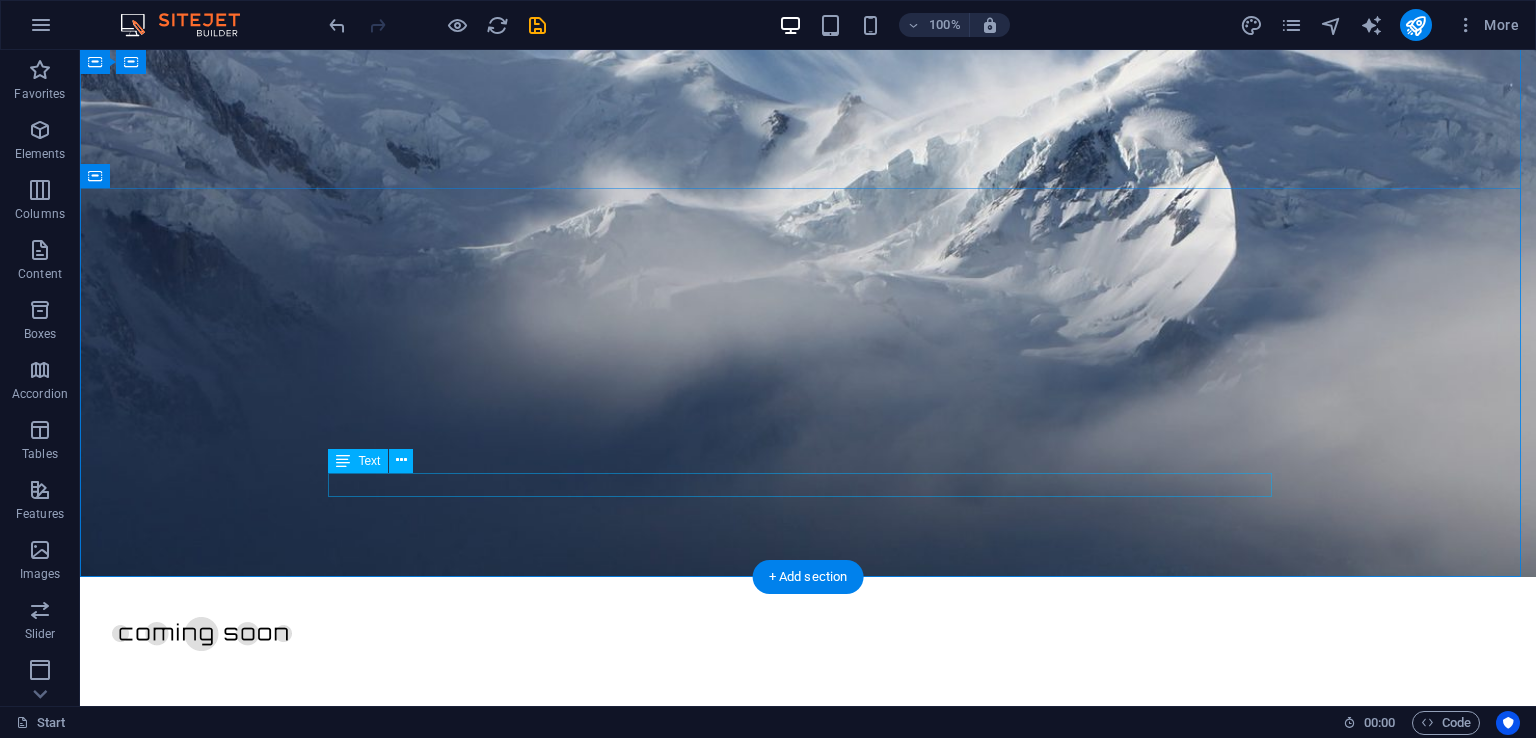 click on "Legal Notice  |  Privacy" at bounding box center [808, 2089] 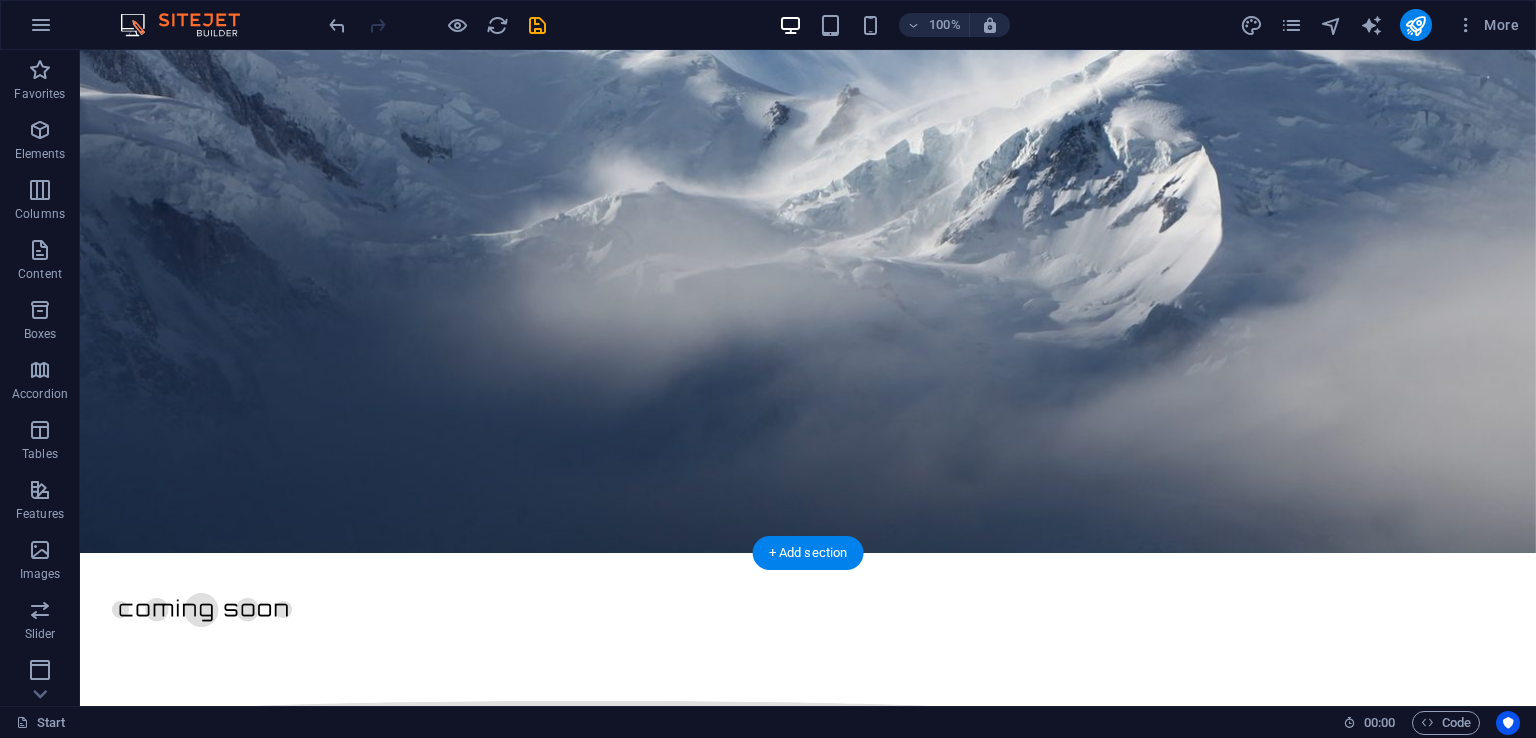 drag, startPoint x: 885, startPoint y: 483, endPoint x: 877, endPoint y: 455, distance: 29.12044 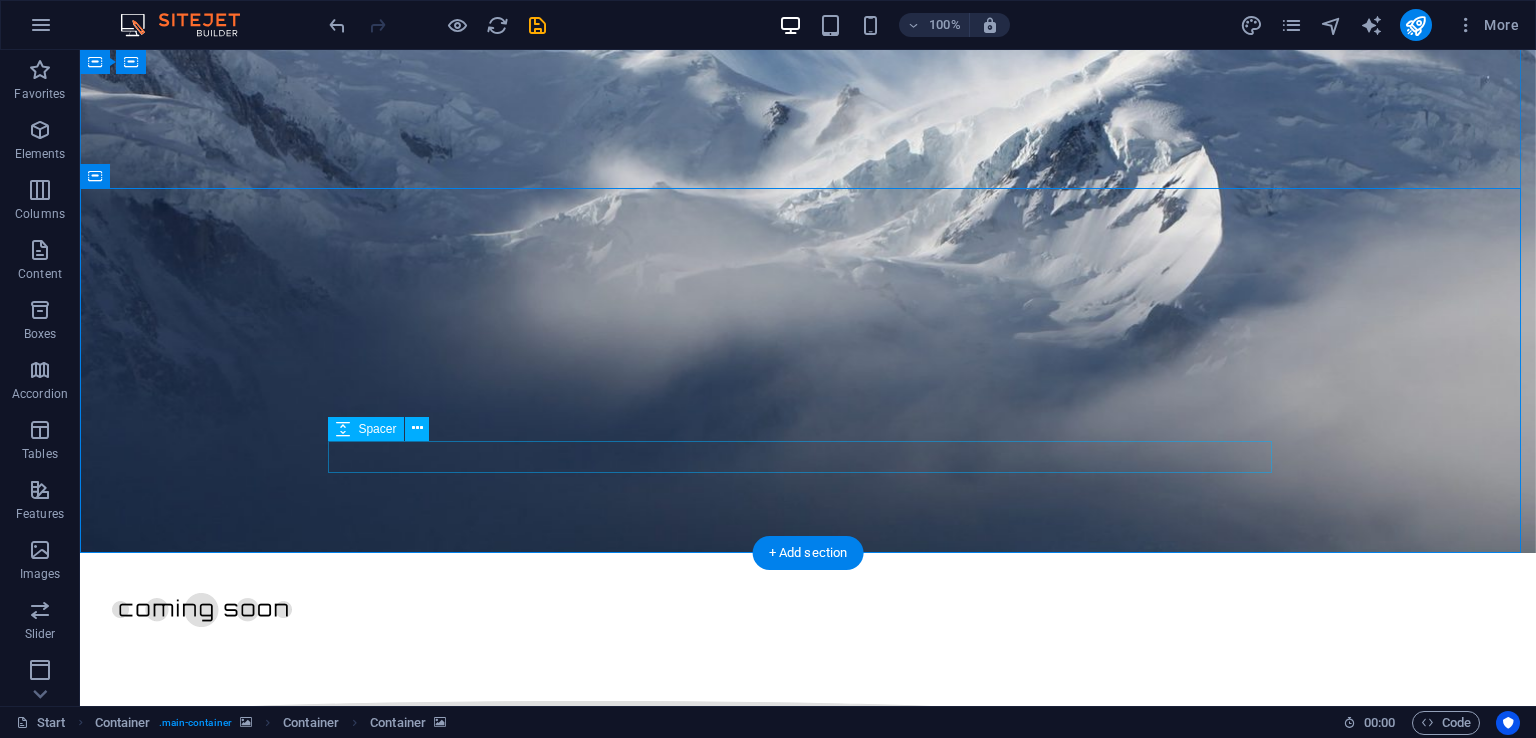 click at bounding box center (808, 2013) 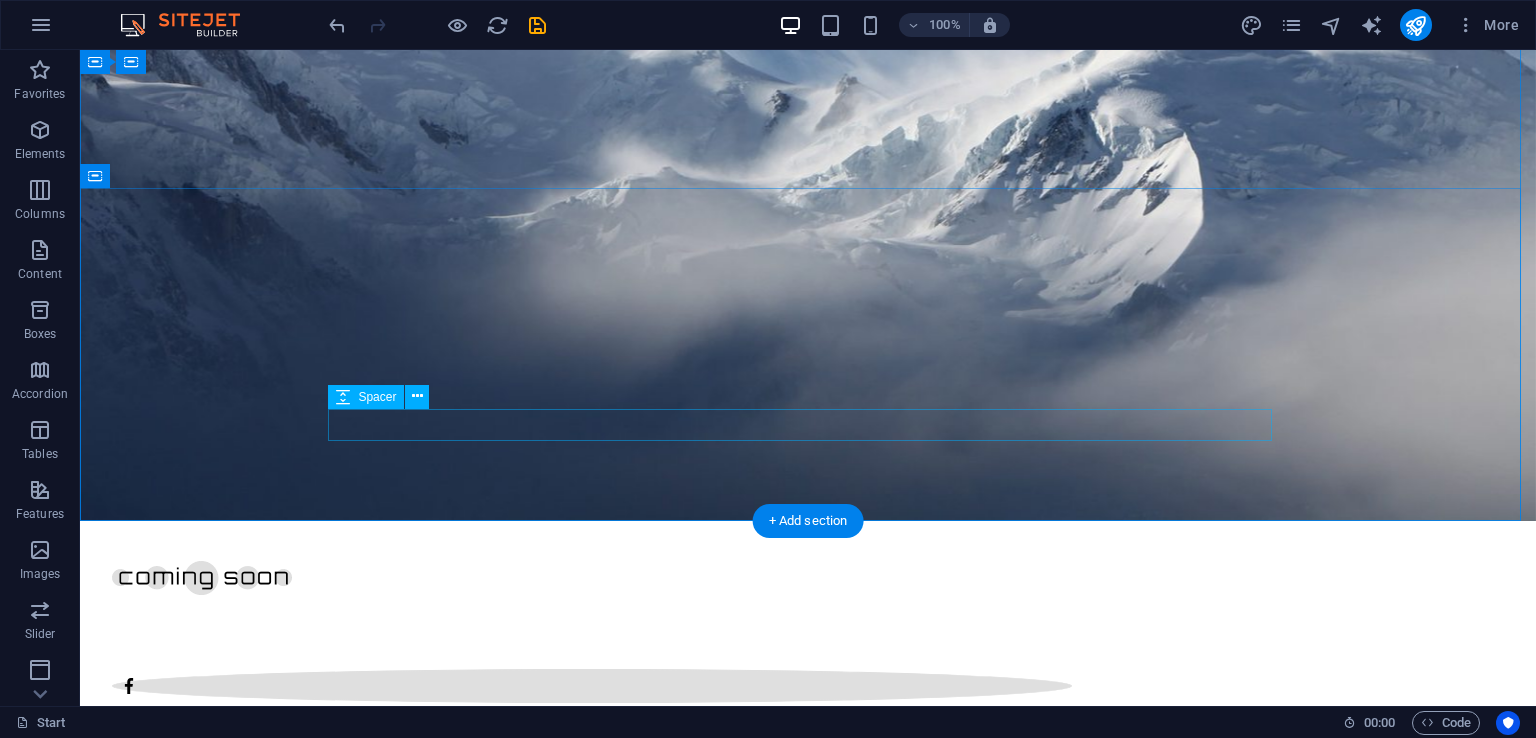 click at bounding box center (808, 1917) 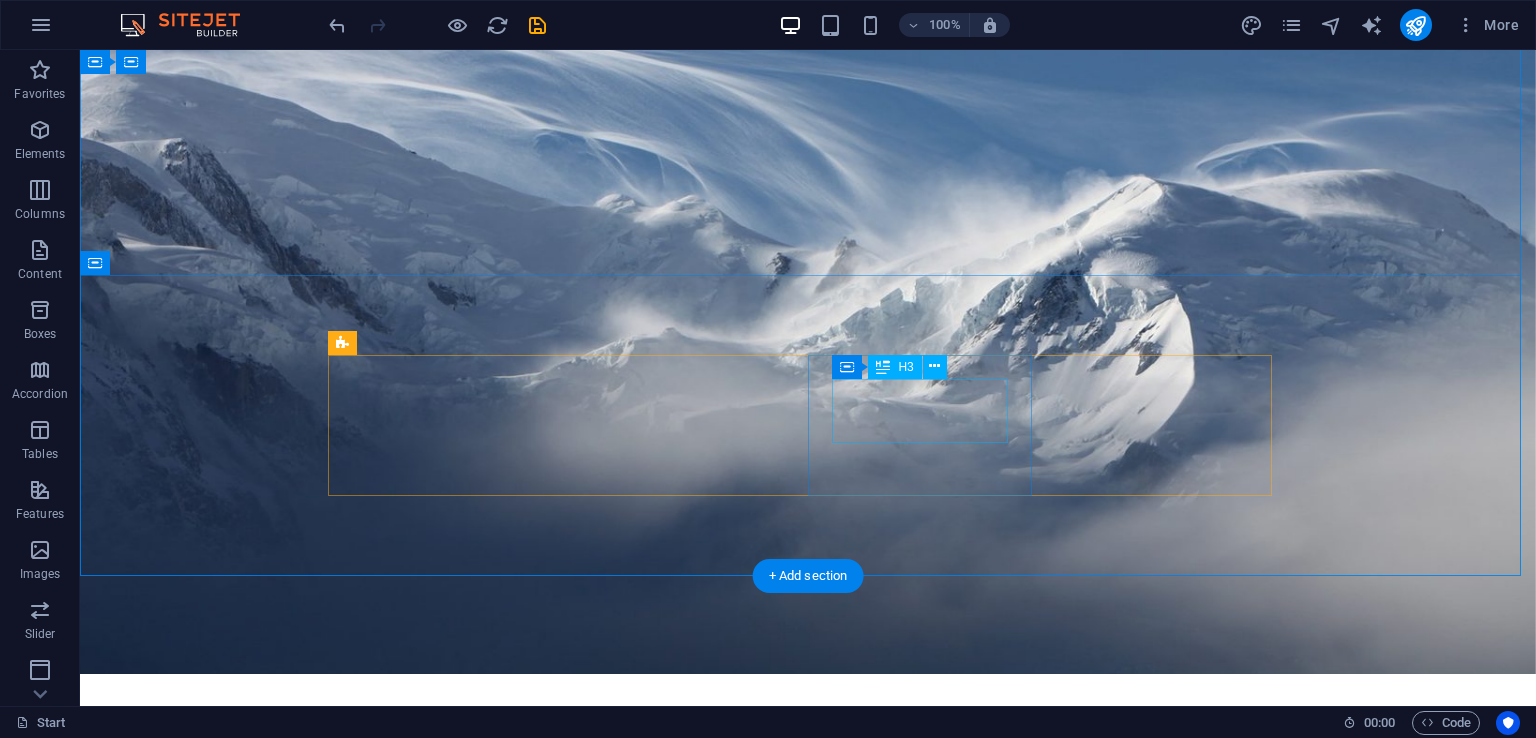 scroll, scrollTop: 0, scrollLeft: 0, axis: both 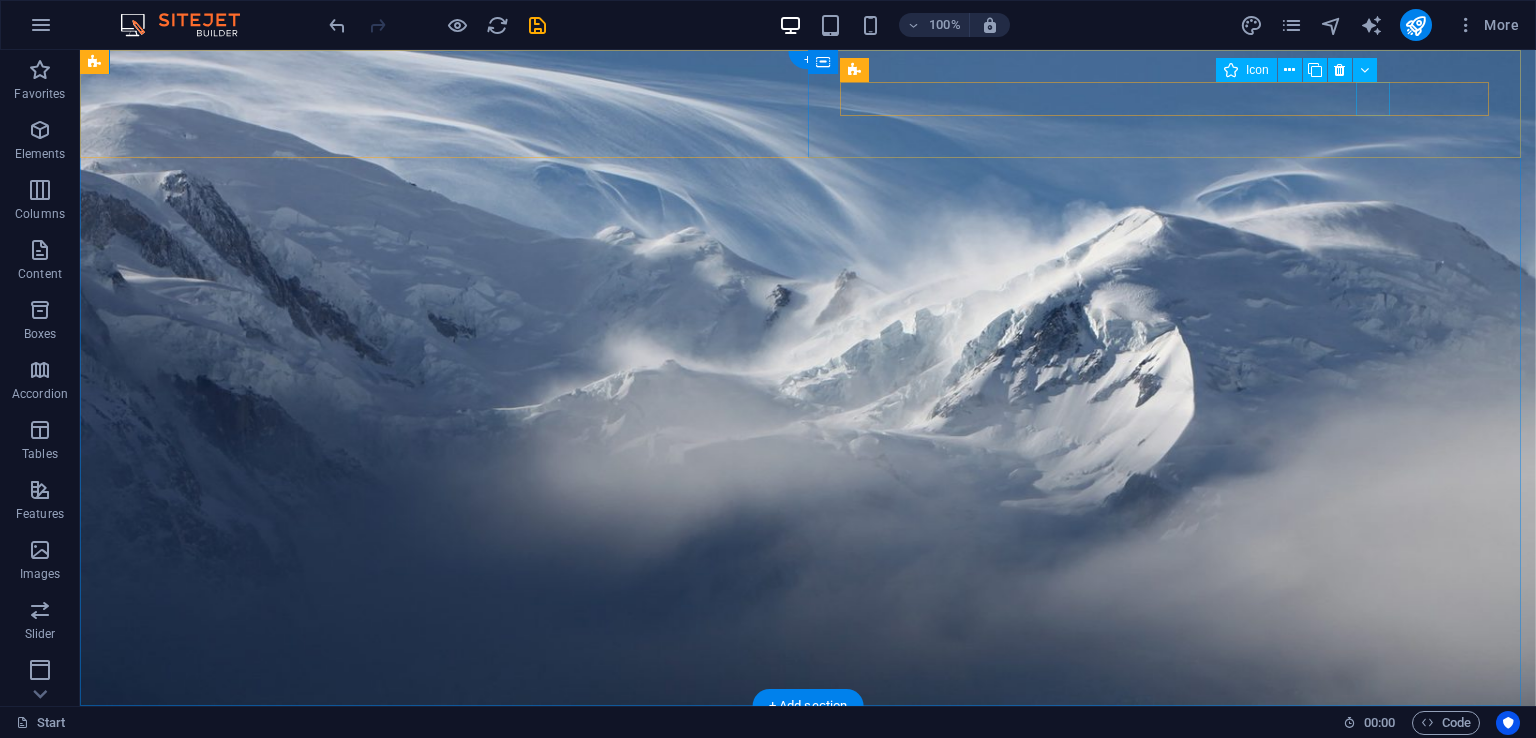 click at bounding box center (592, 871) 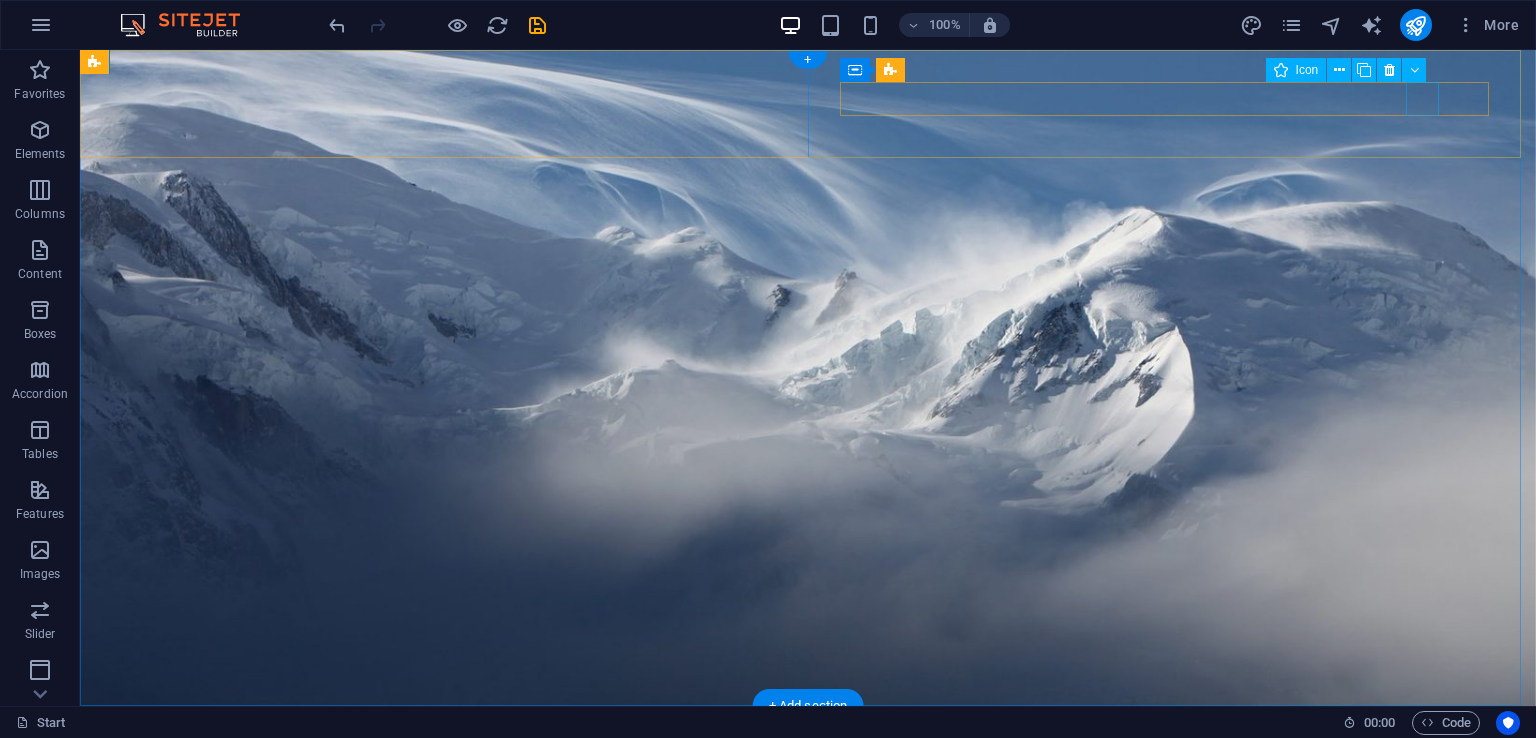 click at bounding box center [592, 871] 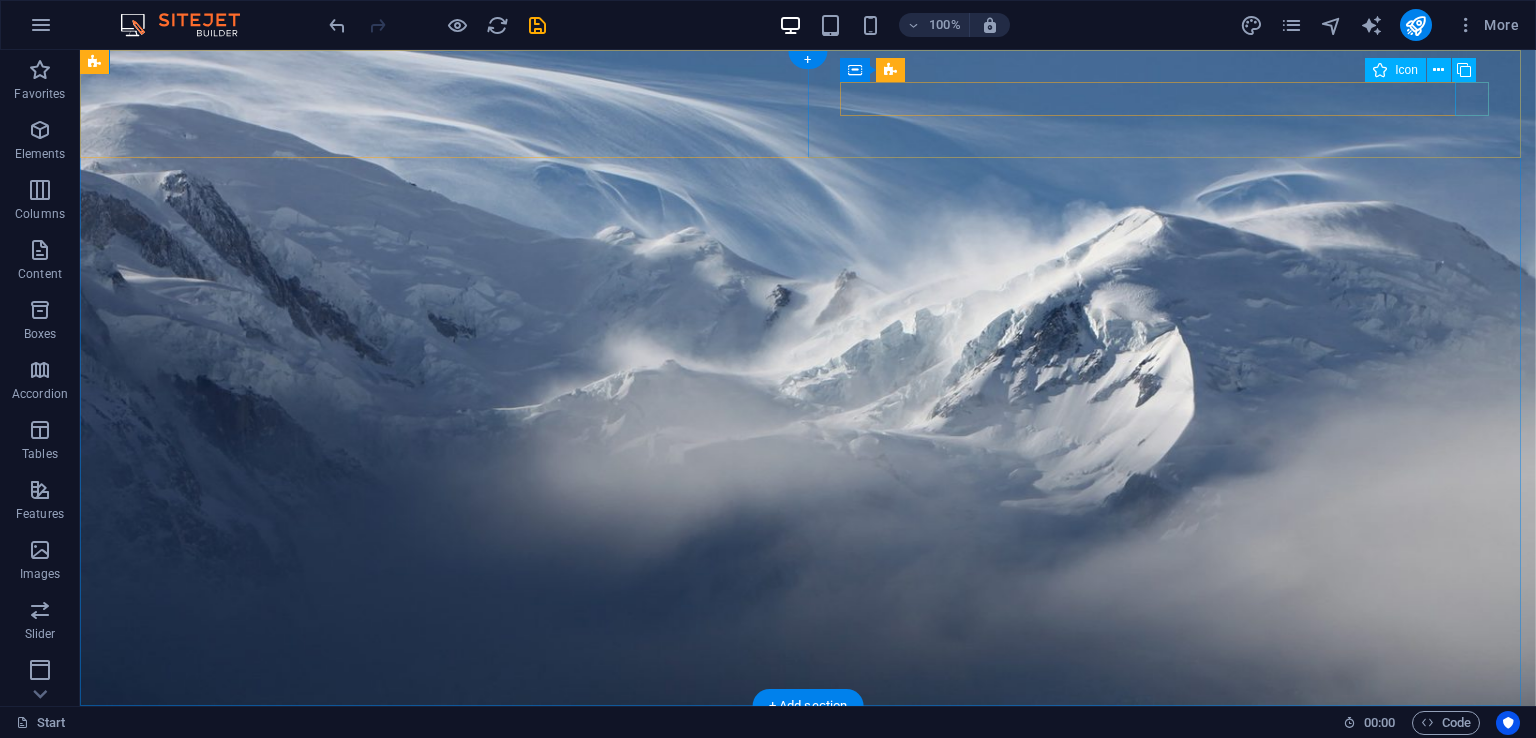 click at bounding box center (592, 871) 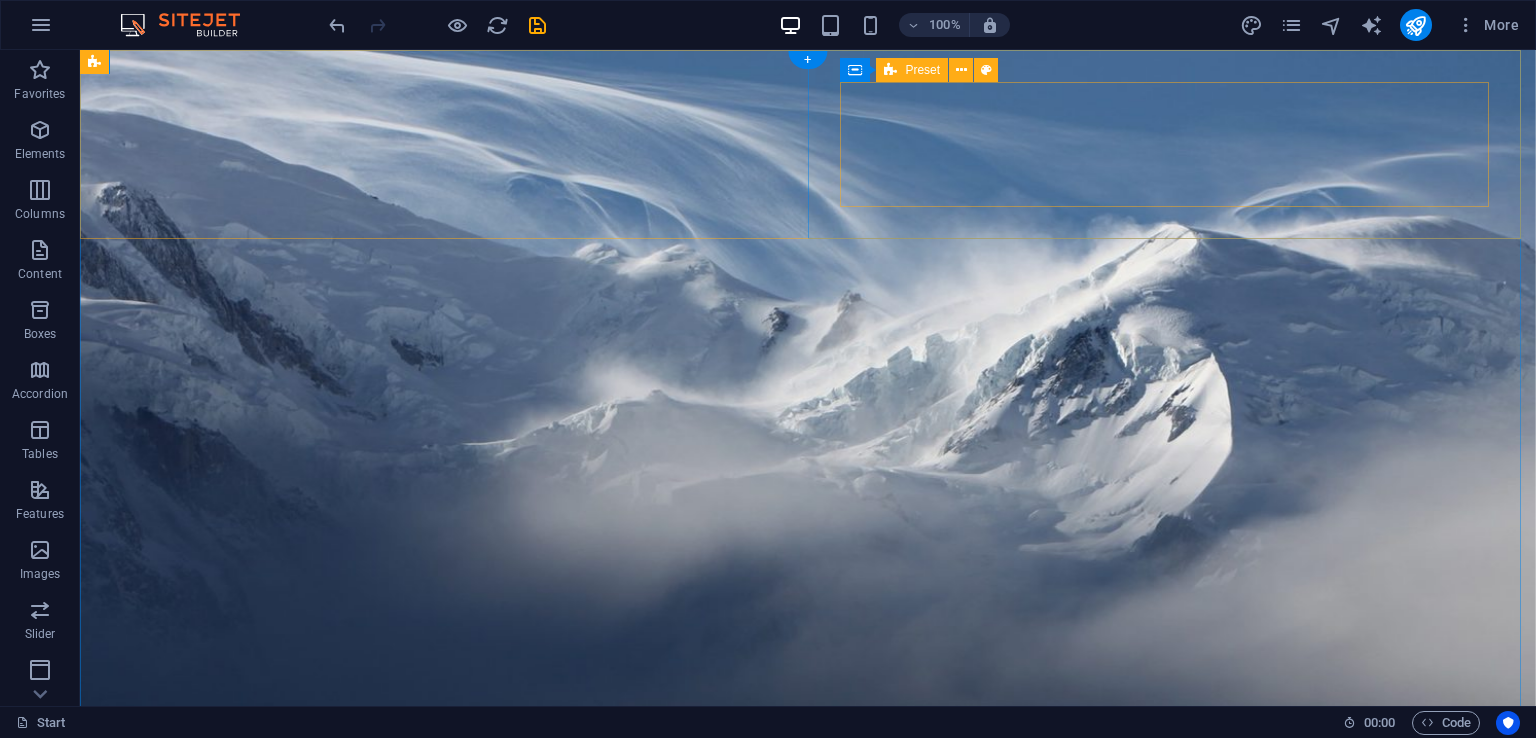 click on "Drop content here or  Add elements  Paste clipboard" at bounding box center [592, 981] 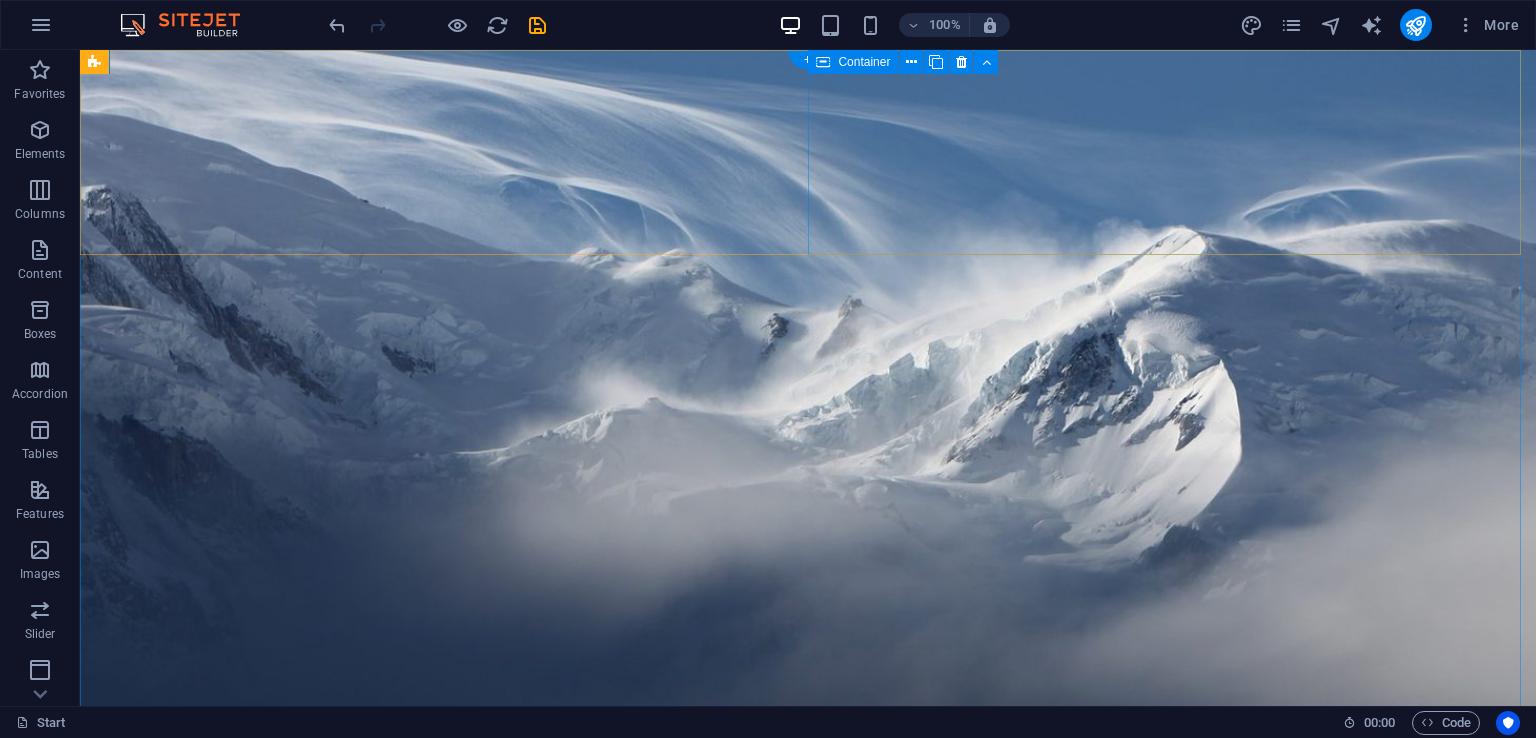 click on "Drop content here or  Add elements  Paste clipboard" at bounding box center [808, 1005] 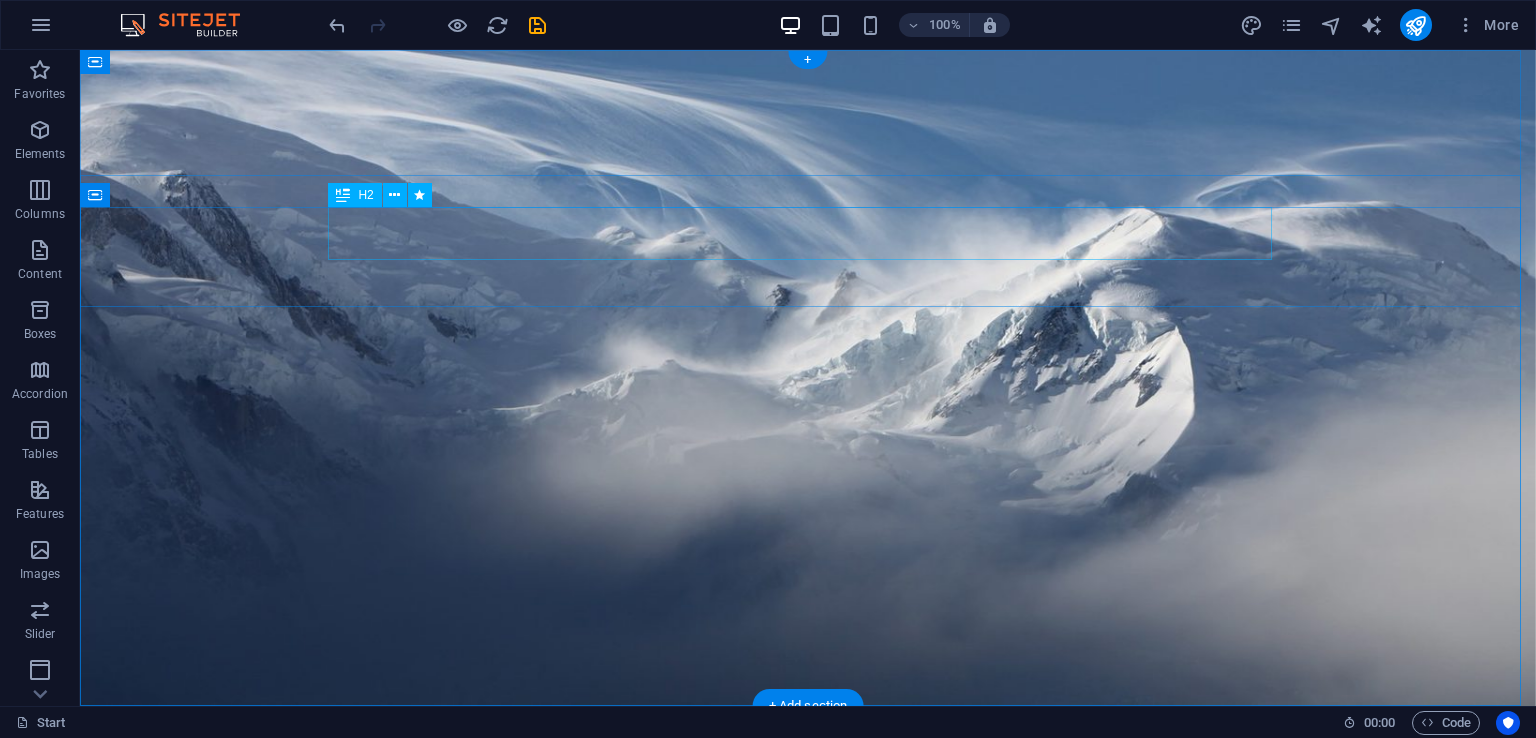 click on "Winter is coming soon" at bounding box center (808, 872) 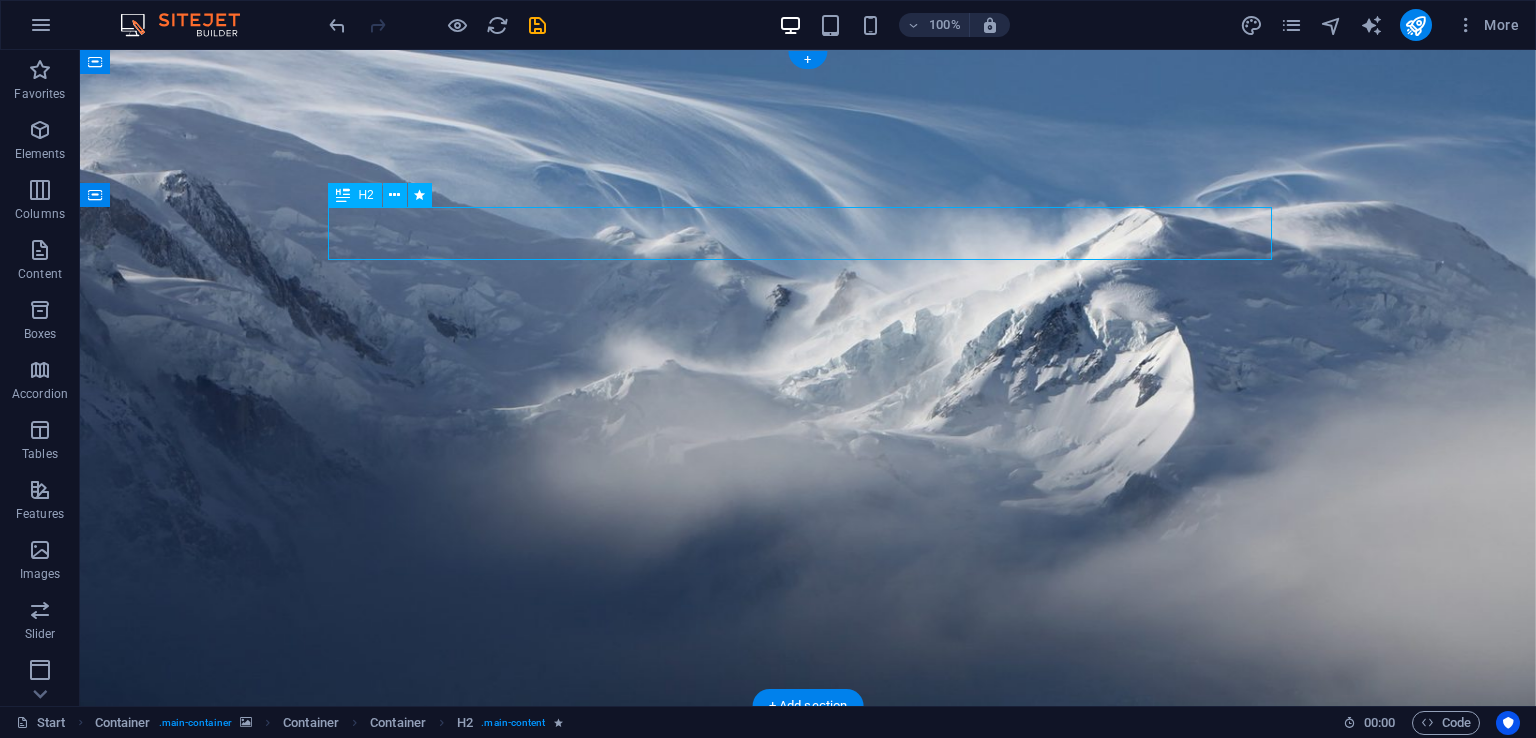 click on "Winter is coming soon" at bounding box center (808, 872) 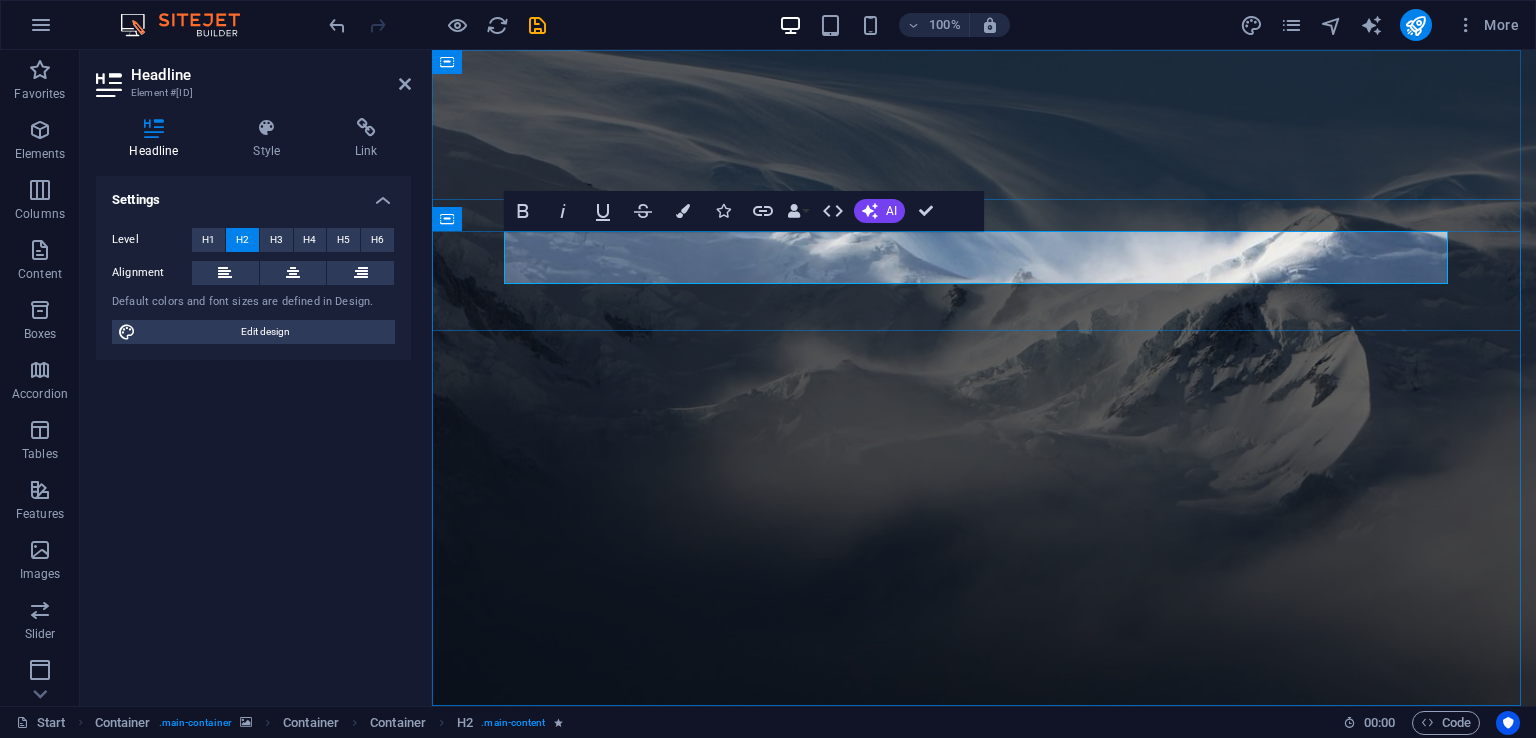 click on "Winter is coming soon" at bounding box center (984, 872) 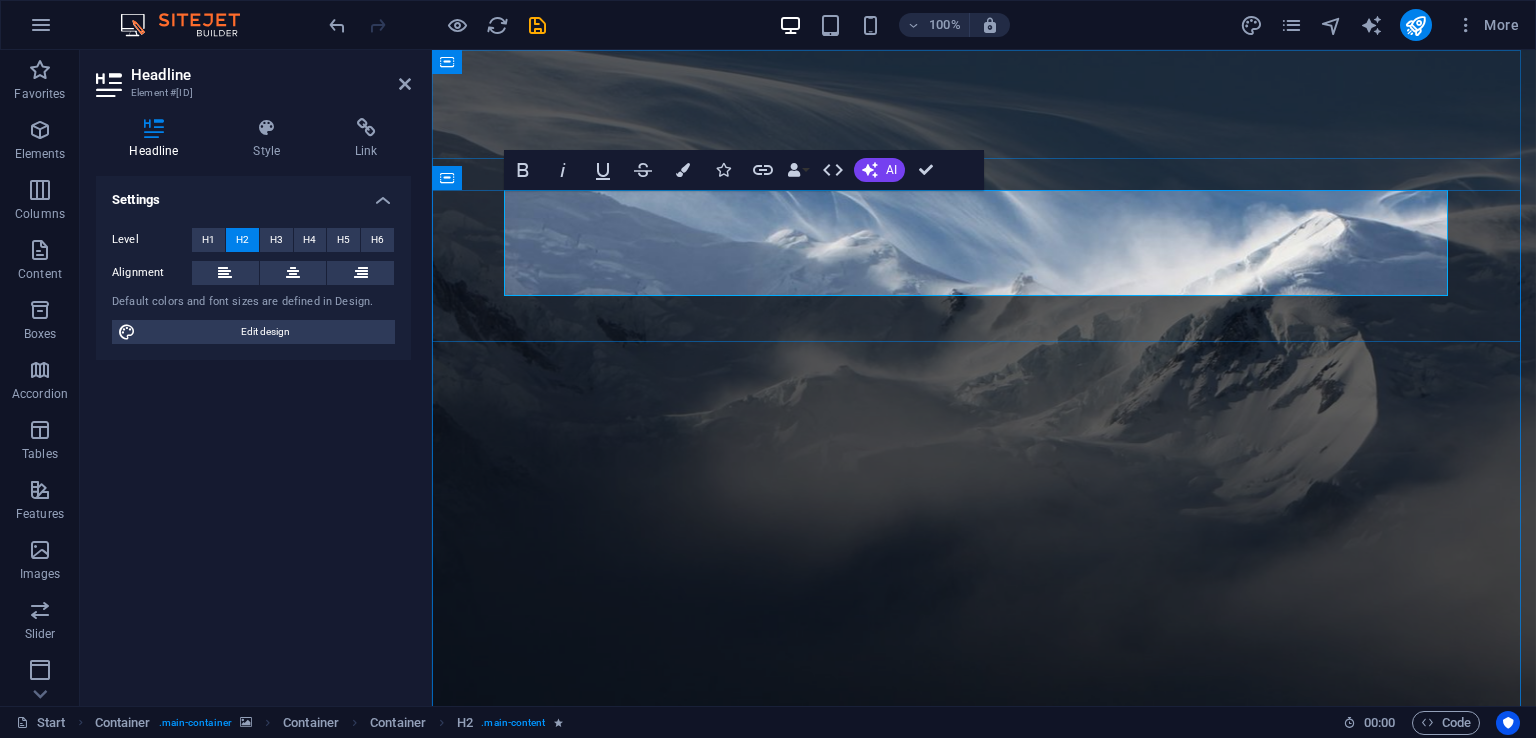 scroll, scrollTop: 0, scrollLeft: 4, axis: horizontal 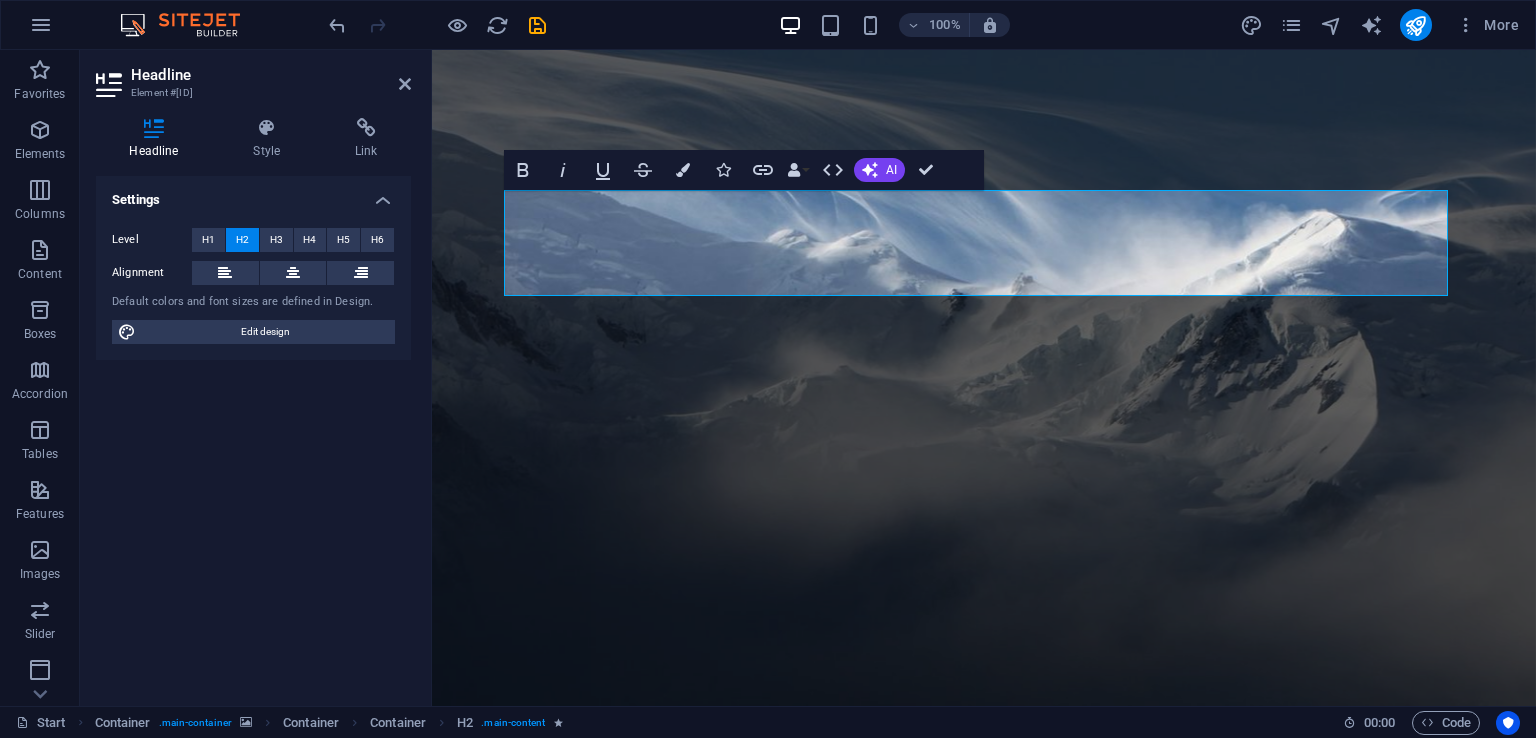 drag, startPoint x: 736, startPoint y: 222, endPoint x: 834, endPoint y: 272, distance: 110.01818 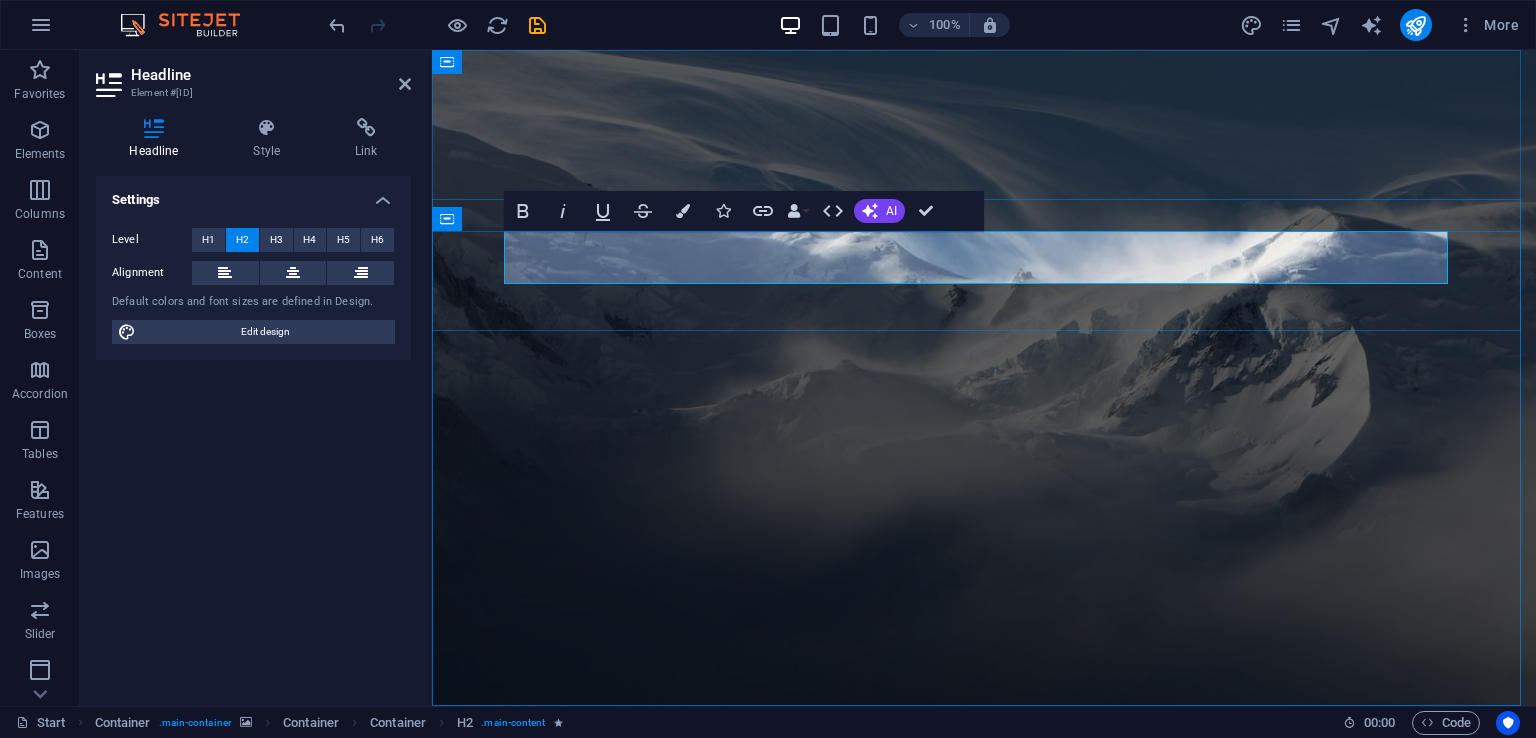 click on "http://[DOMAIN]/coming soon" at bounding box center (984, 872) 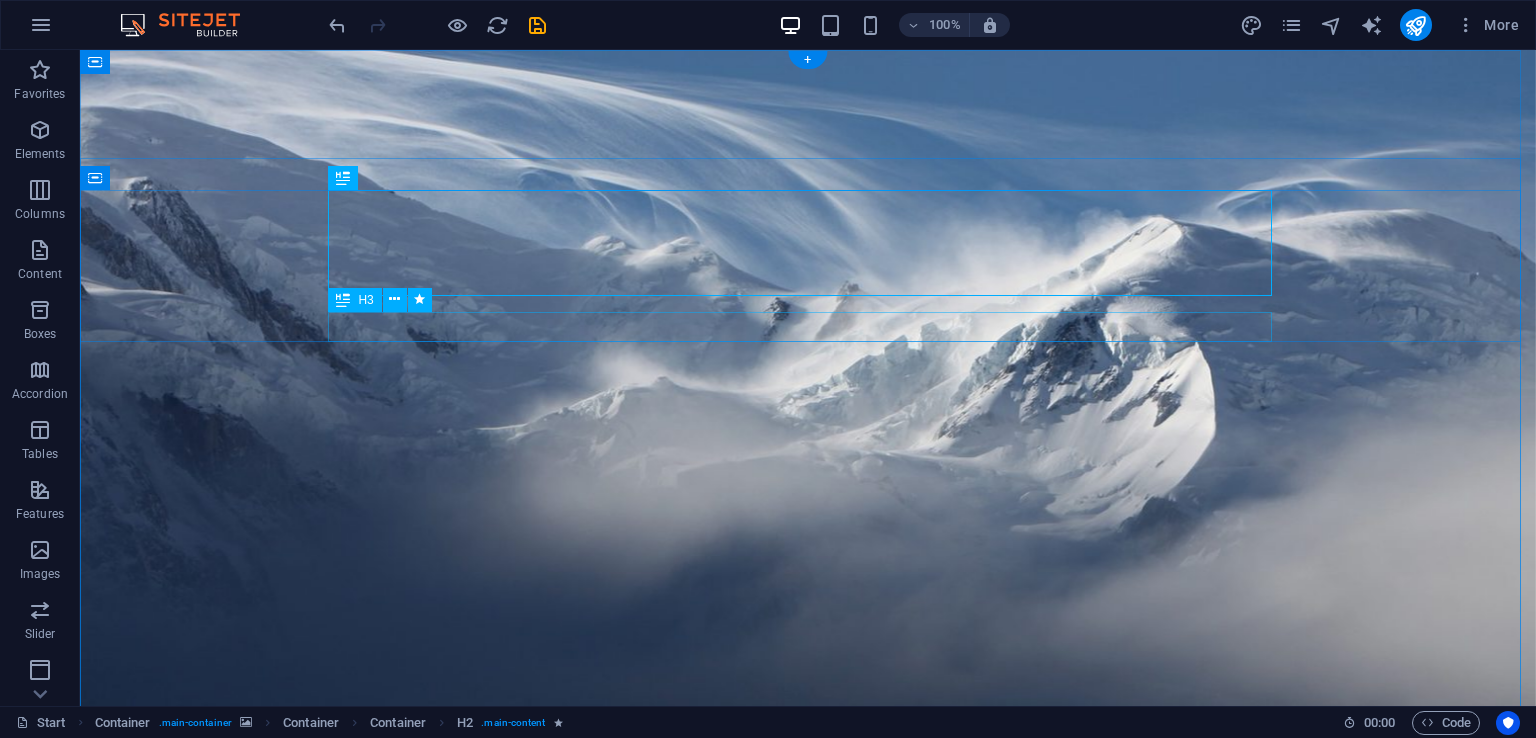 click on "and our brand new designed website too... stay tuned!" at bounding box center (808, 966) 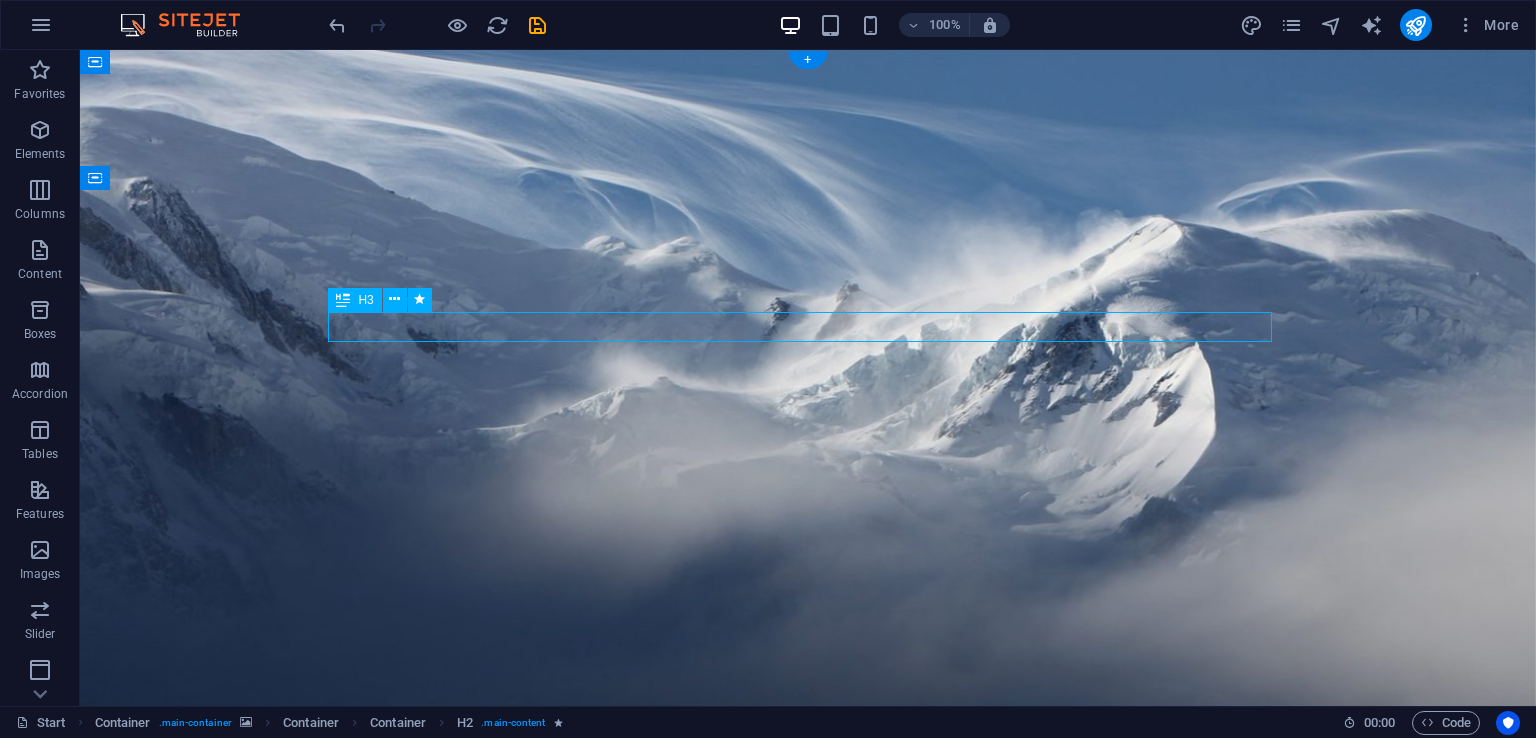 click on "and our brand new designed website too... stay tuned!" at bounding box center [808, 966] 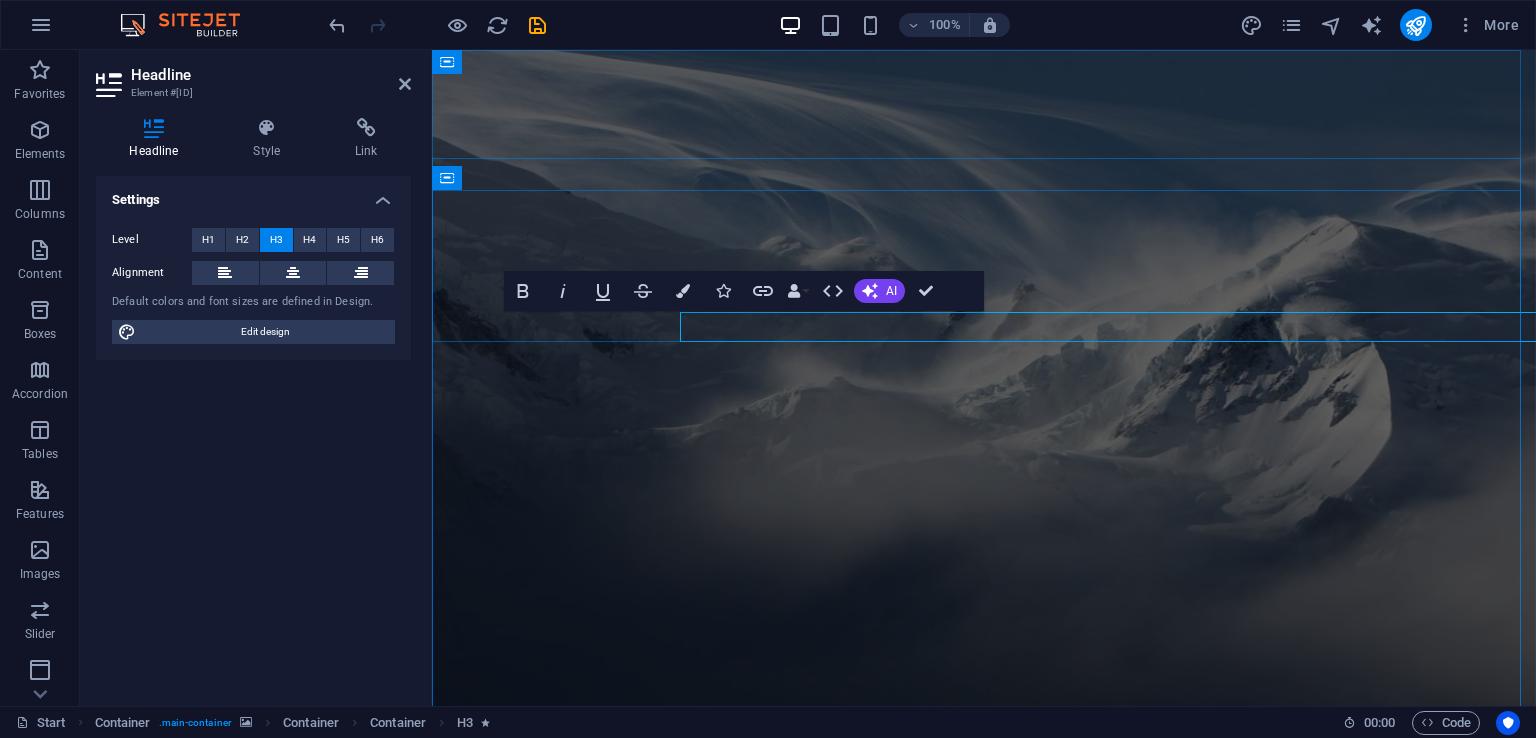 scroll, scrollTop: 0, scrollLeft: 0, axis: both 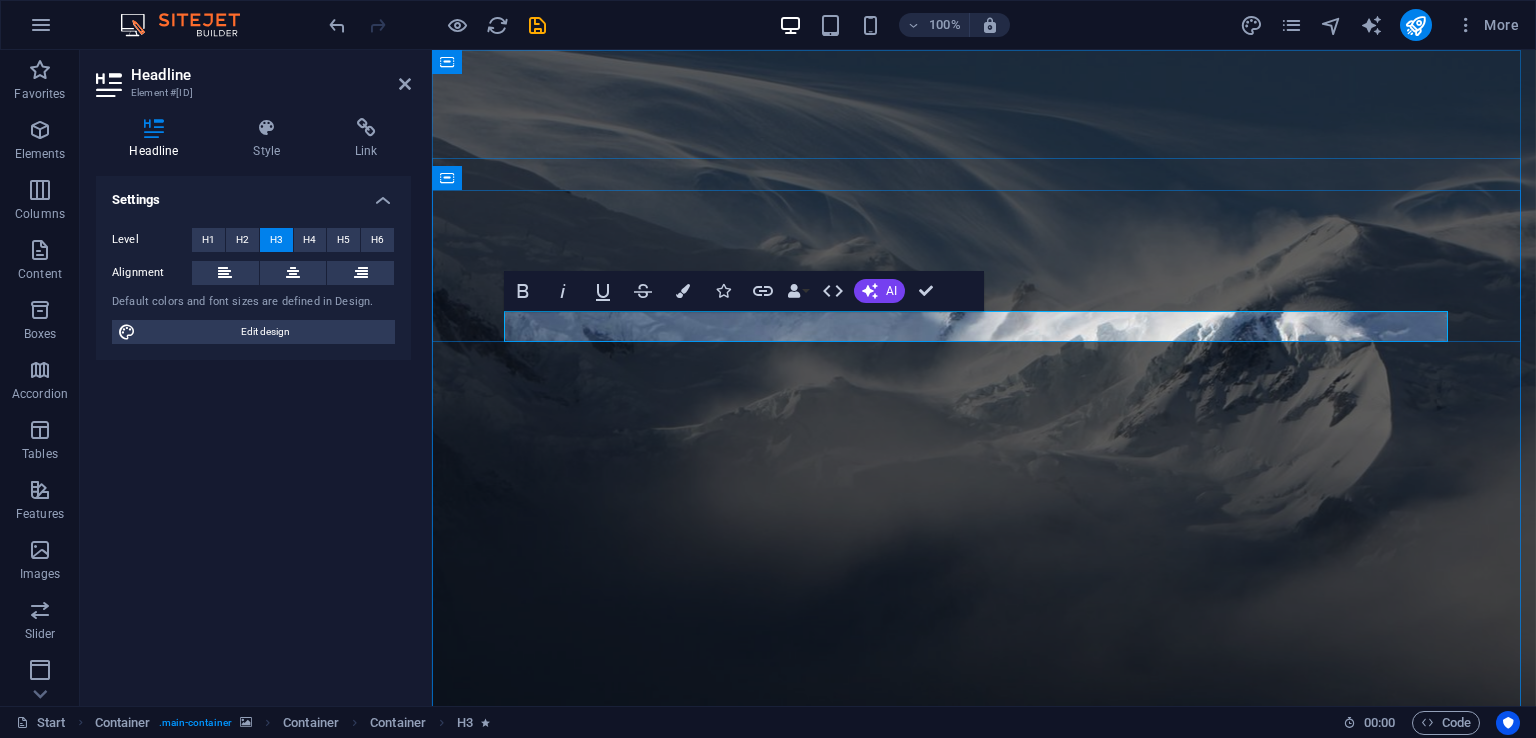 click on "and our brand new designed website too... stay tuned!" at bounding box center (984, 966) 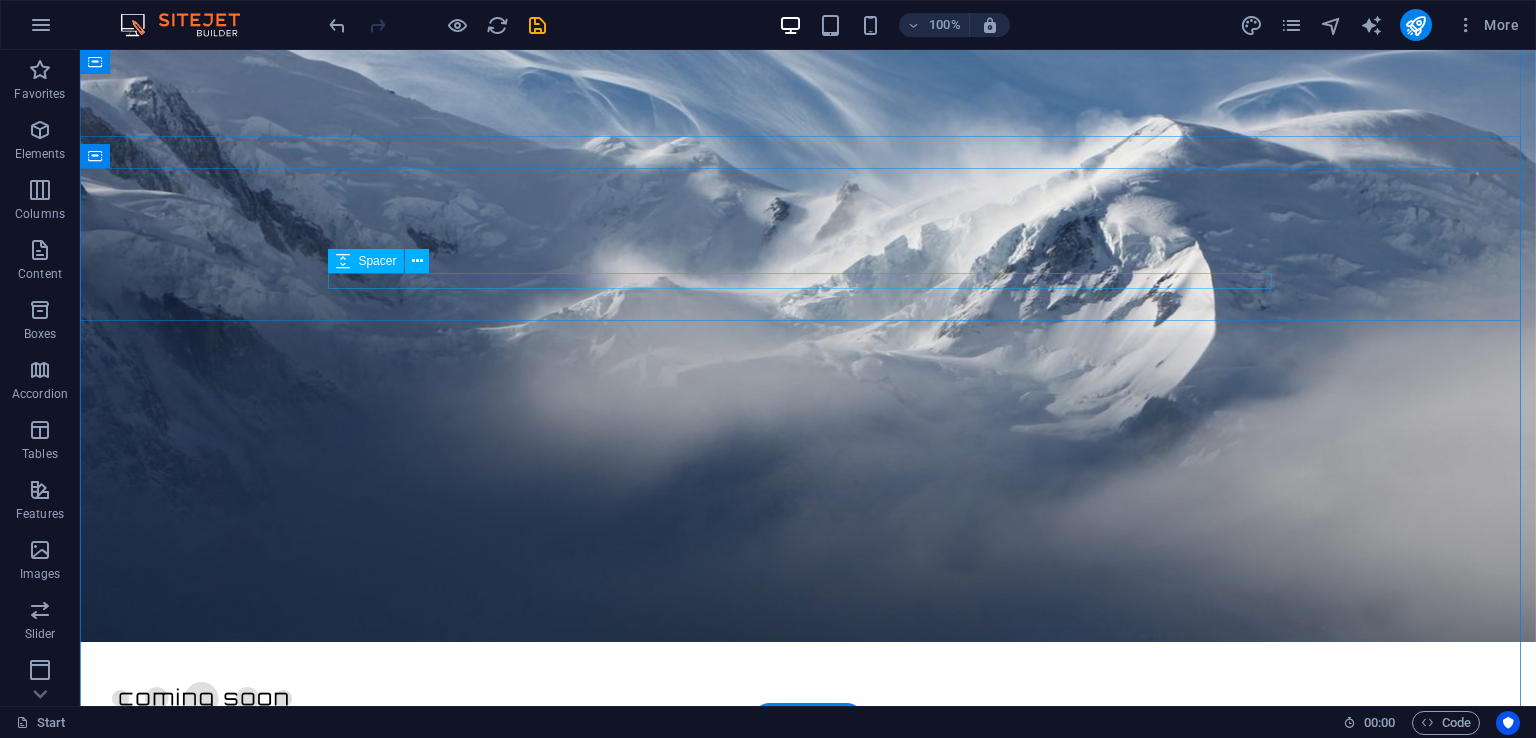 scroll, scrollTop: 0, scrollLeft: 0, axis: both 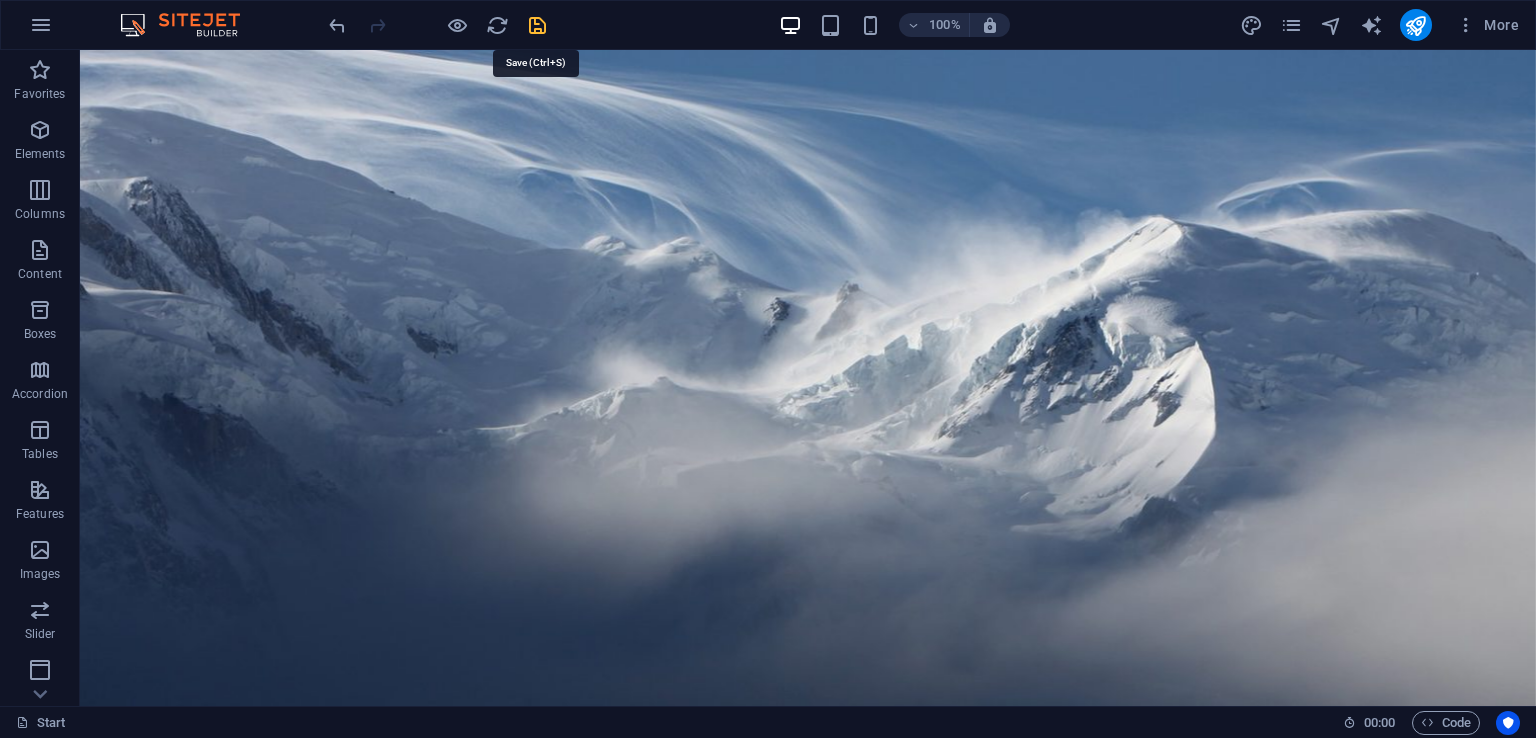click at bounding box center [537, 25] 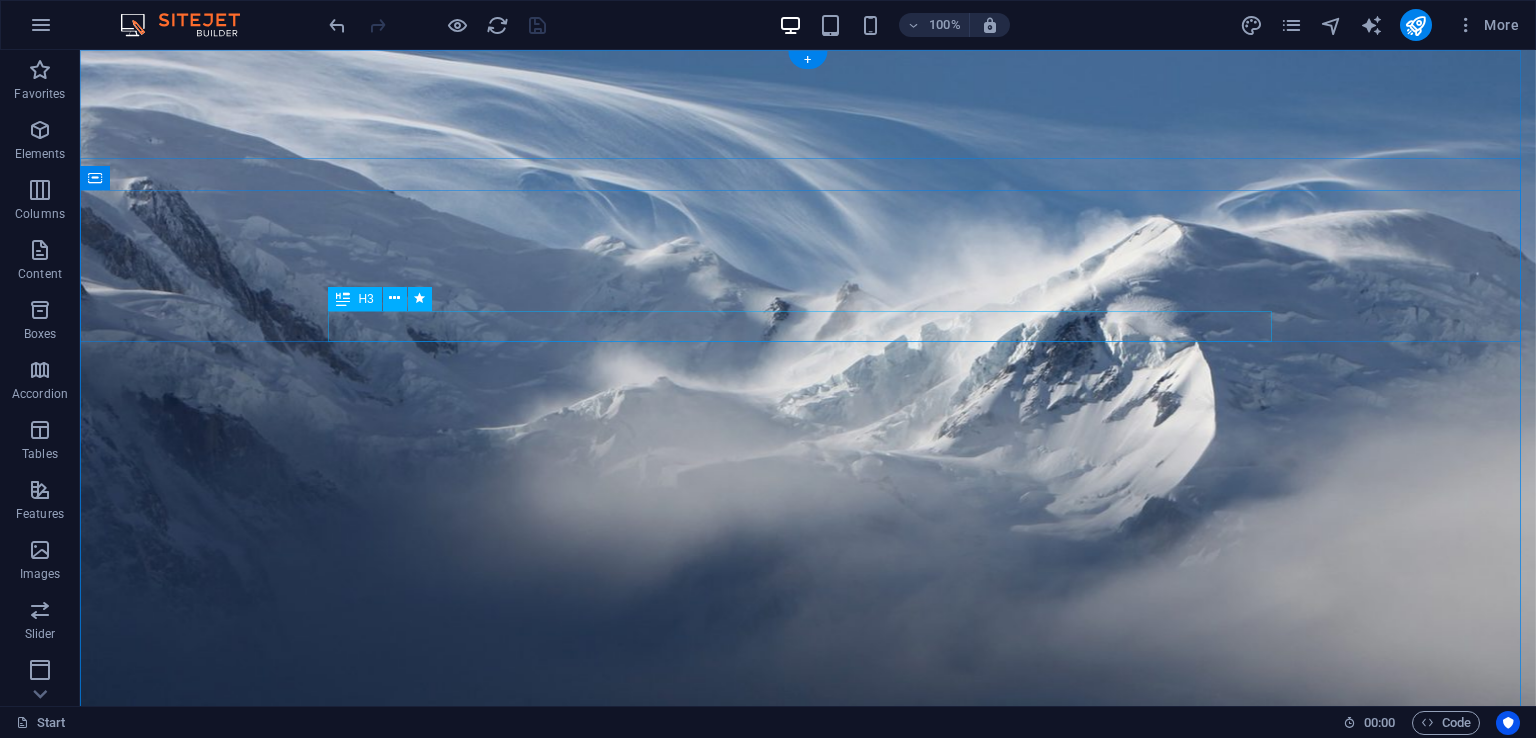 click on "... stay tuned!" at bounding box center [808, 966] 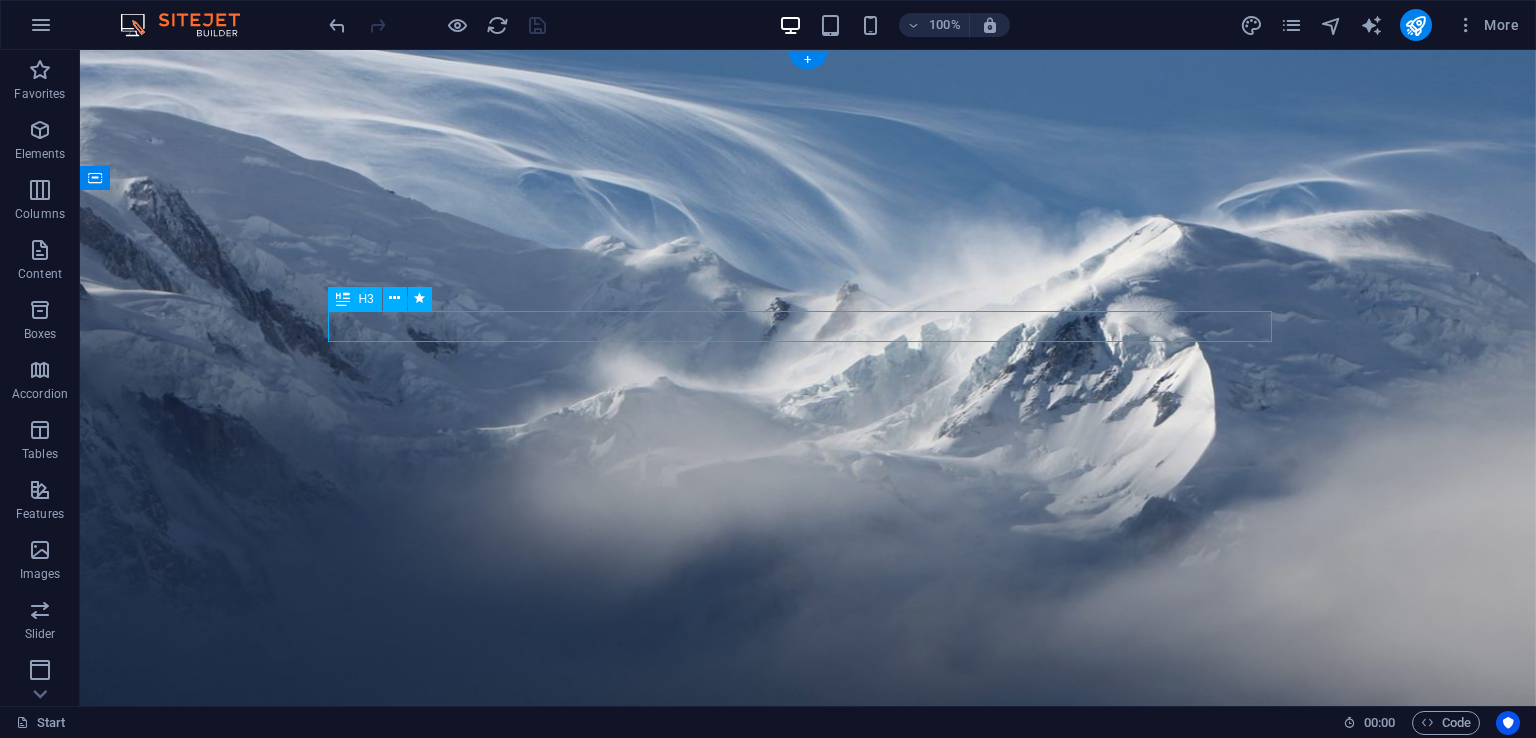 click on "... stay tuned!" at bounding box center [808, 966] 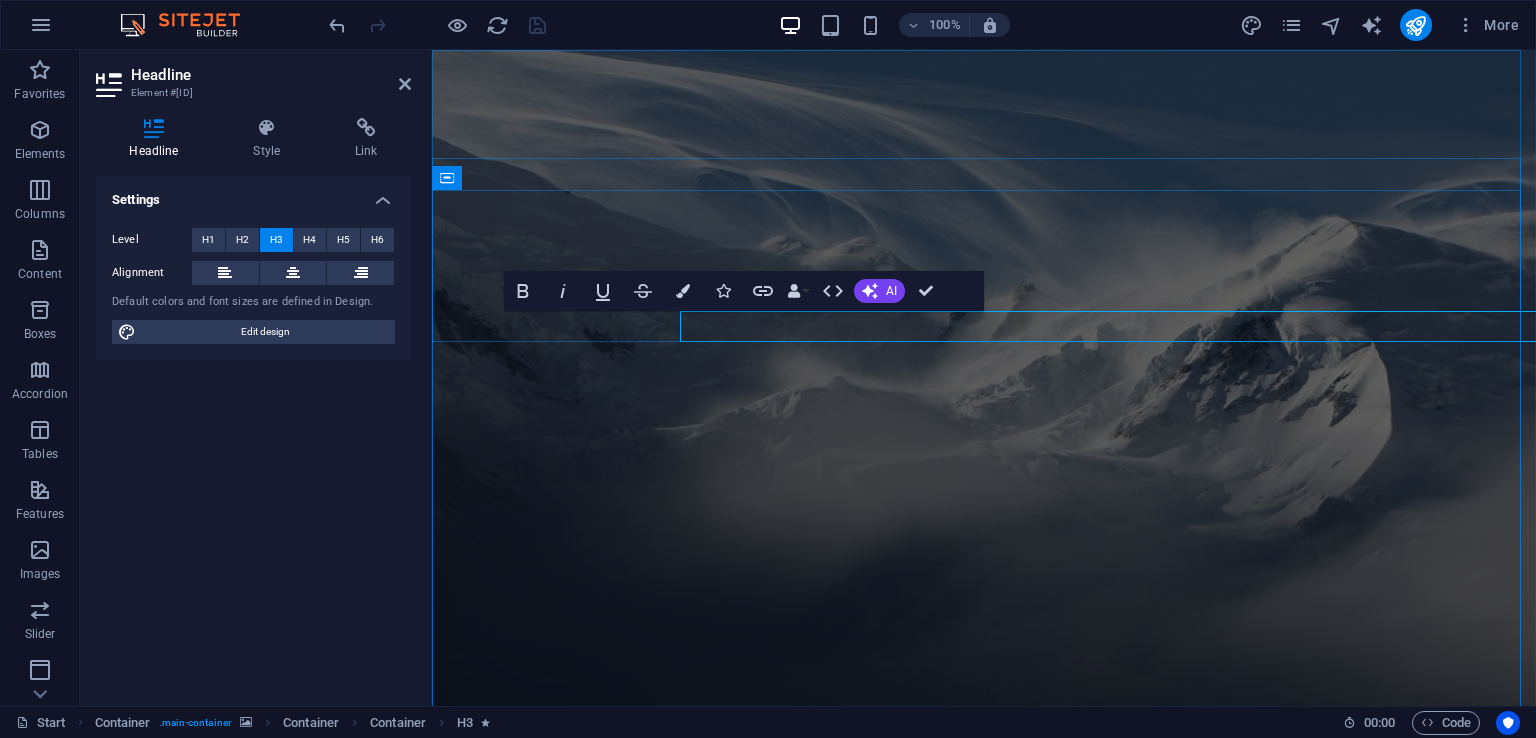 scroll, scrollTop: 0, scrollLeft: 0, axis: both 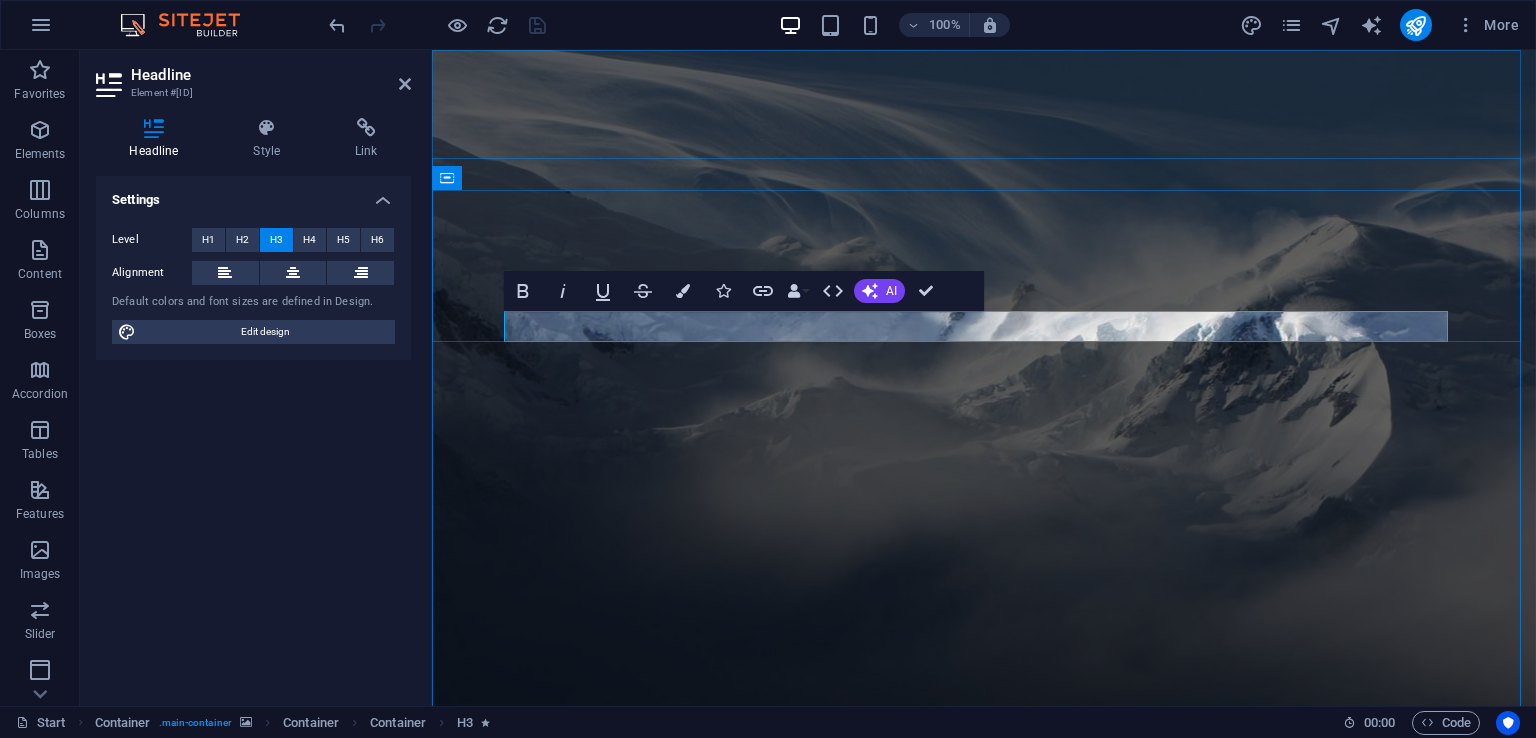 click on "... stay tuned!" at bounding box center [984, 966] 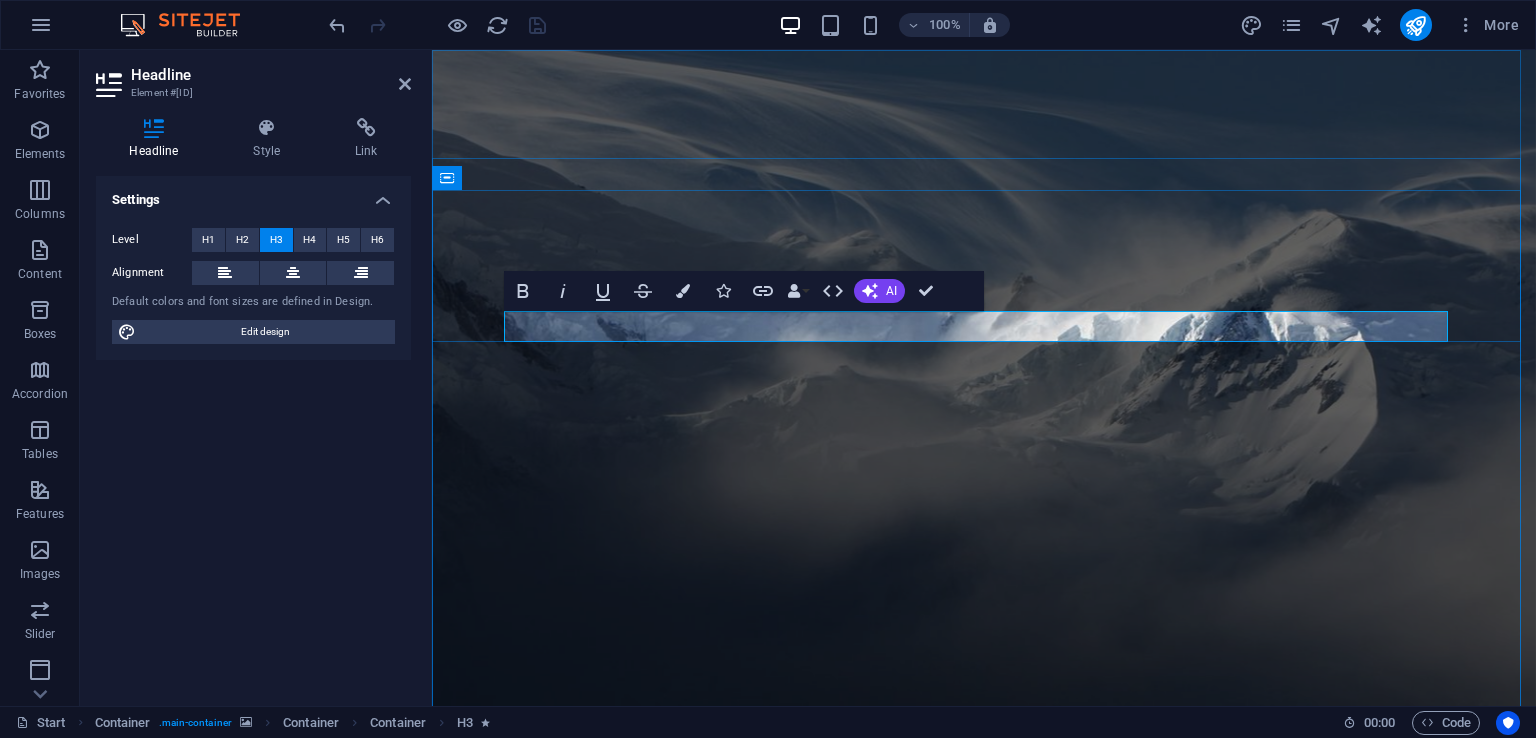 scroll, scrollTop: 0, scrollLeft: 8, axis: horizontal 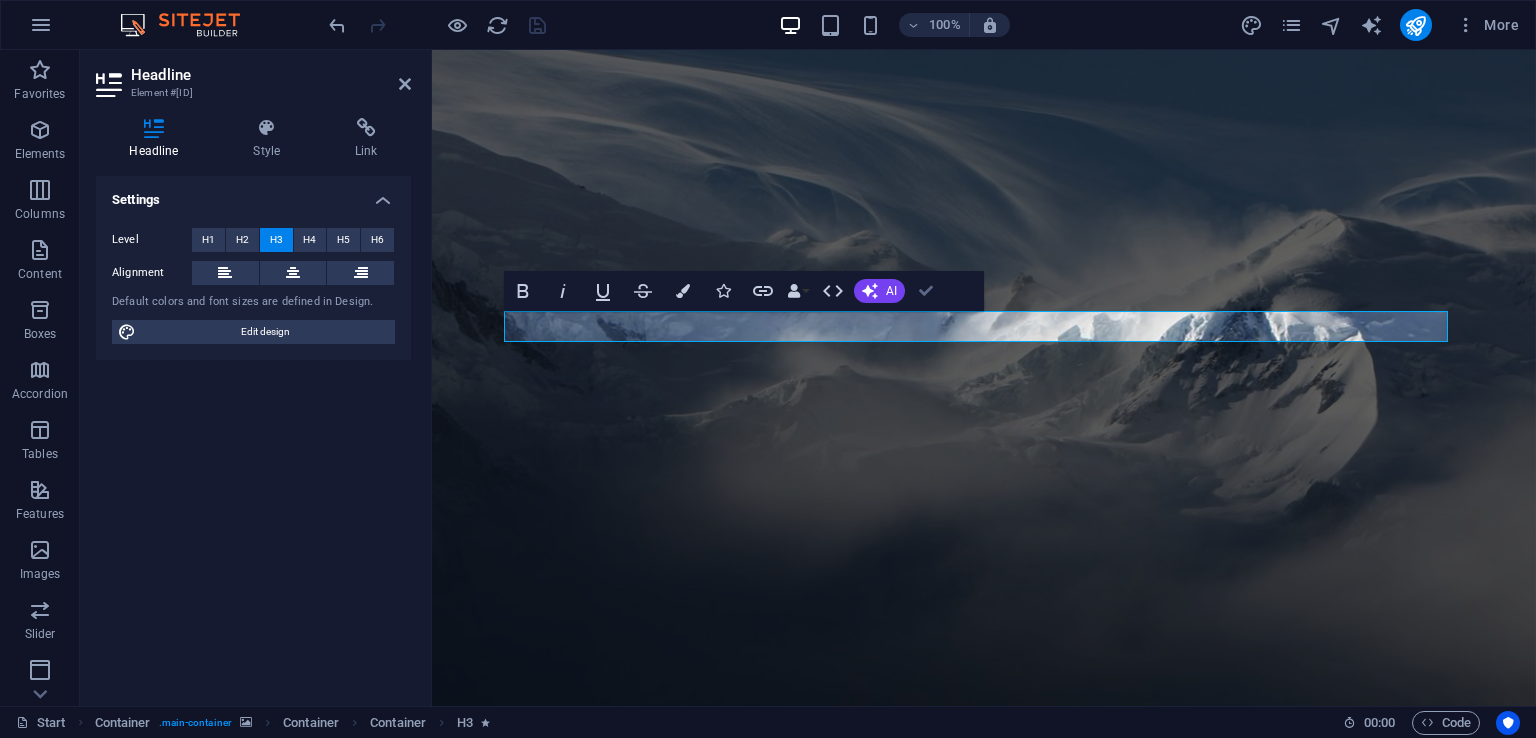 drag, startPoint x: 931, startPoint y: 289, endPoint x: 1031, endPoint y: 267, distance: 102.3914 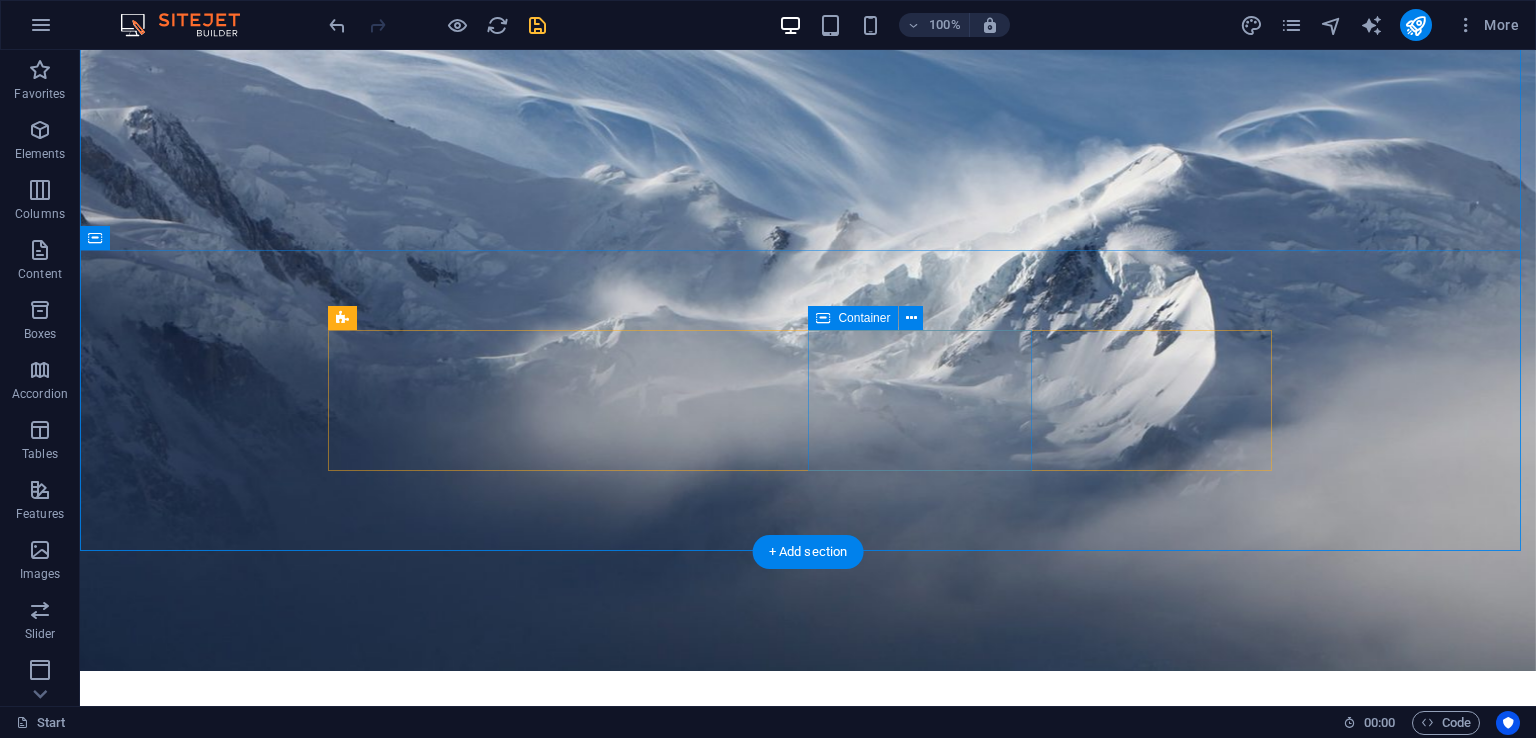 scroll, scrollTop: 0, scrollLeft: 0, axis: both 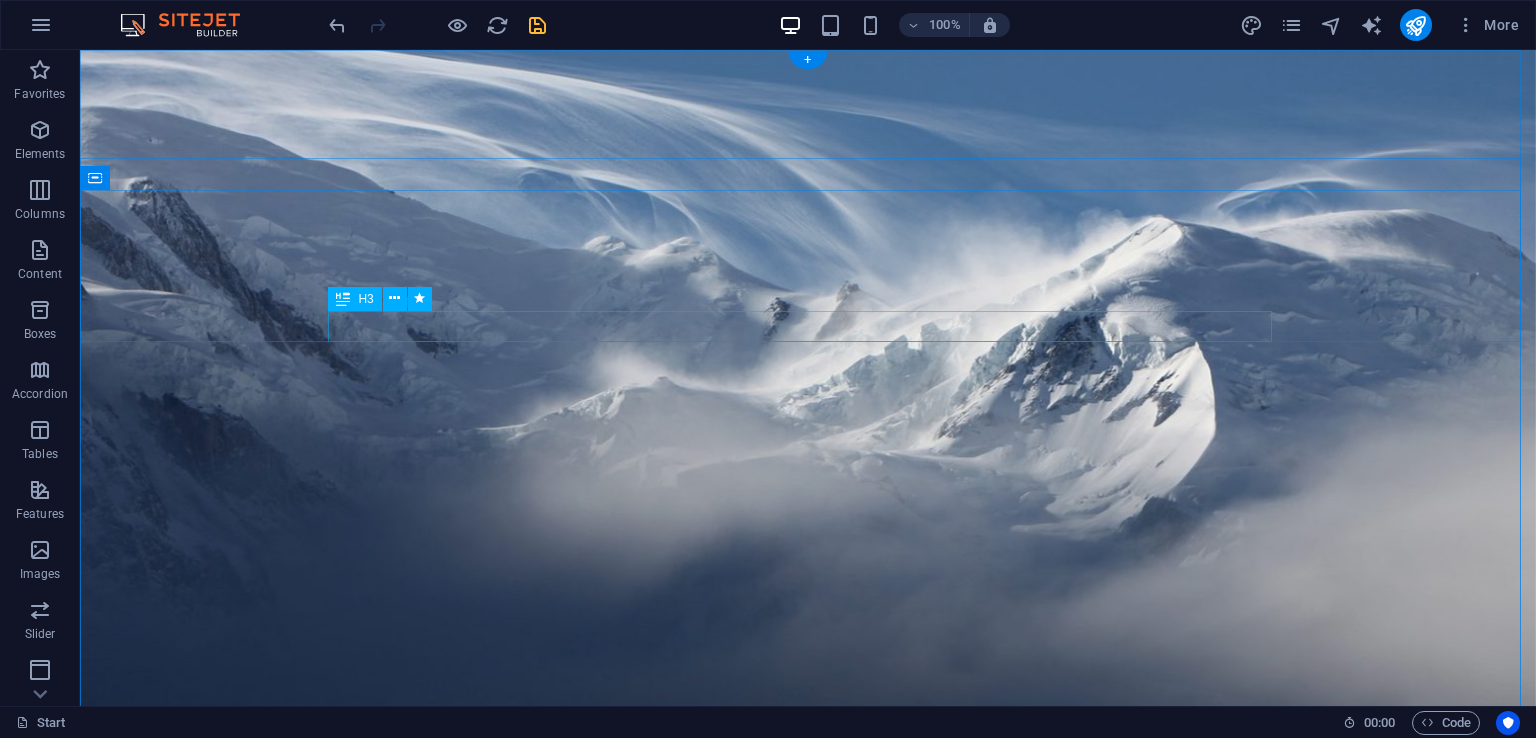 click on "[PHONE]... stay tuned!" at bounding box center [808, 966] 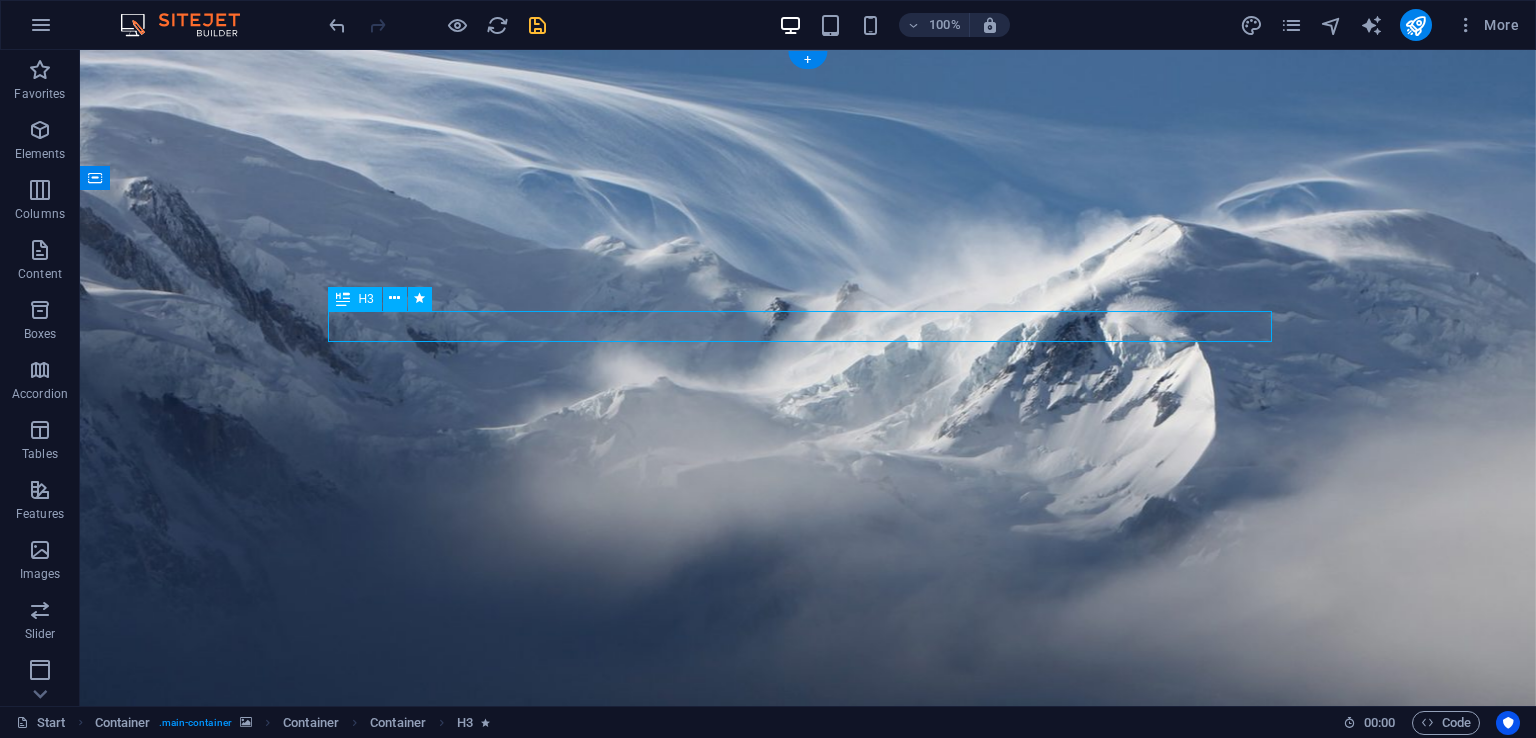 click on "[PHONE]... stay tuned!" at bounding box center [808, 966] 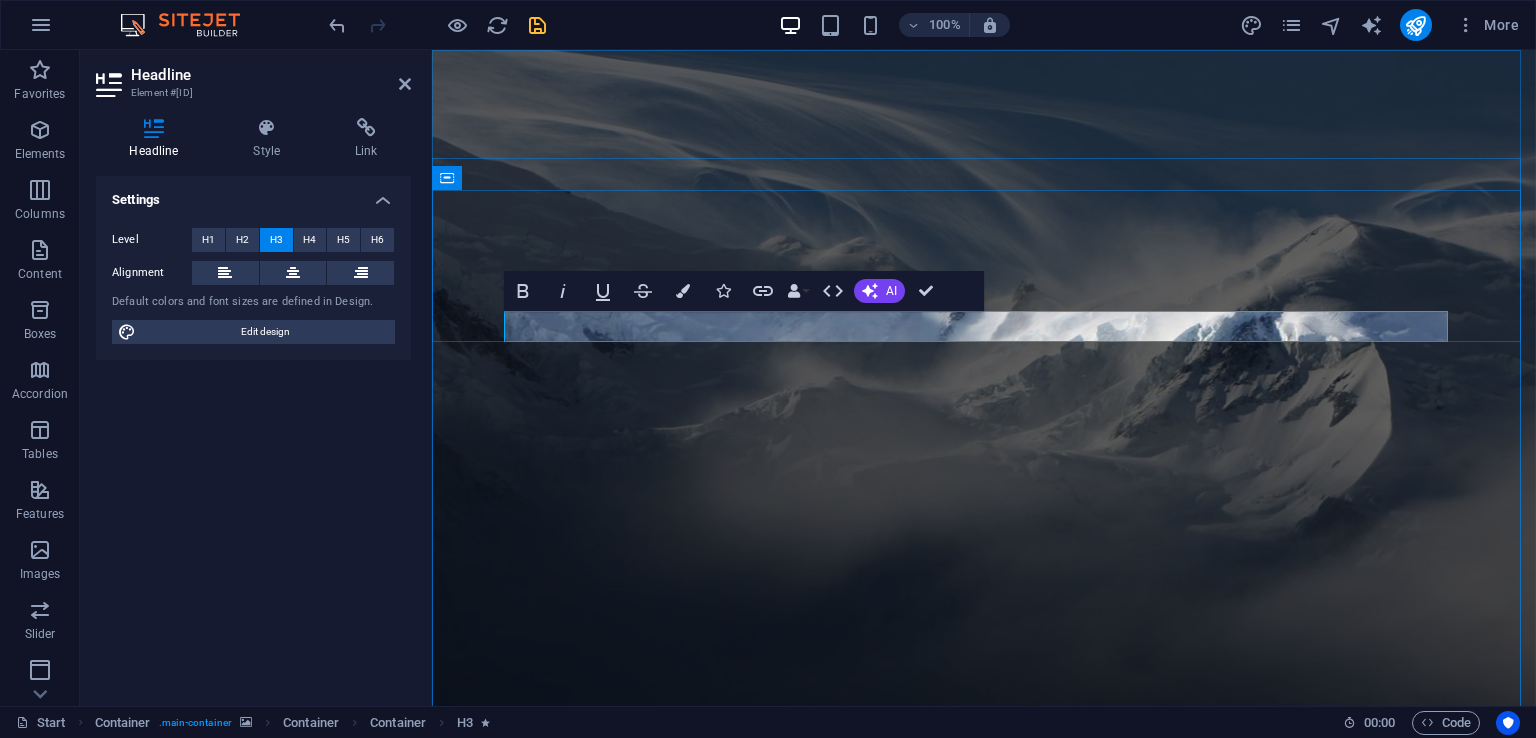 scroll, scrollTop: 0, scrollLeft: 0, axis: both 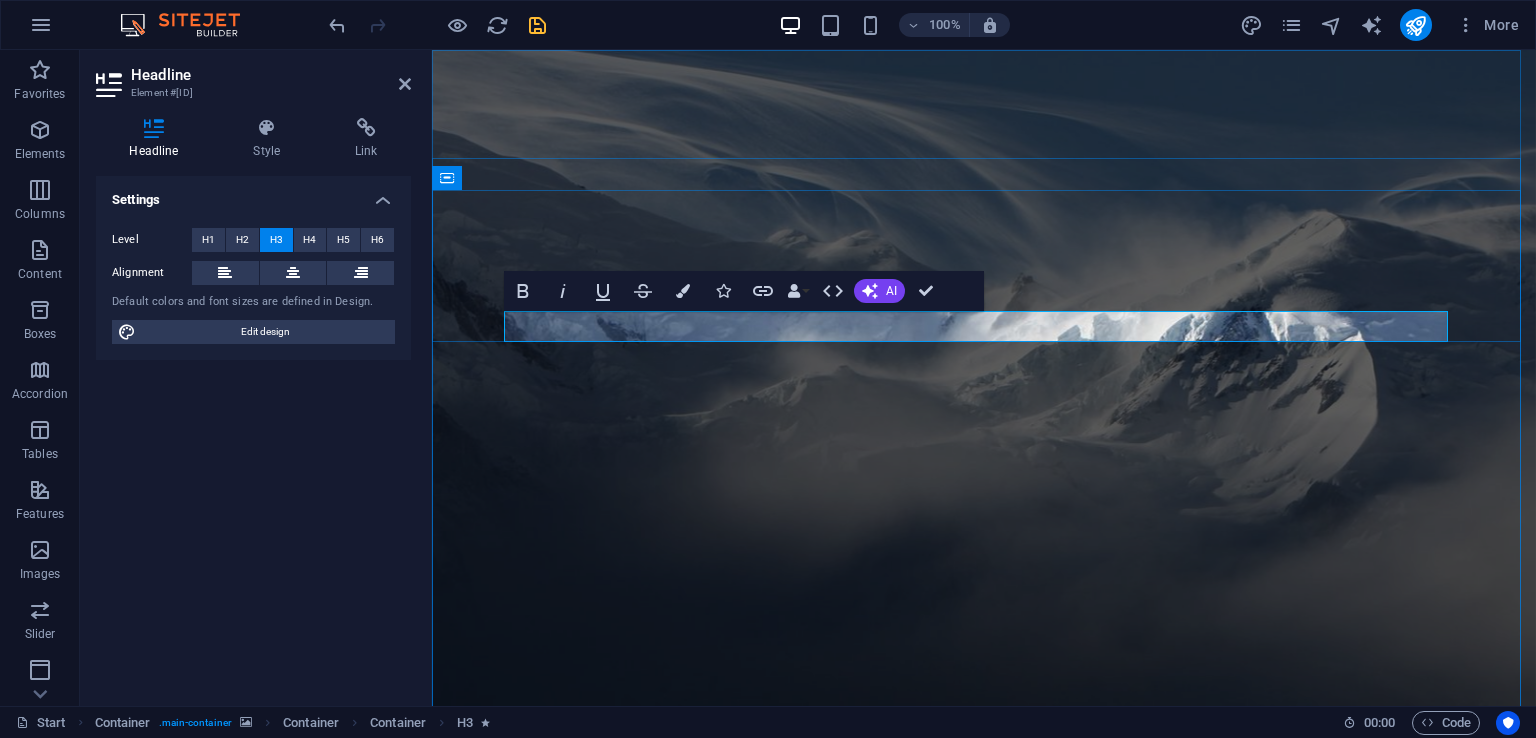 type 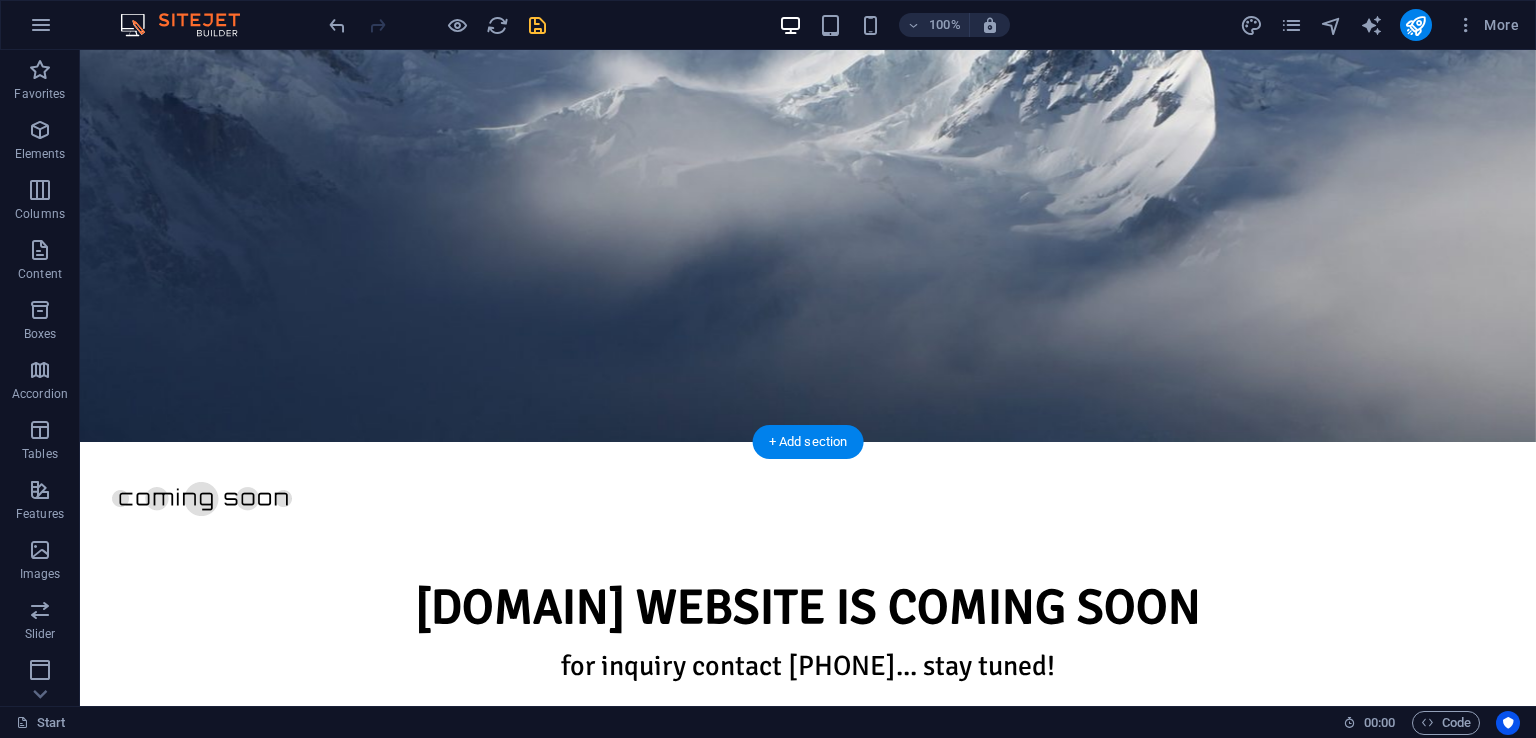 scroll, scrollTop: 0, scrollLeft: 0, axis: both 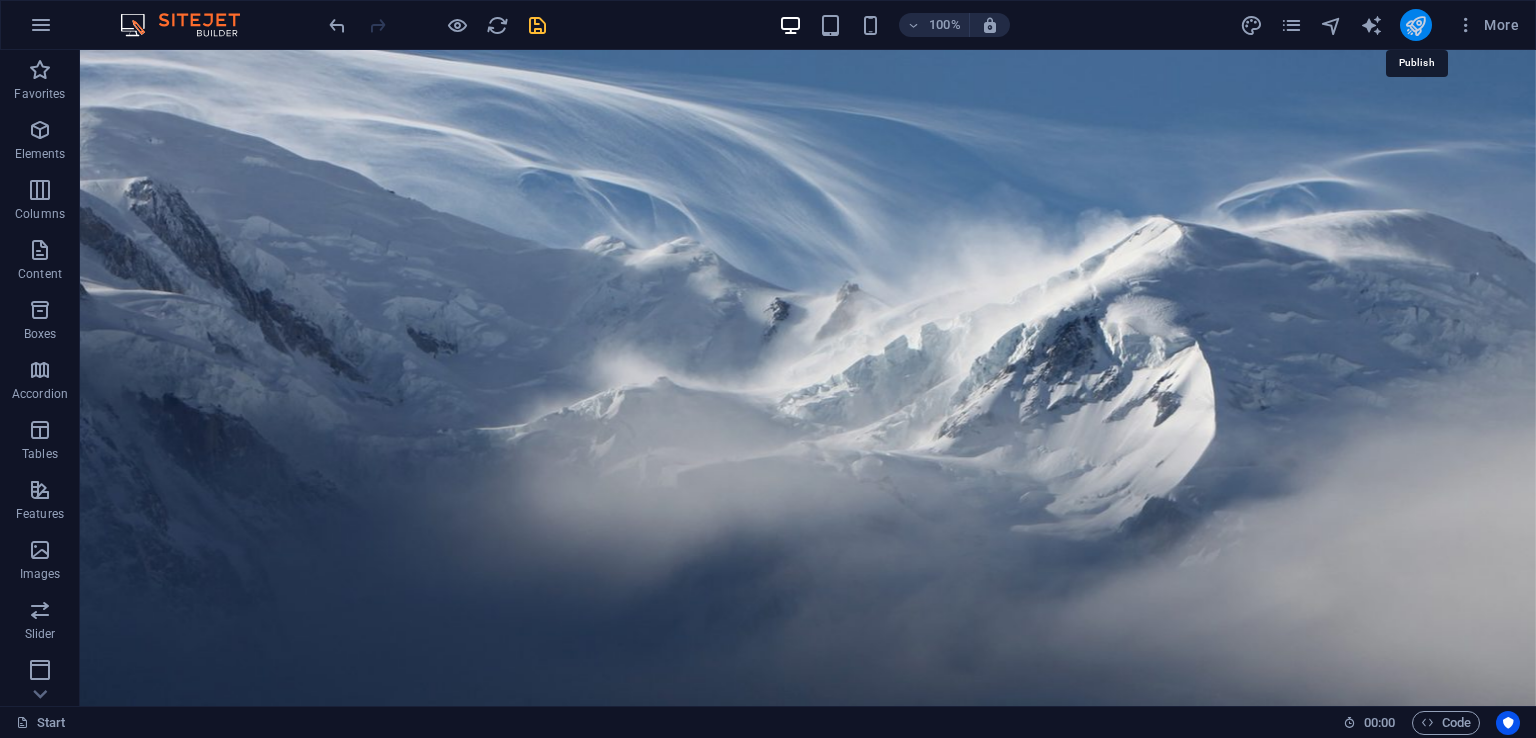 click at bounding box center [1415, 25] 